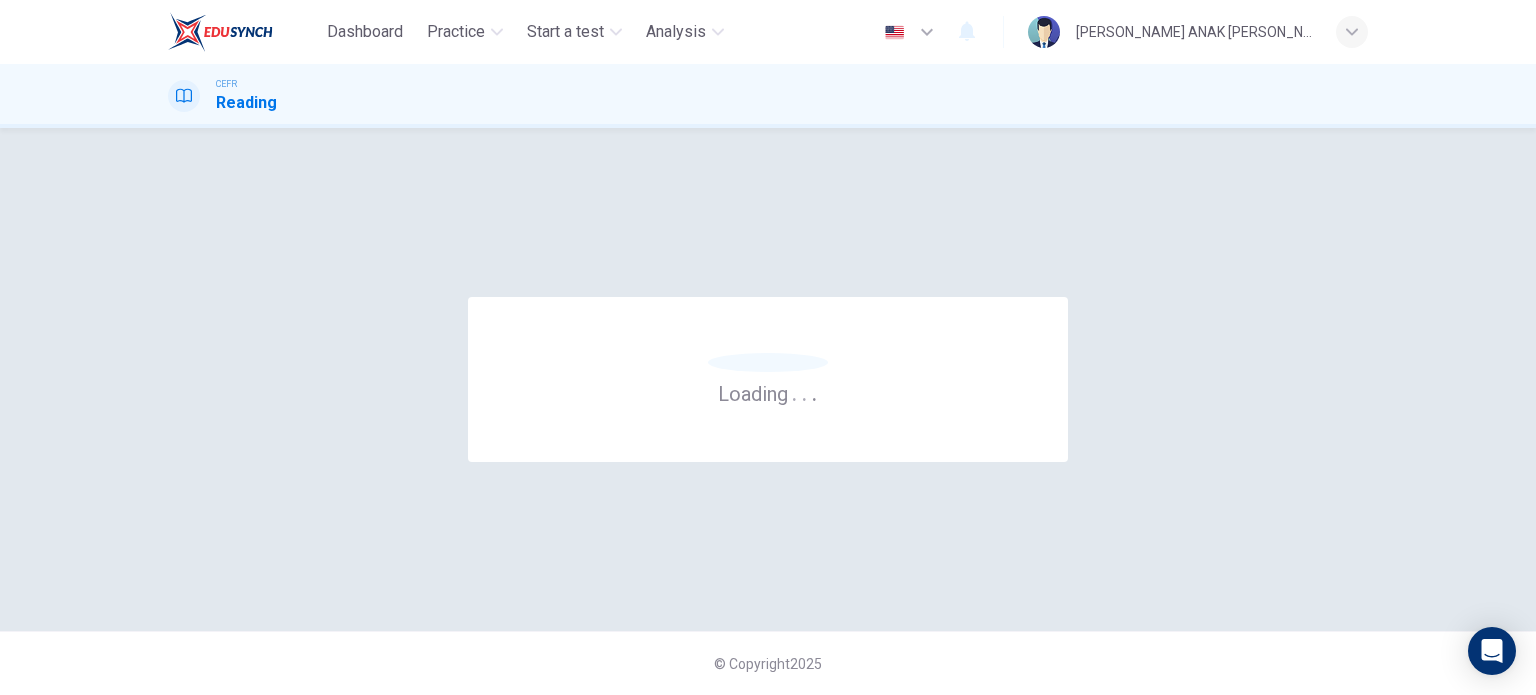 scroll, scrollTop: 0, scrollLeft: 0, axis: both 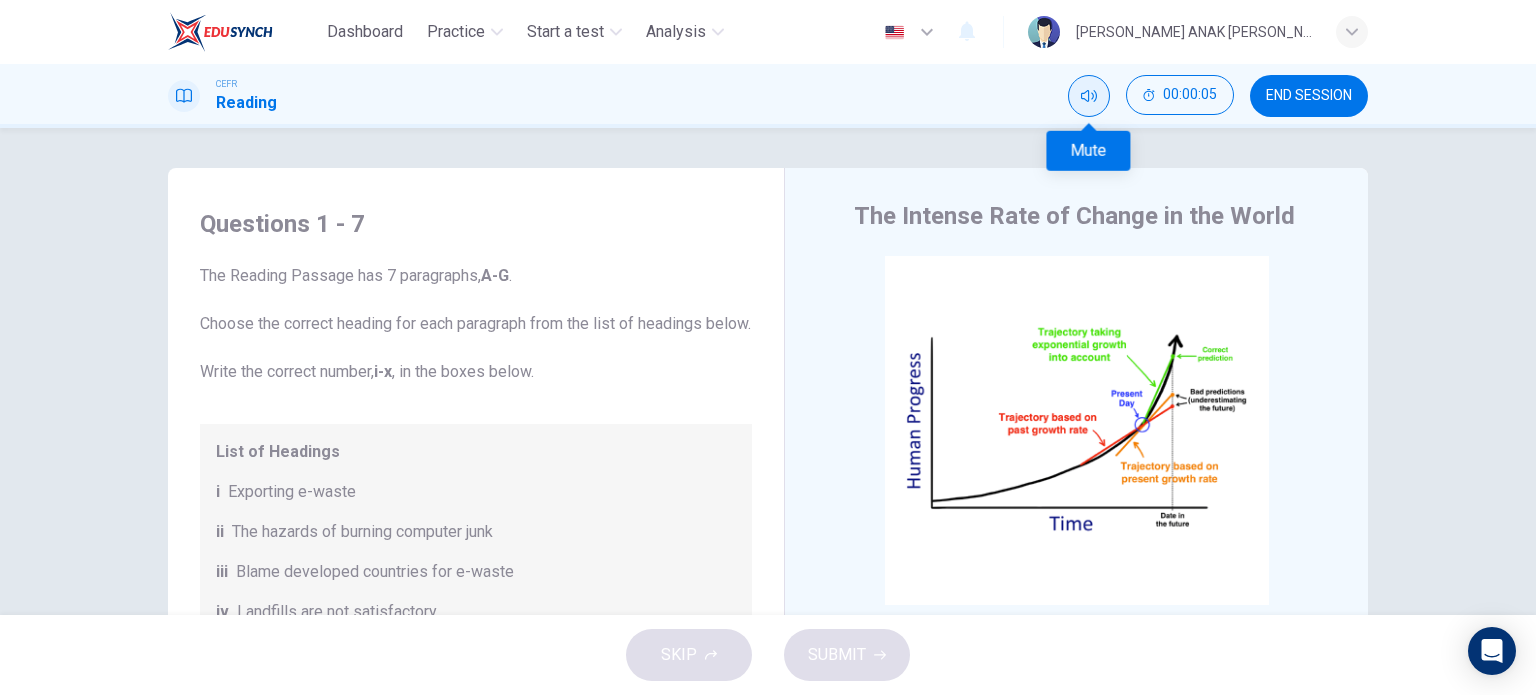 click 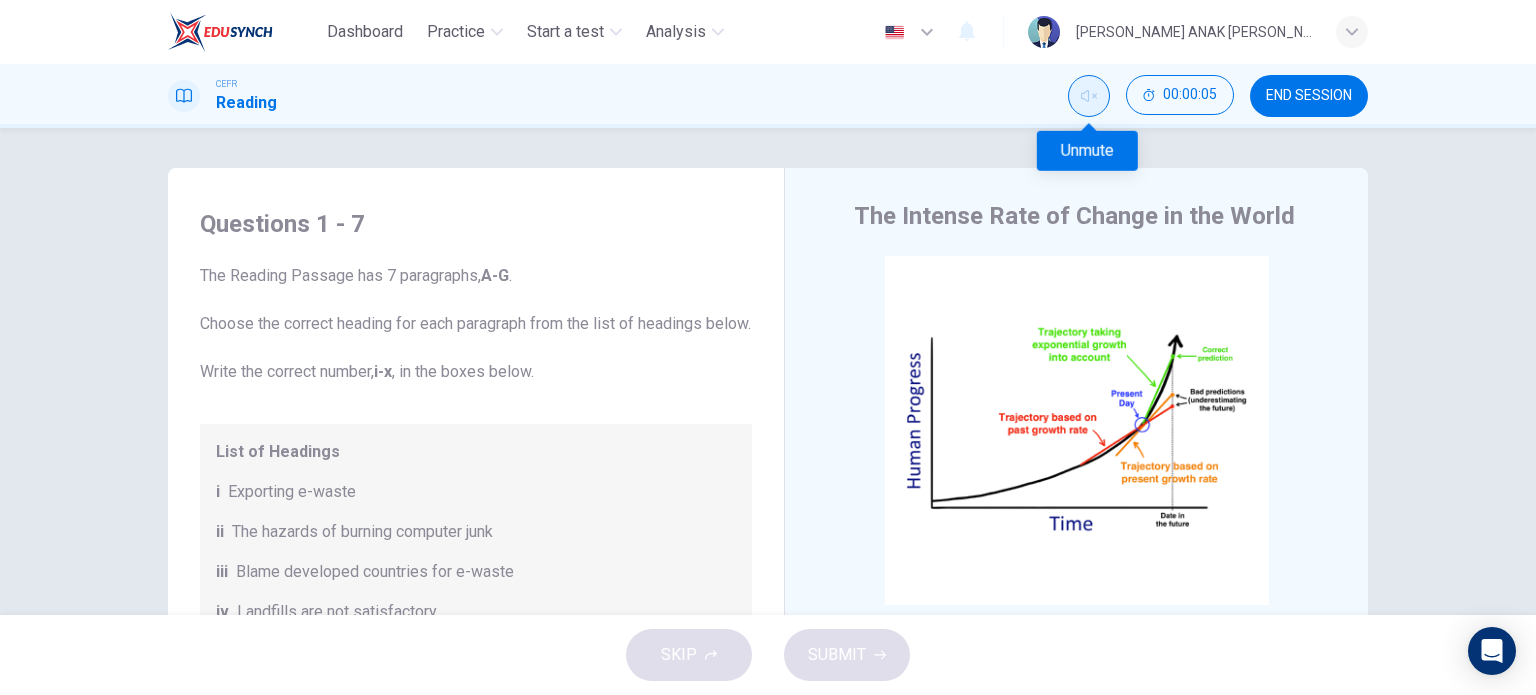 click 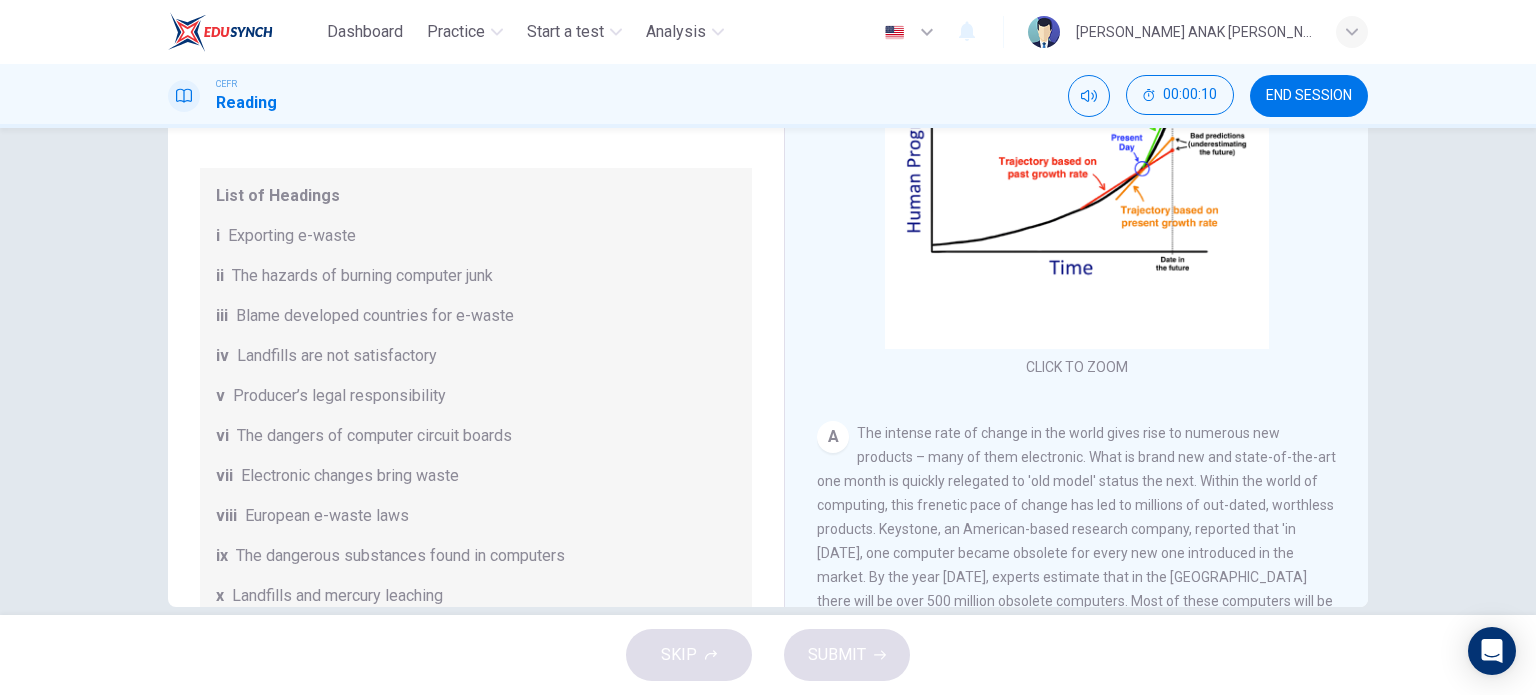 scroll, scrollTop: 288, scrollLeft: 0, axis: vertical 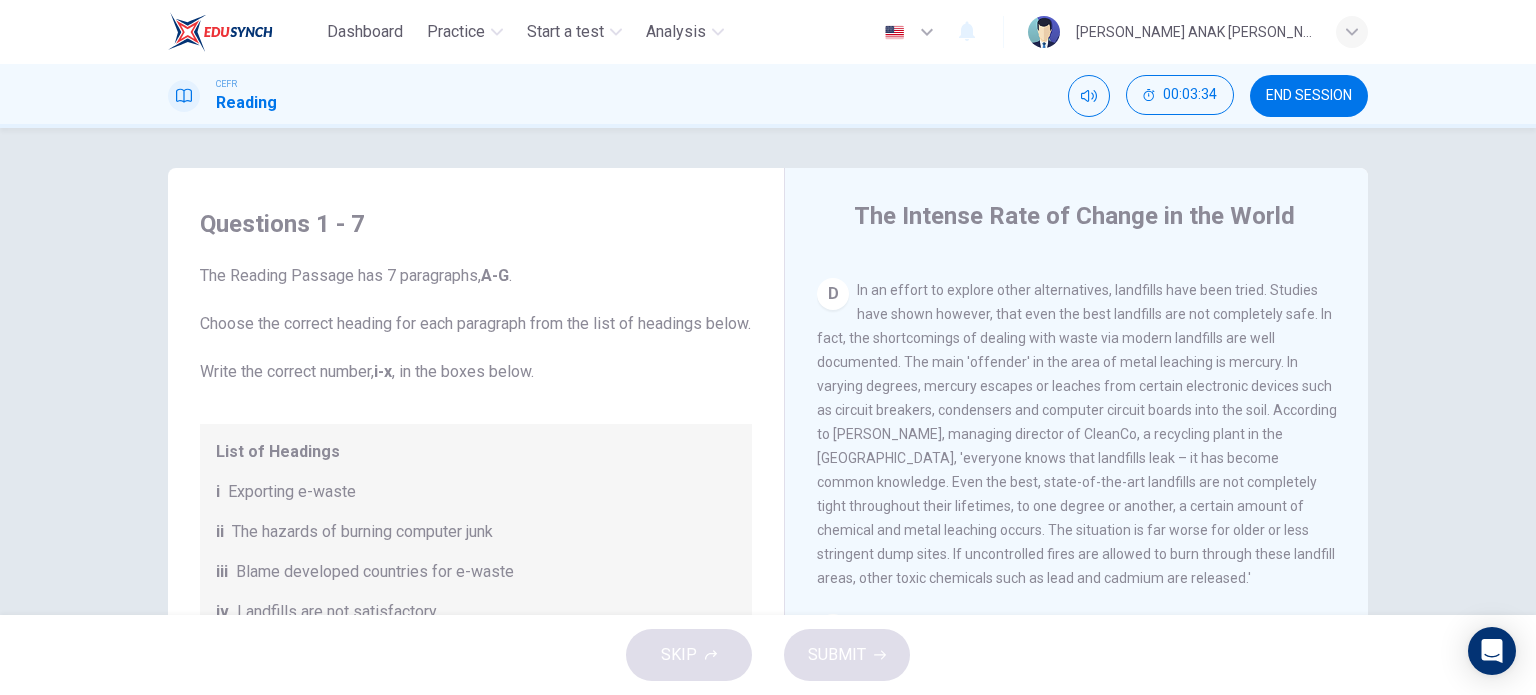 type 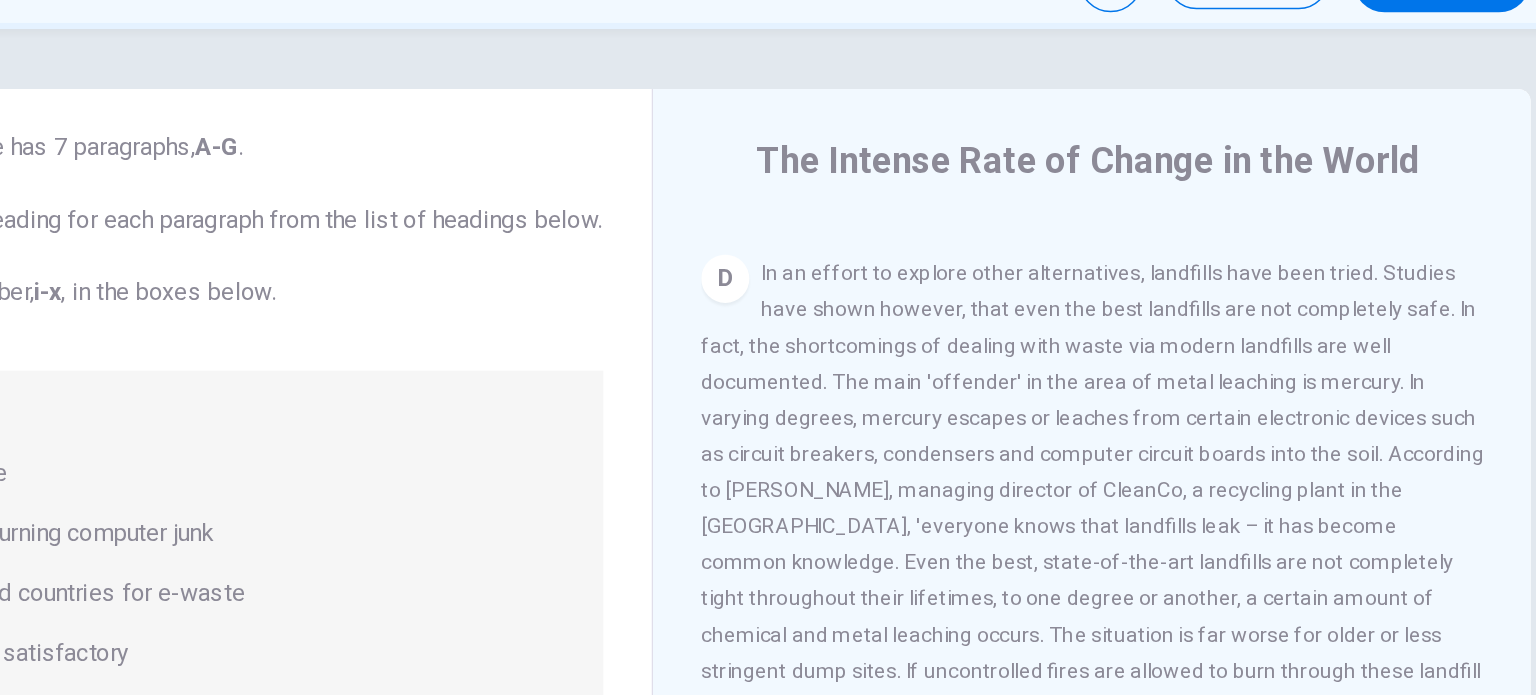 scroll, scrollTop: 76, scrollLeft: 0, axis: vertical 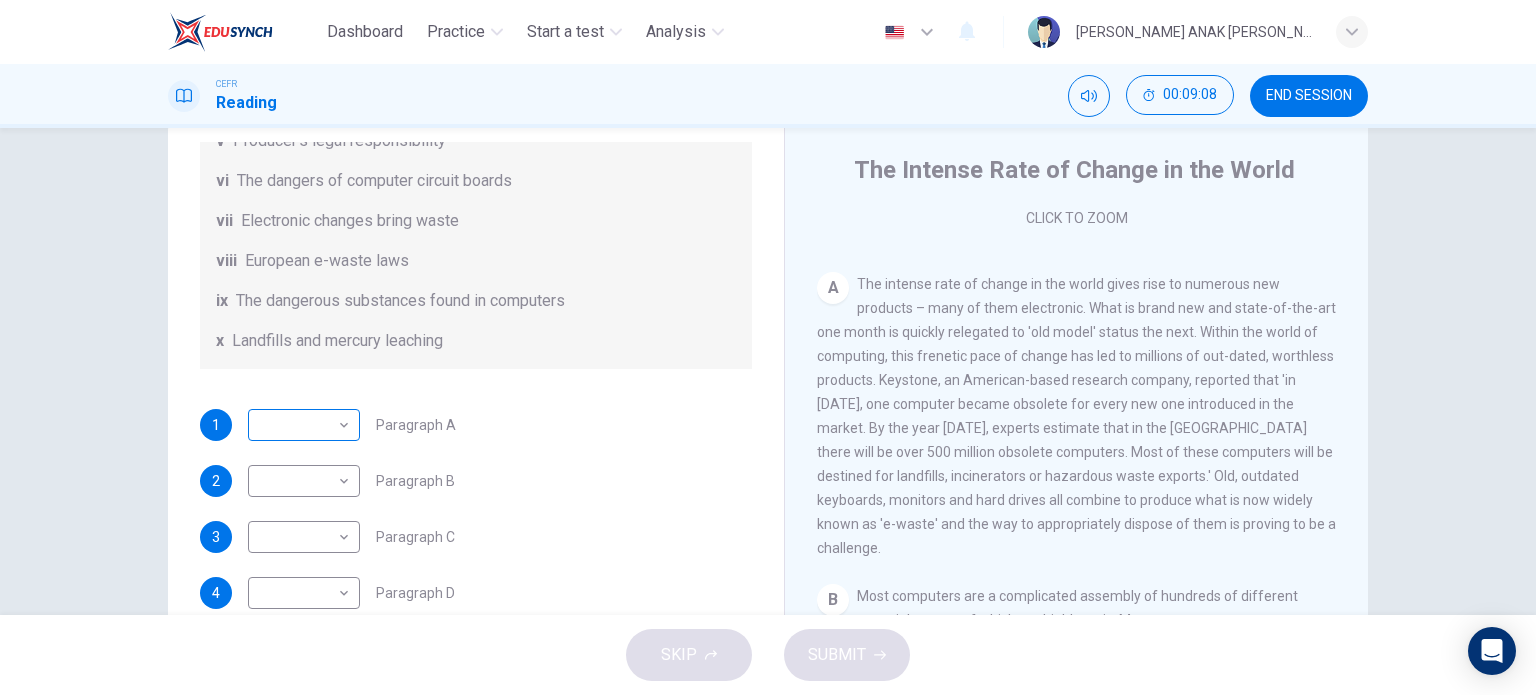 click on "Dashboard Practice Start a test Analysis English en ​ SHANON ANAK POLLY CEFR Reading 00:09:08 END SESSION Questions 1 - 7 The Reading Passage has 7 paragraphs,  A-G .
Choose the correct heading for each paragraph from the list of headings below.
Write the correct number,  i-x , in the boxes below. List of Headings i Exporting e-waste ii The hazards of burning computer junk iii Blame developed countries for e-waste iv Landfills are not satisfactory v Producer’s legal responsibility vi The dangers of computer circuit boards vii Electronic changes bring waste viii European e-waste laws ix The dangerous substances found in computers x Landfills and mercury leaching 1 ​ ​ Paragraph A 2 ​ ​ Paragraph B 3 ​ ​ Paragraph C 4 ​ ​ Paragraph D 5 ​ ​ Paragraph E 6 ​ ​ Paragraph F 7 ​ ​ Paragraph G The Intense Rate of Change in the World CLICK TO ZOOM Click to Zoom A B C D E F G SKIP SUBMIT EduSynch - Online Language Proficiency Testing
Dashboard Practice Start a test Analysis 2025" at bounding box center (768, 347) 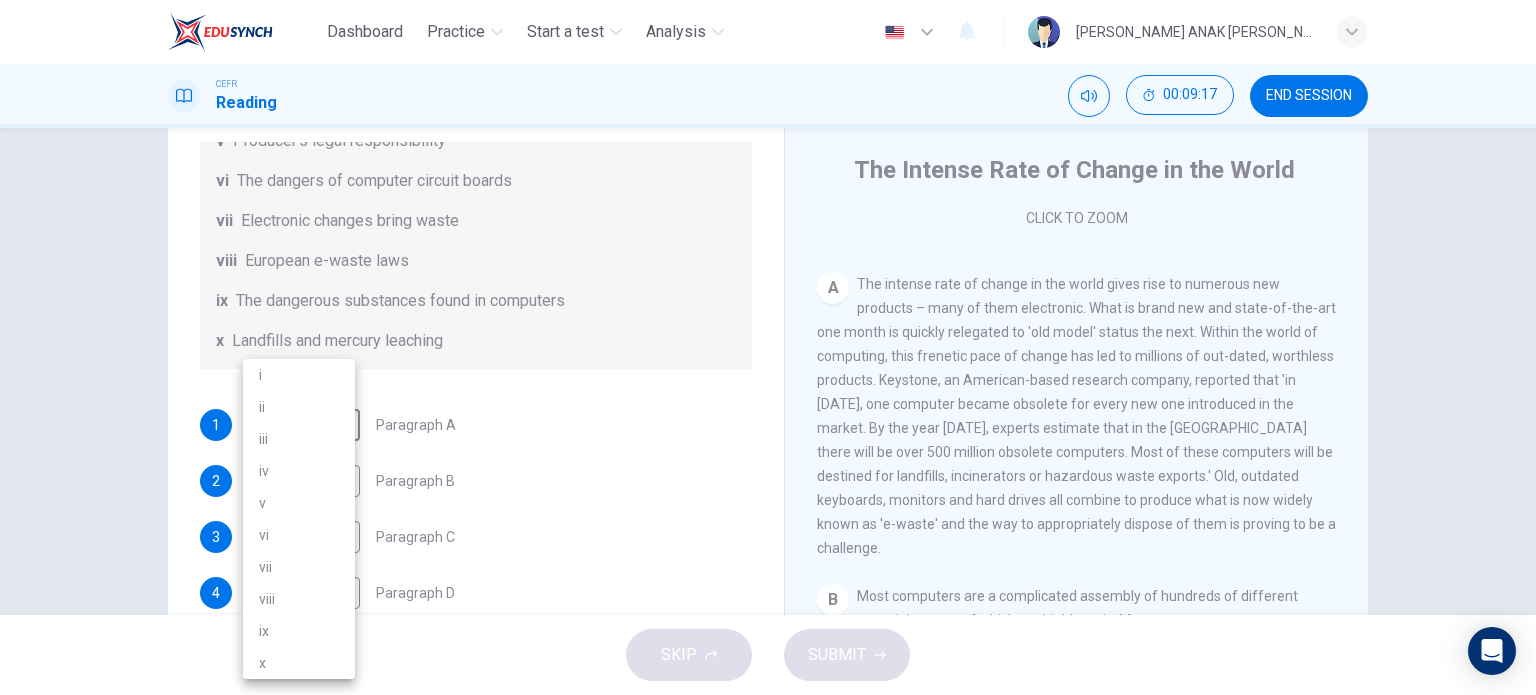 click at bounding box center (768, 347) 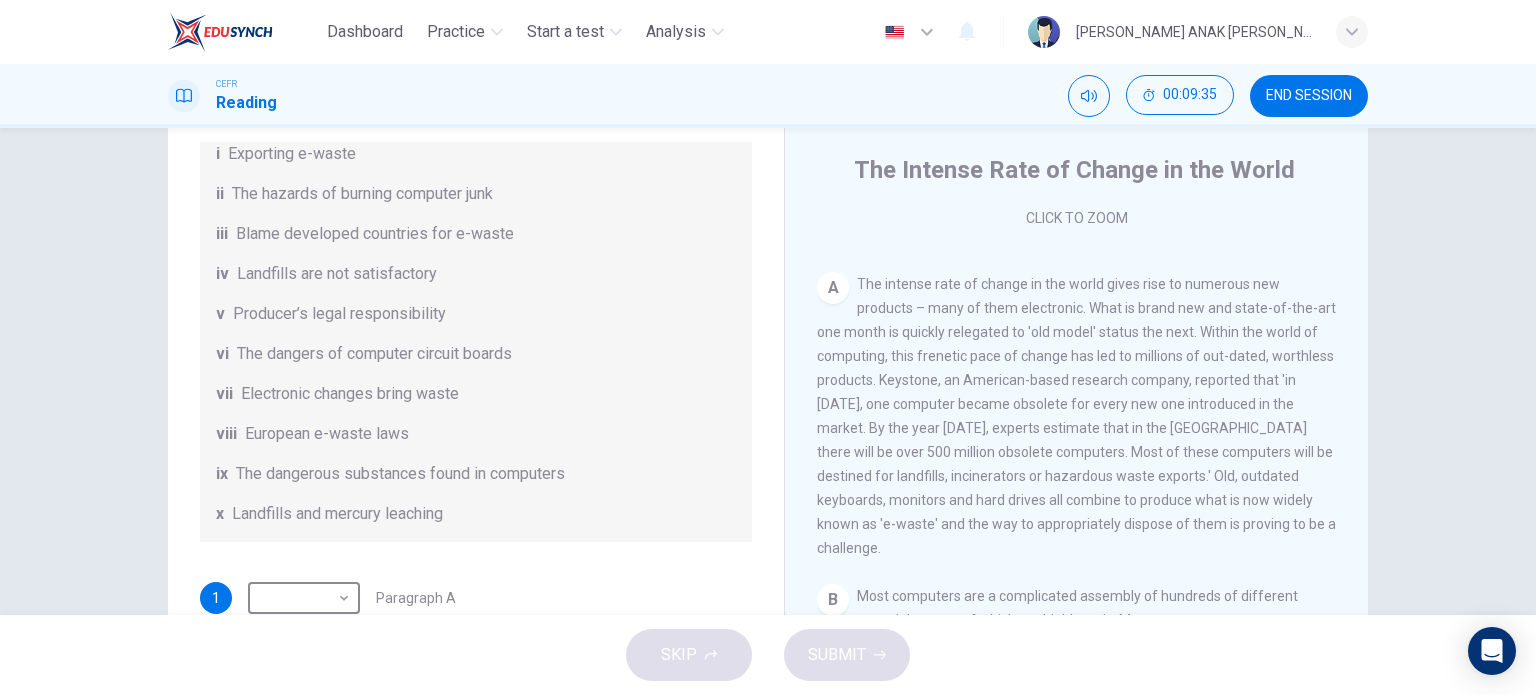 scroll, scrollTop: 488, scrollLeft: 0, axis: vertical 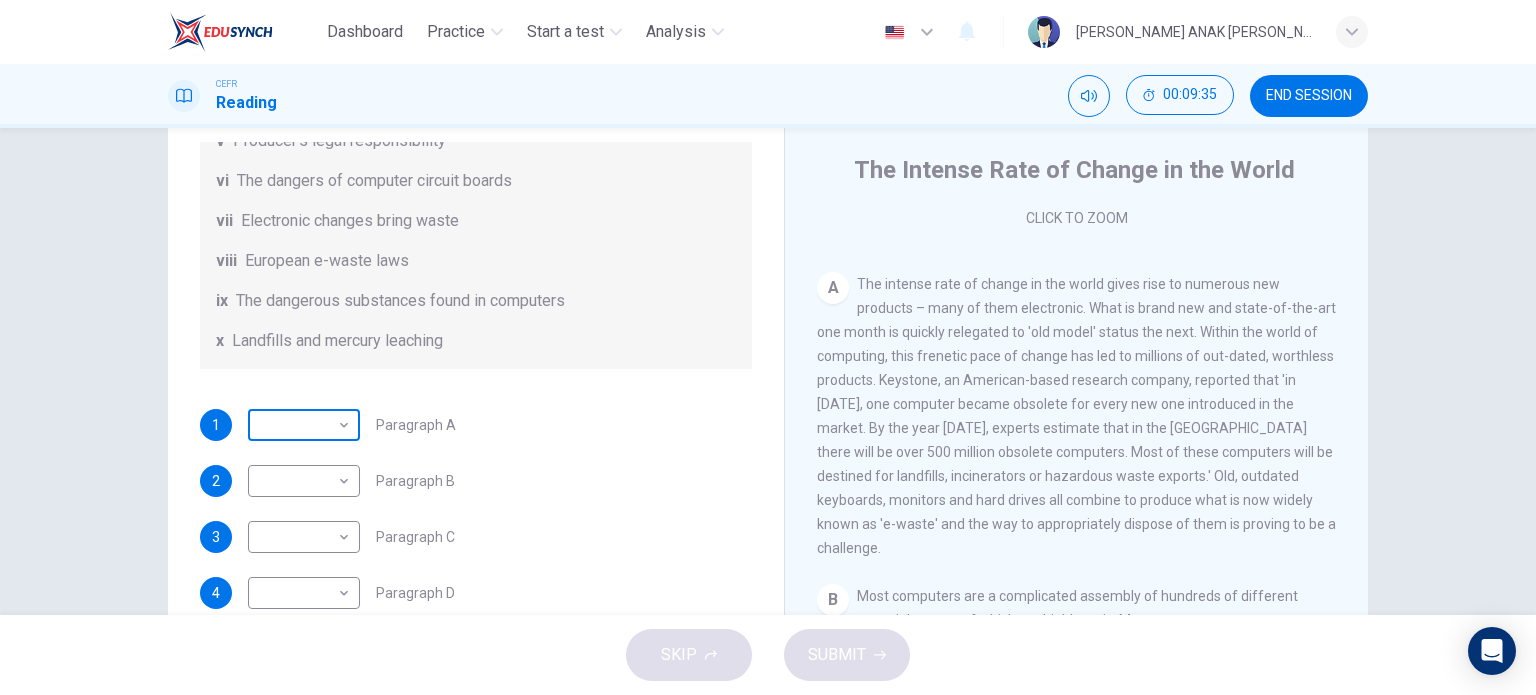 click on "Dashboard Practice Start a test Analysis English en ​ SHANON ANAK POLLY CEFR Reading 00:09:35 END SESSION Questions 1 - 7 The Reading Passage has 7 paragraphs,  A-G .
Choose the correct heading for each paragraph from the list of headings below.
Write the correct number,  i-x , in the boxes below. List of Headings i Exporting e-waste ii The hazards of burning computer junk iii Blame developed countries for e-waste iv Landfills are not satisfactory v Producer’s legal responsibility vi The dangers of computer circuit boards vii Electronic changes bring waste viii European e-waste laws ix The dangerous substances found in computers x Landfills and mercury leaching 1 ​ ​ Paragraph A 2 ​ ​ Paragraph B 3 ​ ​ Paragraph C 4 ​ ​ Paragraph D 5 ​ ​ Paragraph E 6 ​ ​ Paragraph F 7 ​ ​ Paragraph G The Intense Rate of Change in the World CLICK TO ZOOM Click to Zoom A B C D E F G SKIP SUBMIT EduSynch - Online Language Proficiency Testing
Dashboard Practice Start a test Analysis 2025" at bounding box center [768, 347] 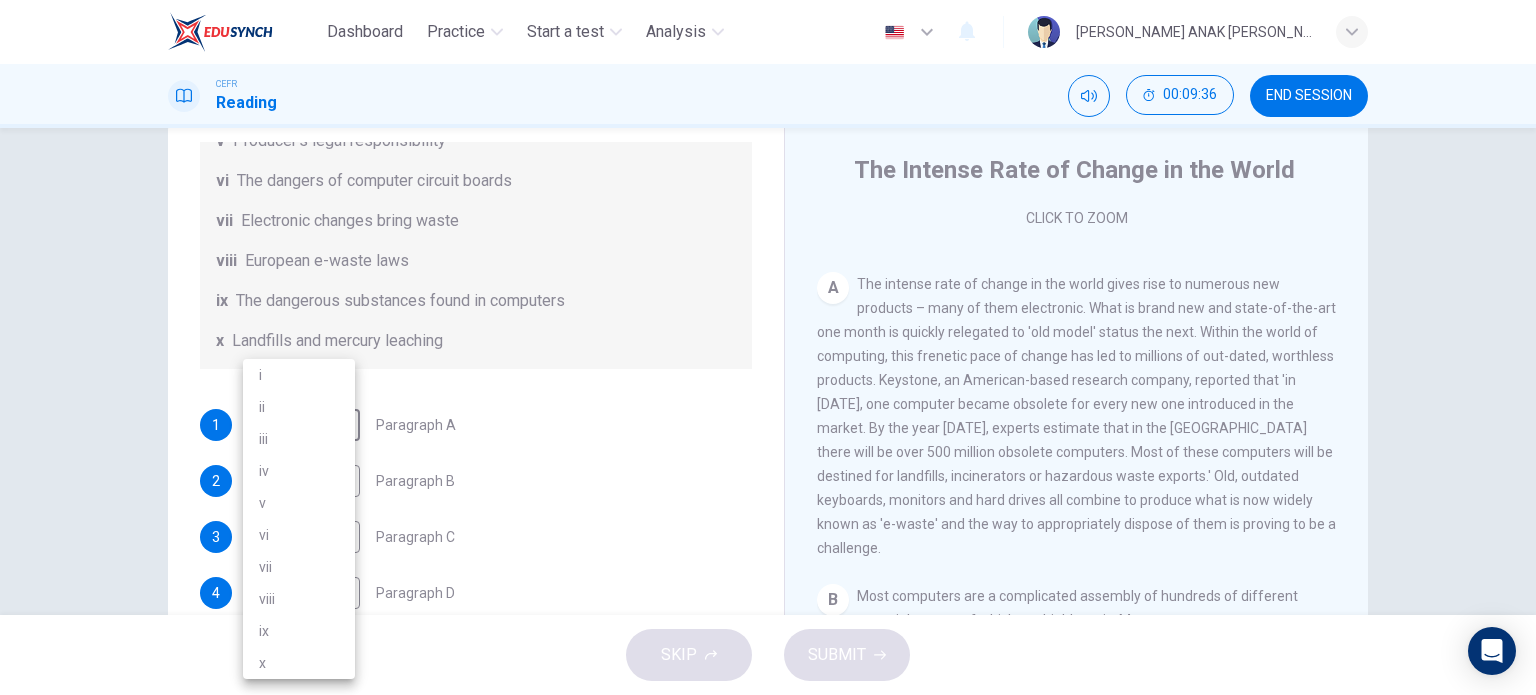 click on "ii" at bounding box center (299, 407) 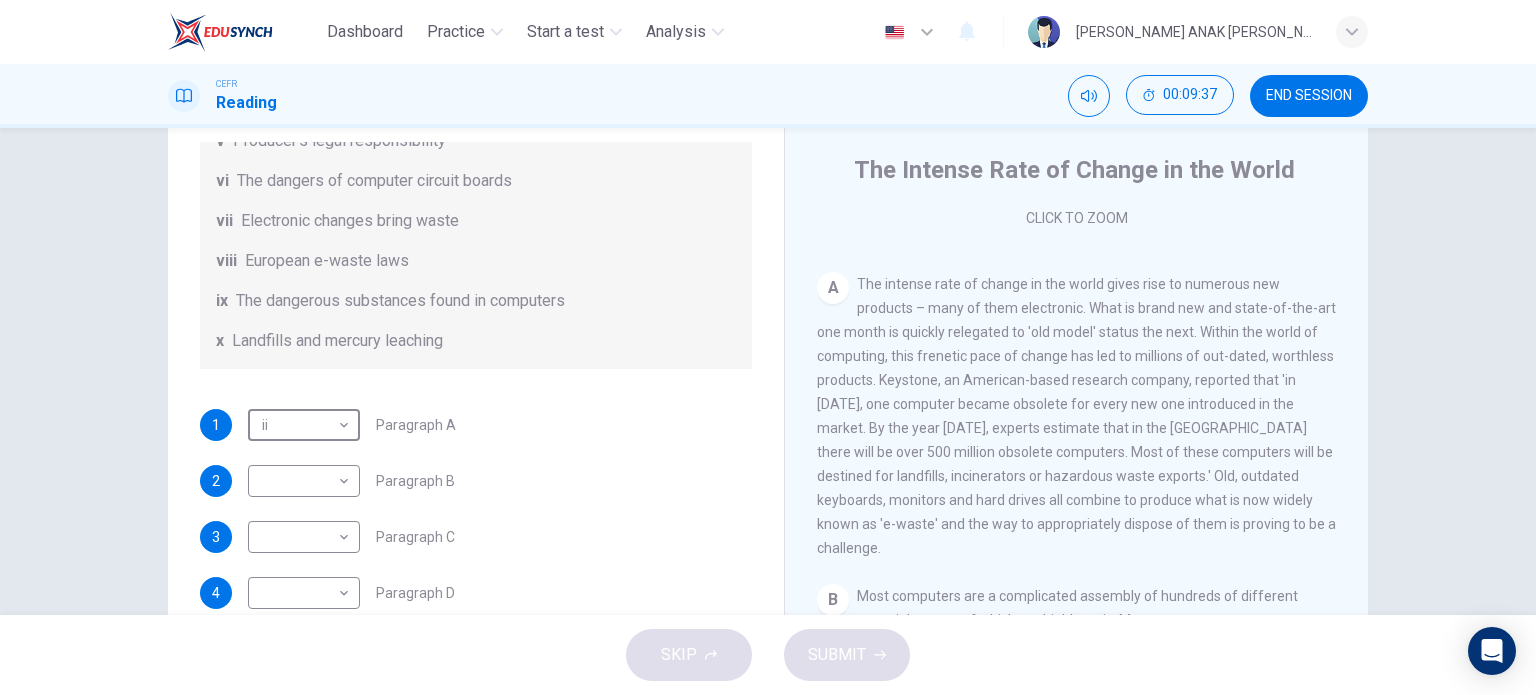 scroll, scrollTop: 120, scrollLeft: 0, axis: vertical 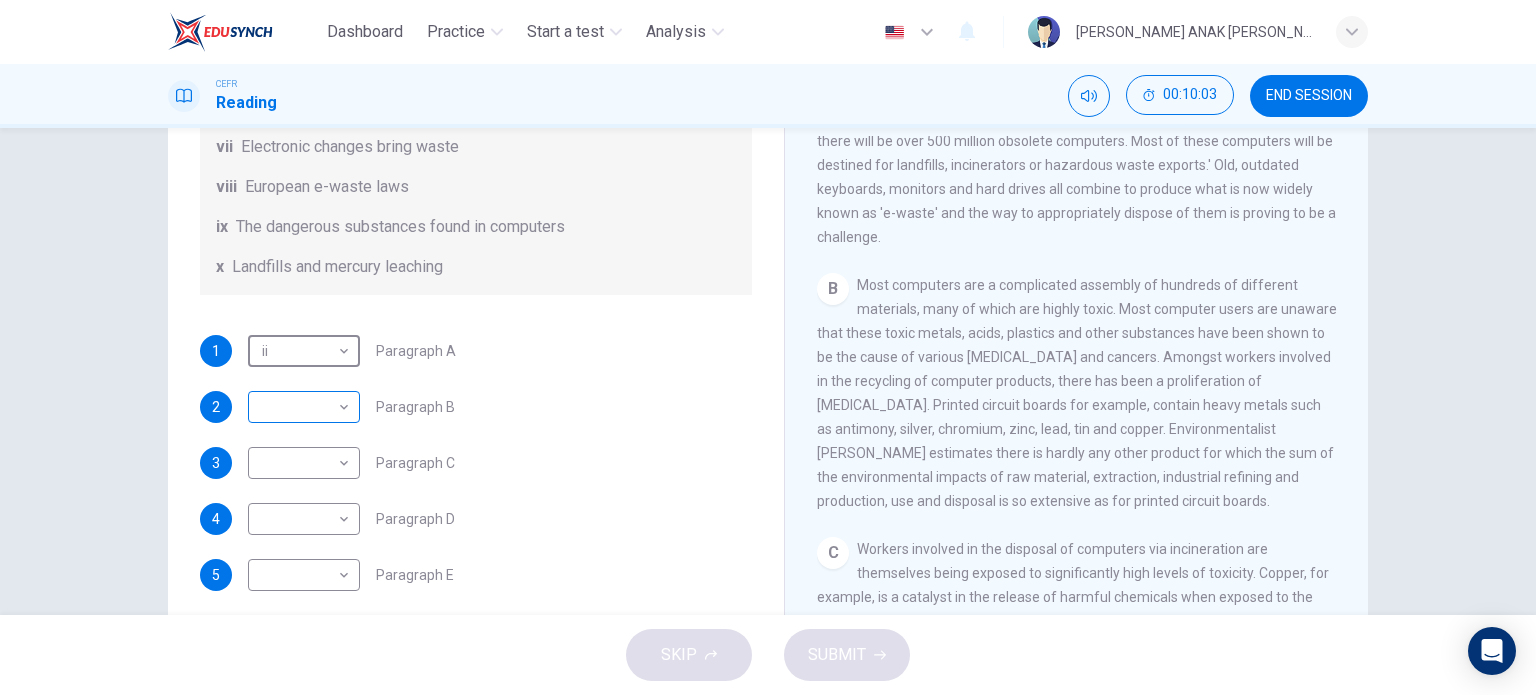 click on "Dashboard Practice Start a test Analysis English en ​ SHANON ANAK POLLY CEFR Reading 00:10:03 END SESSION Questions 1 - 7 The Reading Passage has 7 paragraphs,  A-G .
Choose the correct heading for each paragraph from the list of headings below.
Write the correct number,  i-x , in the boxes below. List of Headings i Exporting e-waste ii The hazards of burning computer junk iii Blame developed countries for e-waste iv Landfills are not satisfactory v Producer’s legal responsibility vi The dangers of computer circuit boards vii Electronic changes bring waste viii European e-waste laws ix The dangerous substances found in computers x Landfills and mercury leaching 1 ii ii ​ Paragraph A 2 ​ ​ Paragraph B 3 ​ ​ Paragraph C 4 ​ ​ Paragraph D 5 ​ ​ Paragraph E 6 ​ ​ Paragraph F 7 ​ ​ Paragraph G The Intense Rate of Change in the World CLICK TO ZOOM Click to Zoom A B C D E F G SKIP SUBMIT EduSynch - Online Language Proficiency Testing
Dashboard Practice Start a test Analysis" at bounding box center [768, 347] 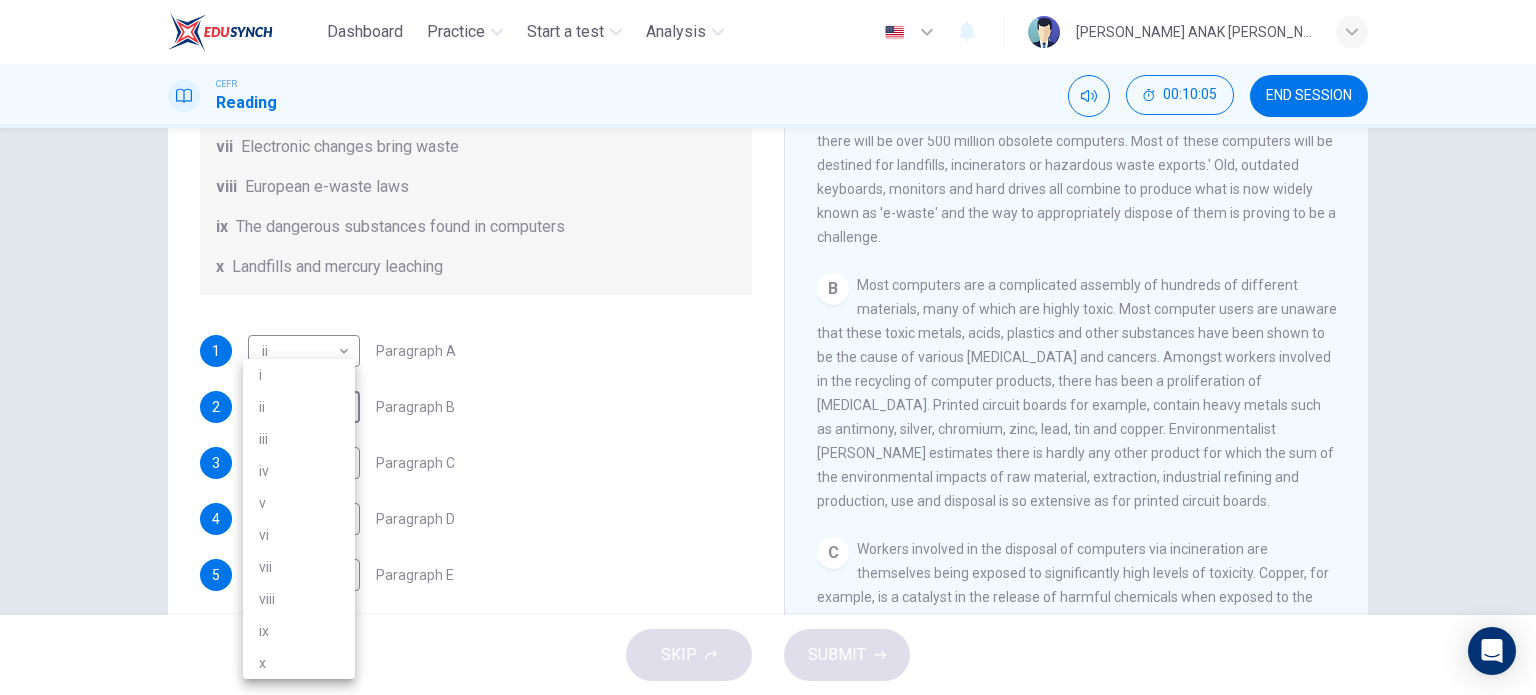 click on "ix" at bounding box center (299, 631) 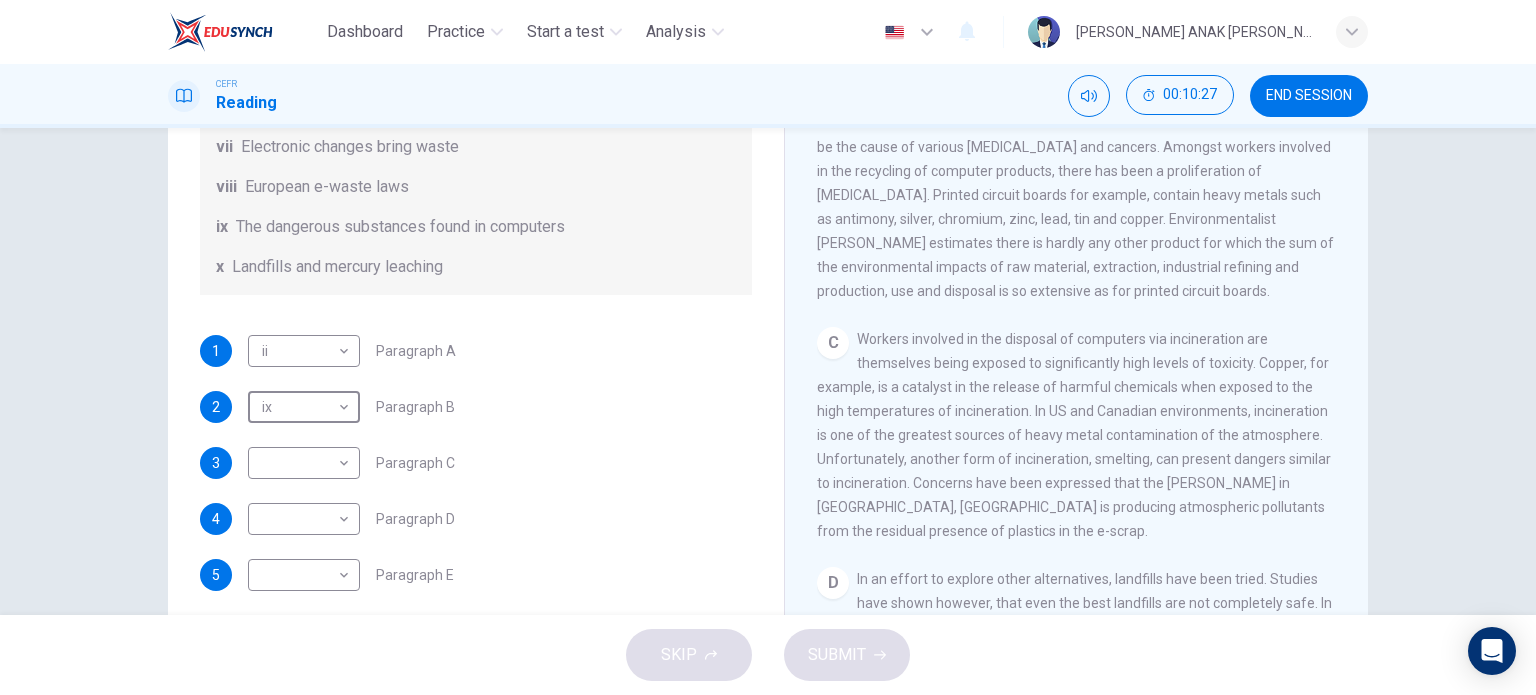 scroll, scrollTop: 875, scrollLeft: 0, axis: vertical 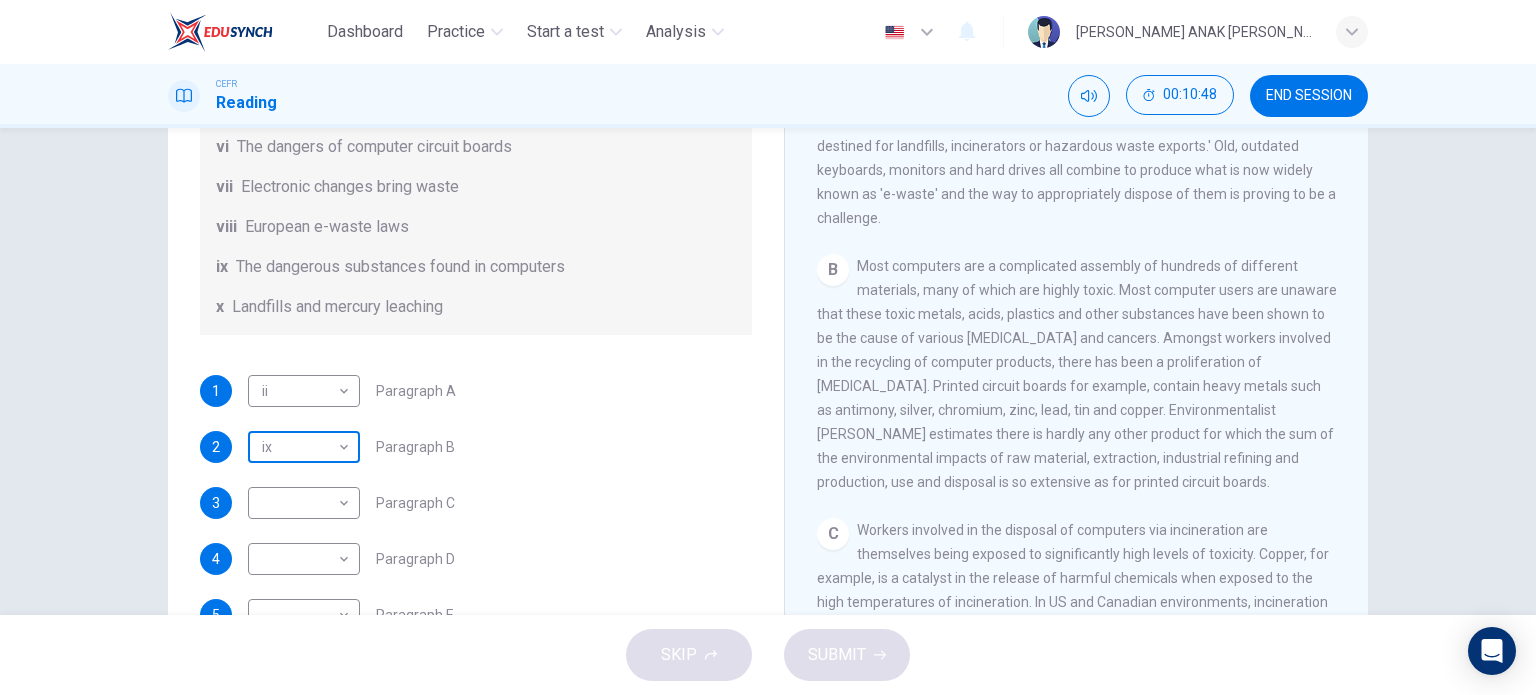 click on "Dashboard Practice Start a test Analysis English en ​ SHANON ANAK POLLY CEFR Reading 00:10:48 END SESSION Questions 1 - 7 The Reading Passage has 7 paragraphs,  A-G .
Choose the correct heading for each paragraph from the list of headings below.
Write the correct number,  i-x , in the boxes below. List of Headings i Exporting e-waste ii The hazards of burning computer junk iii Blame developed countries for e-waste iv Landfills are not satisfactory v Producer’s legal responsibility vi The dangers of computer circuit boards vii Electronic changes bring waste viii European e-waste laws ix The dangerous substances found in computers x Landfills and mercury leaching 1 ii ii ​ Paragraph A 2 ix ix ​ Paragraph B 3 ​ ​ Paragraph C 4 ​ ​ Paragraph D 5 ​ ​ Paragraph E 6 ​ ​ Paragraph F 7 ​ ​ Paragraph G The Intense Rate of Change in the World CLICK TO ZOOM Click to Zoom A B C D E F G SKIP SUBMIT EduSynch - Online Language Proficiency Testing
Dashboard Practice Start a test Analysis" at bounding box center [768, 347] 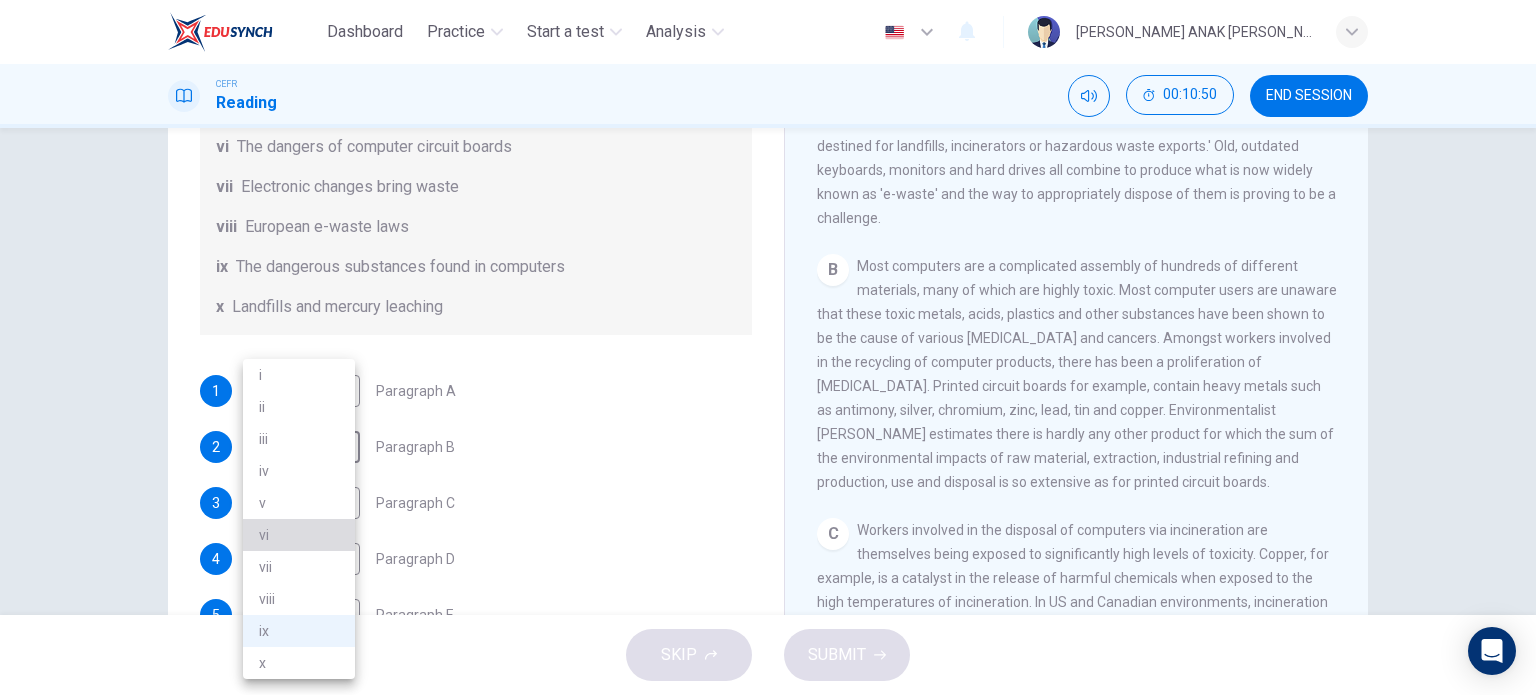 click on "vi" at bounding box center (299, 535) 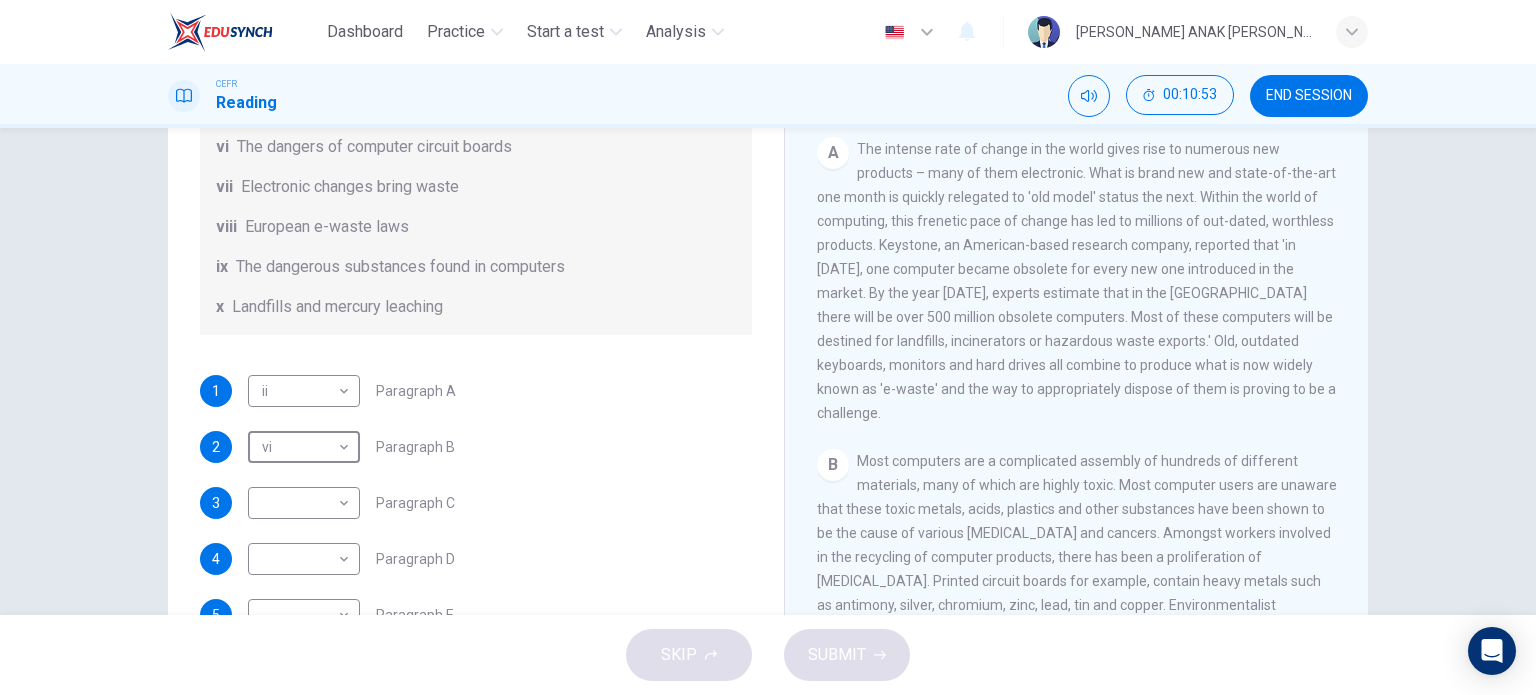 scroll, scrollTop: 408, scrollLeft: 0, axis: vertical 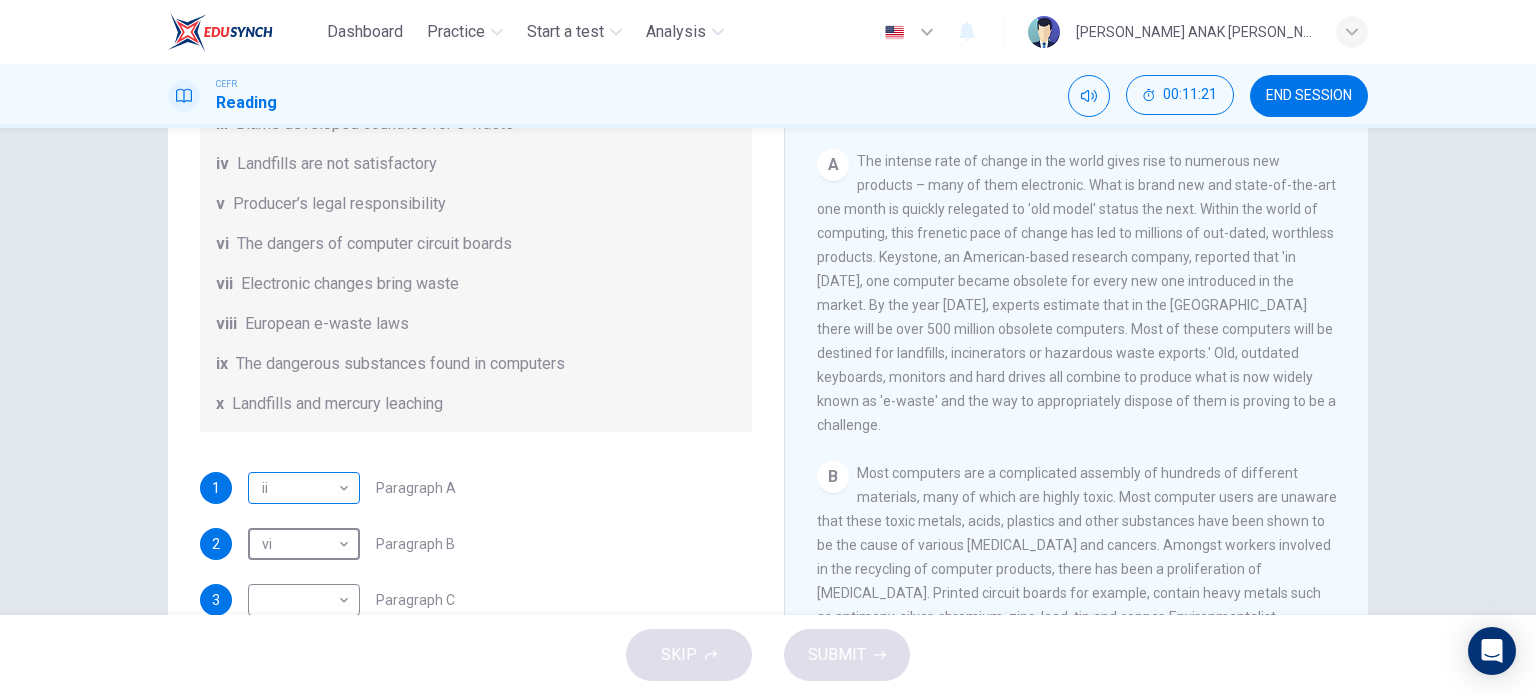 click on "Dashboard Practice Start a test Analysis English en ​ SHANON ANAK POLLY CEFR Reading 00:11:21 END SESSION Questions 1 - 7 The Reading Passage has 7 paragraphs,  A-G .
Choose the correct heading for each paragraph from the list of headings below.
Write the correct number,  i-x , in the boxes below. List of Headings i Exporting e-waste ii The hazards of burning computer junk iii Blame developed countries for e-waste iv Landfills are not satisfactory v Producer’s legal responsibility vi The dangers of computer circuit boards vii Electronic changes bring waste viii European e-waste laws ix The dangerous substances found in computers x Landfills and mercury leaching 1 ii ii ​ Paragraph A 2 vi vi ​ Paragraph B 3 ​ ​ Paragraph C 4 ​ ​ Paragraph D 5 ​ ​ Paragraph E 6 ​ ​ Paragraph F 7 ​ ​ Paragraph G The Intense Rate of Change in the World CLICK TO ZOOM Click to Zoom A B C D E F G SKIP SUBMIT EduSynch - Online Language Proficiency Testing
Dashboard Practice Start a test Analysis" at bounding box center (768, 347) 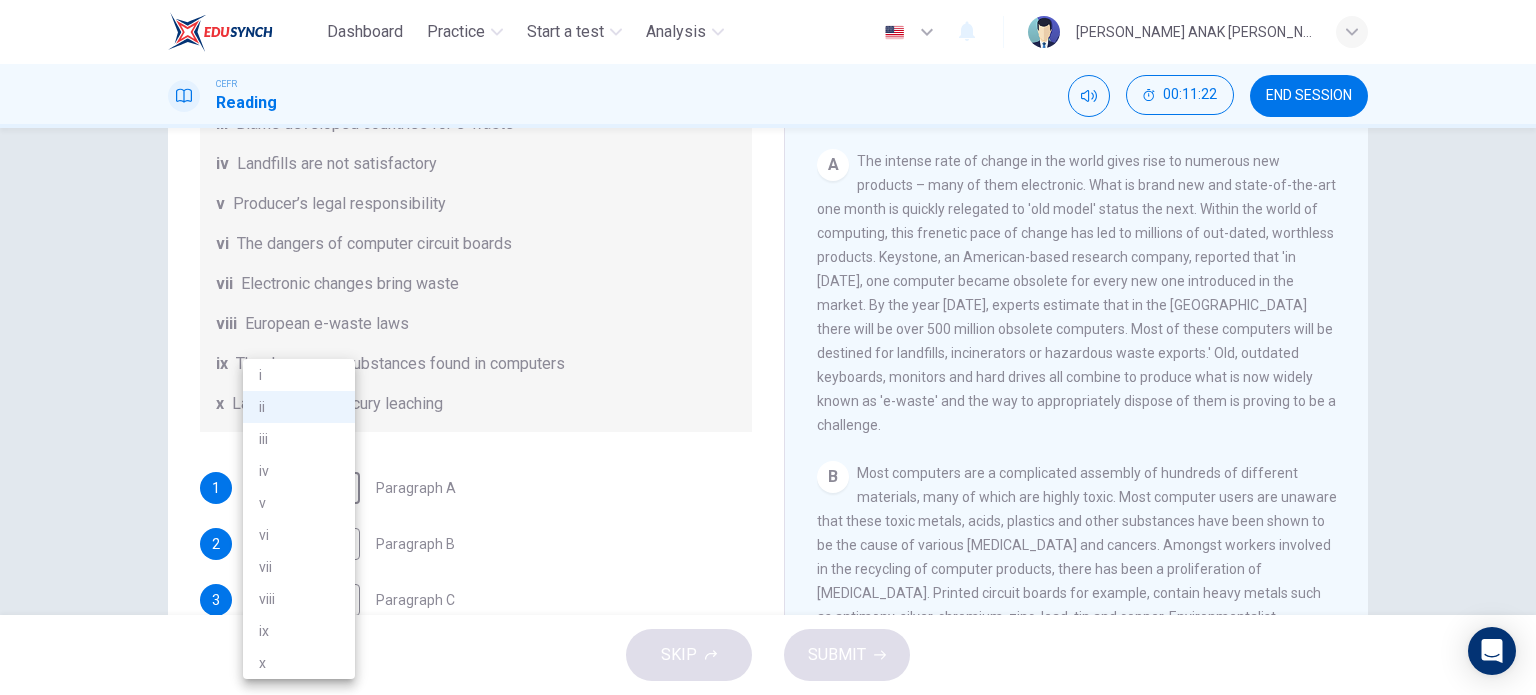 click on "iii" at bounding box center (299, 439) 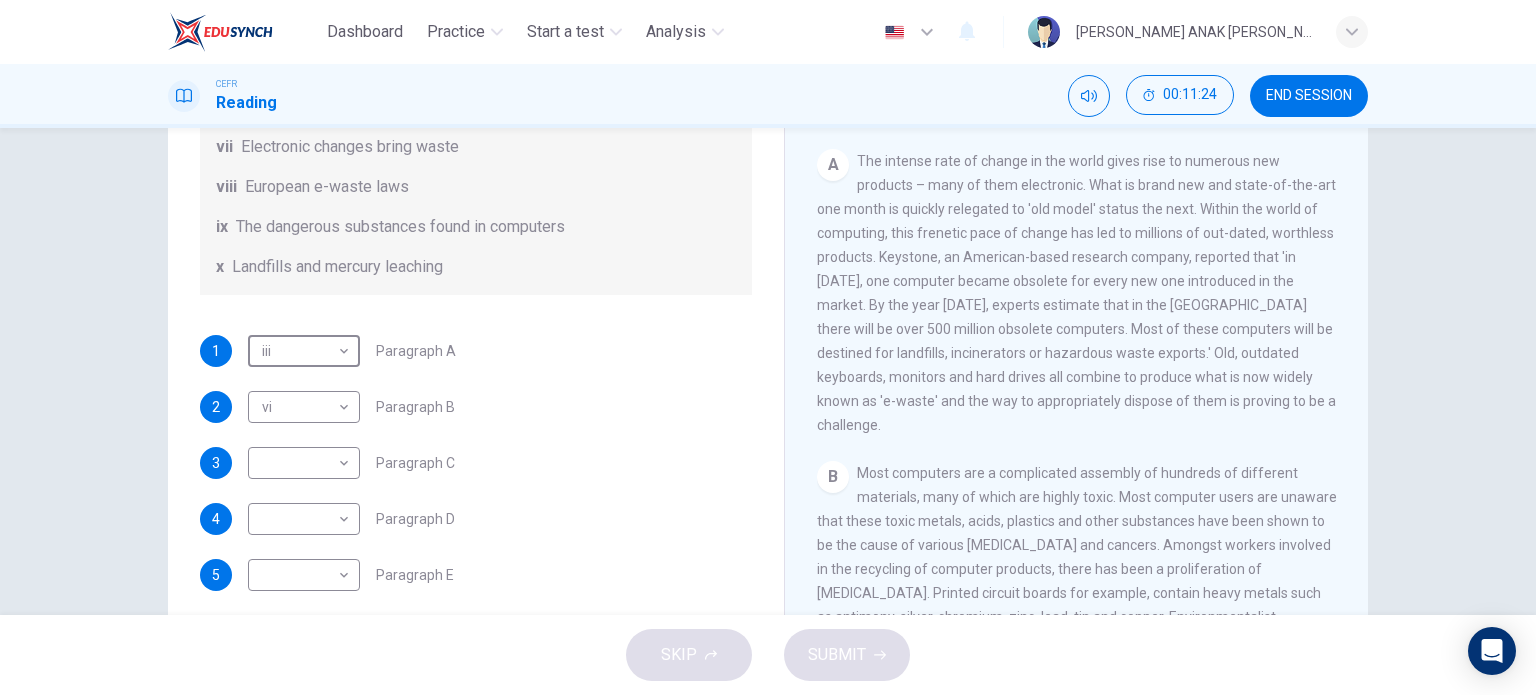 scroll, scrollTop: 479, scrollLeft: 0, axis: vertical 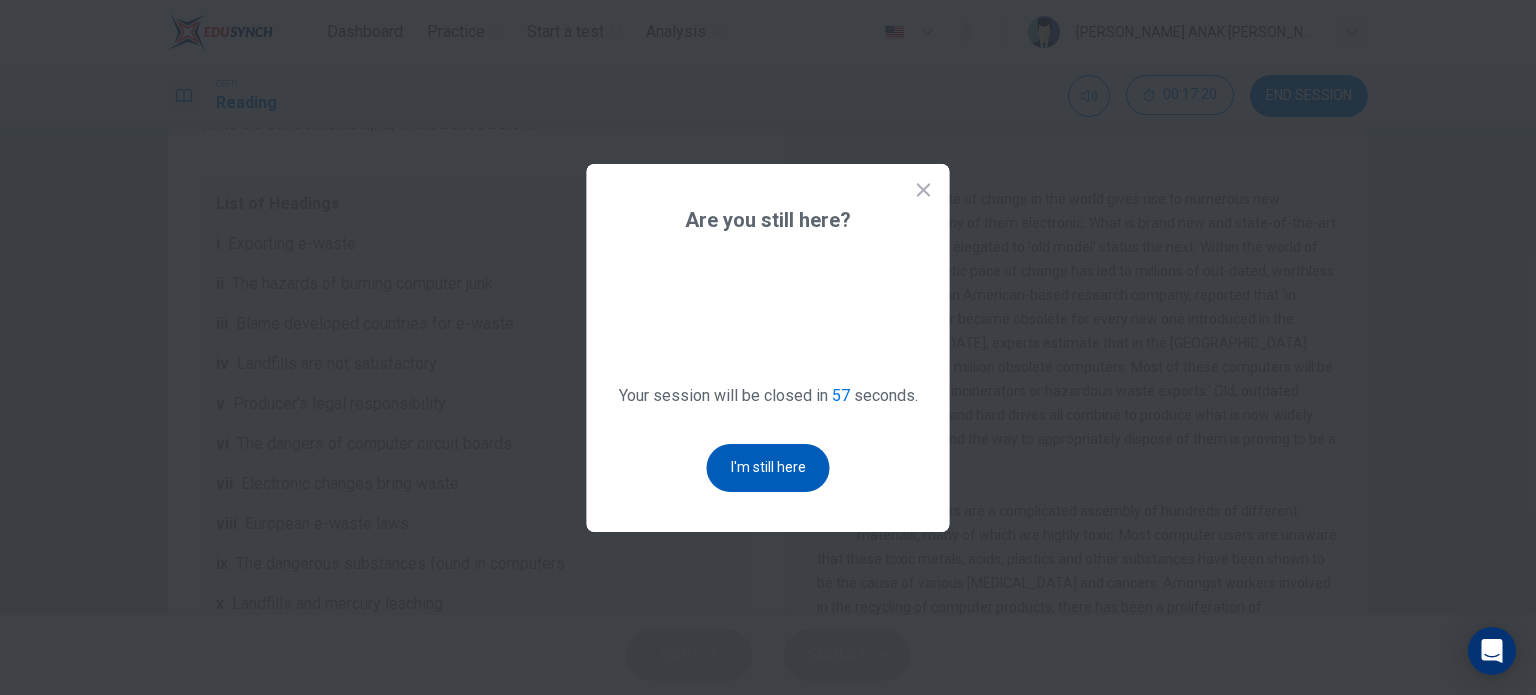 click on "I'm still here" at bounding box center (768, 468) 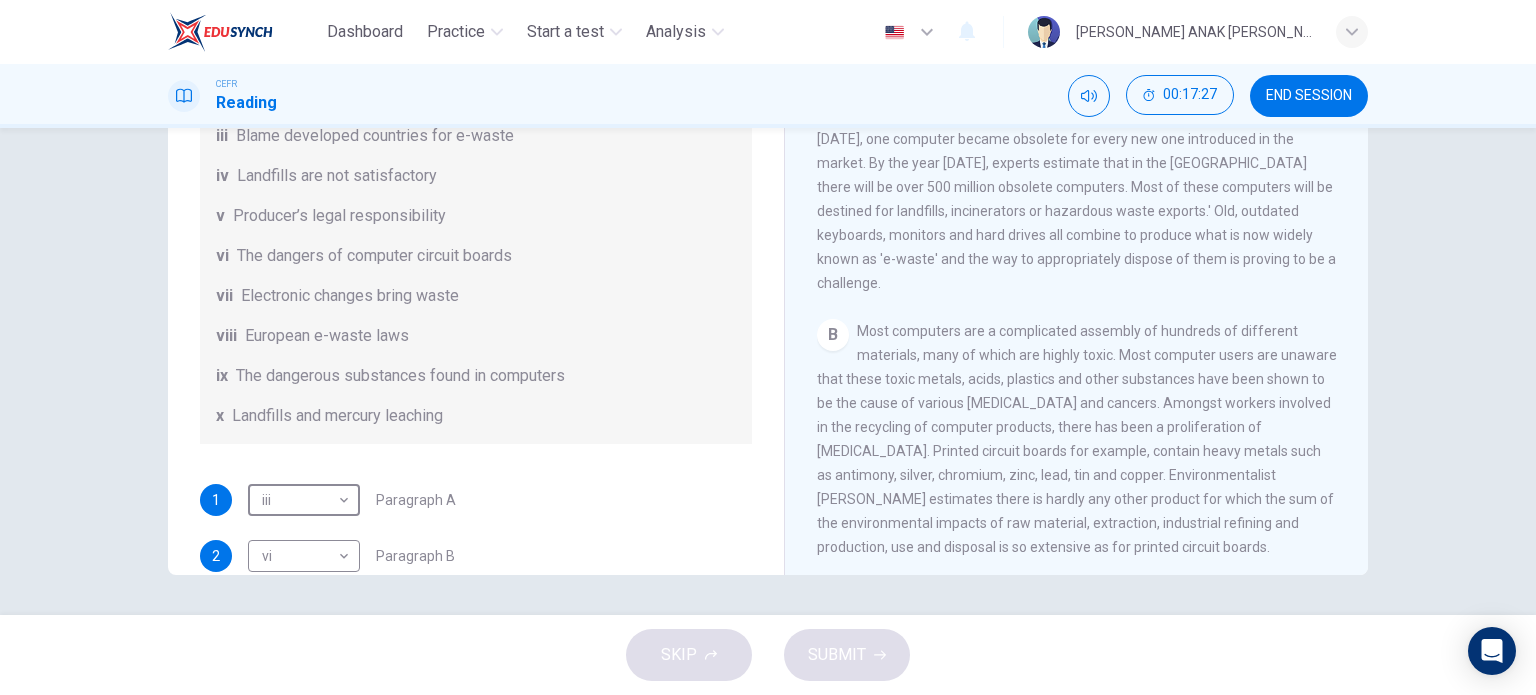 scroll, scrollTop: 152, scrollLeft: 0, axis: vertical 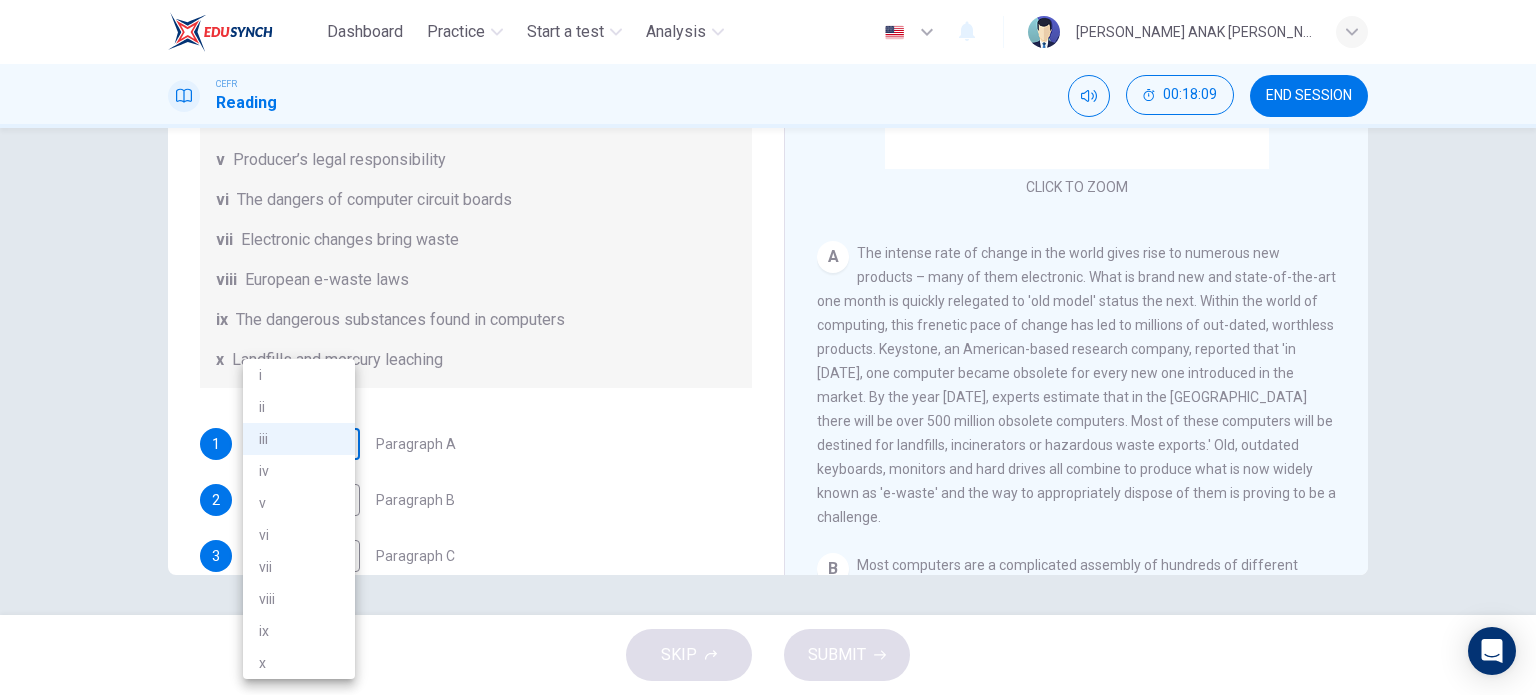 click on "Dashboard Practice Start a test Analysis English en ​ SHANON ANAK POLLY CEFR Reading 00:18:09 END SESSION Questions 1 - 7 The Reading Passage has 7 paragraphs,  A-G .
Choose the correct heading for each paragraph from the list of headings below.
Write the correct number,  i-x , in the boxes below. List of Headings i Exporting e-waste ii The hazards of burning computer junk iii Blame developed countries for e-waste iv Landfills are not satisfactory v Producer’s legal responsibility vi The dangers of computer circuit boards vii Electronic changes bring waste viii European e-waste laws ix The dangerous substances found in computers x Landfills and mercury leaching 1 iii iii ​ Paragraph A 2 vi vi ​ Paragraph B 3 ​ ​ Paragraph C 4 ​ ​ Paragraph D 5 ​ ​ Paragraph E 6 ​ ​ Paragraph F 7 ​ ​ Paragraph G The Intense Rate of Change in the World CLICK TO ZOOM Click to Zoom A B C D E F G SKIP SUBMIT EduSynch - Online Language Proficiency Testing
Dashboard Practice Start a test 2025 i" at bounding box center [768, 347] 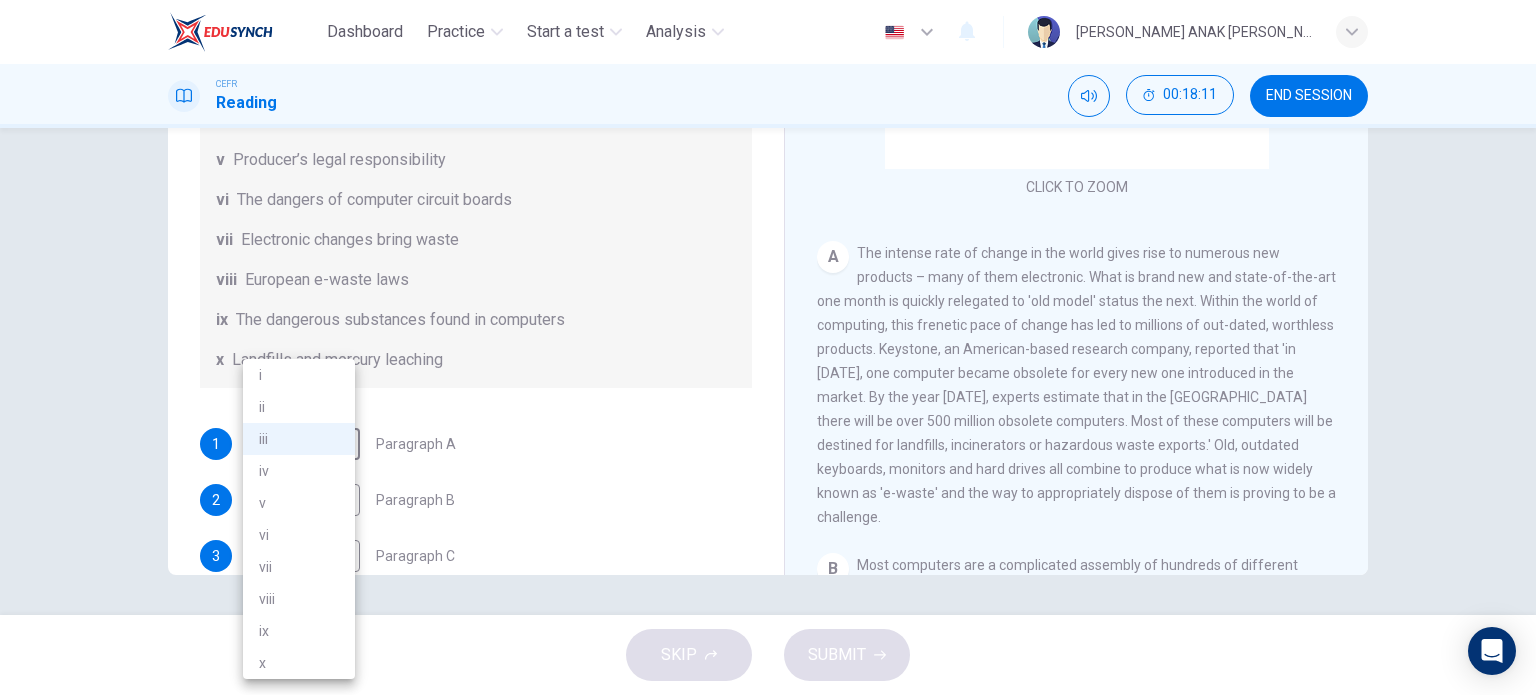 click on "vii" at bounding box center [299, 567] 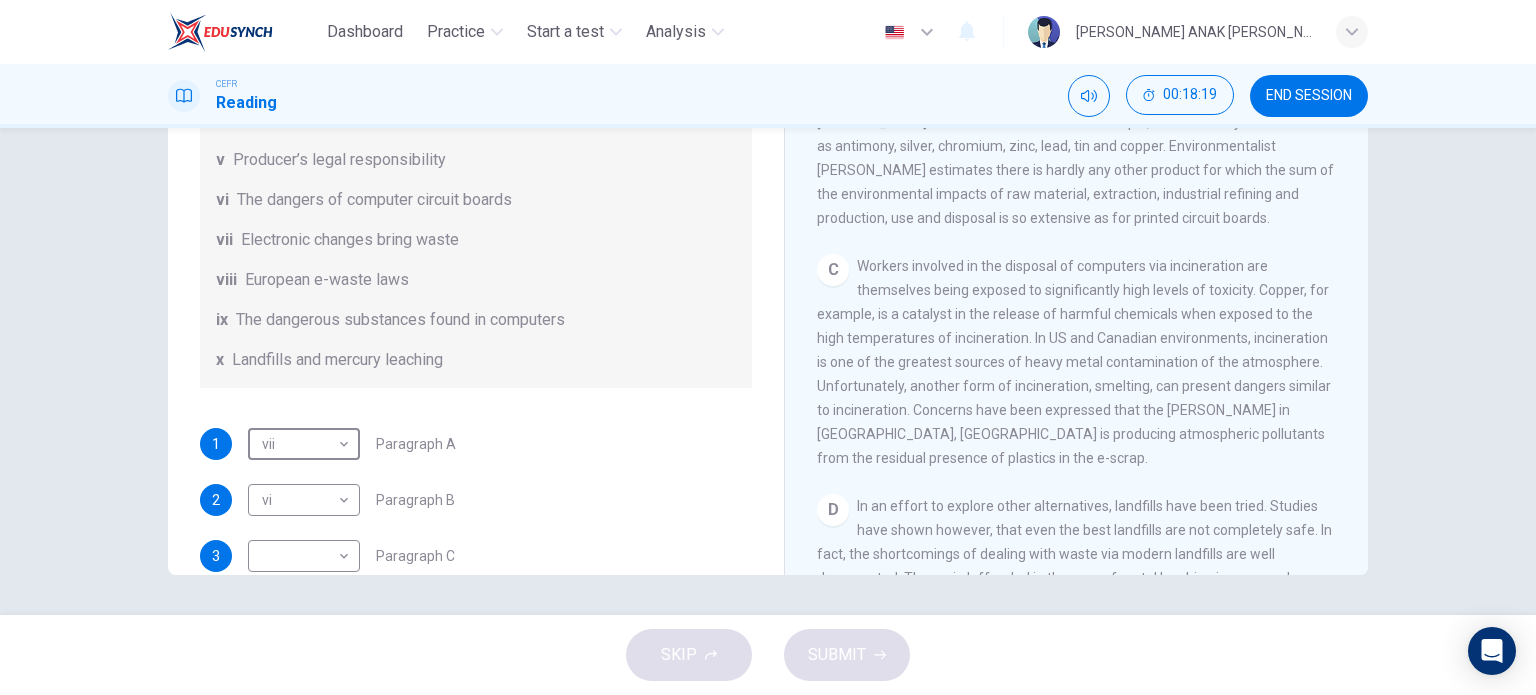 scroll, scrollTop: 712, scrollLeft: 0, axis: vertical 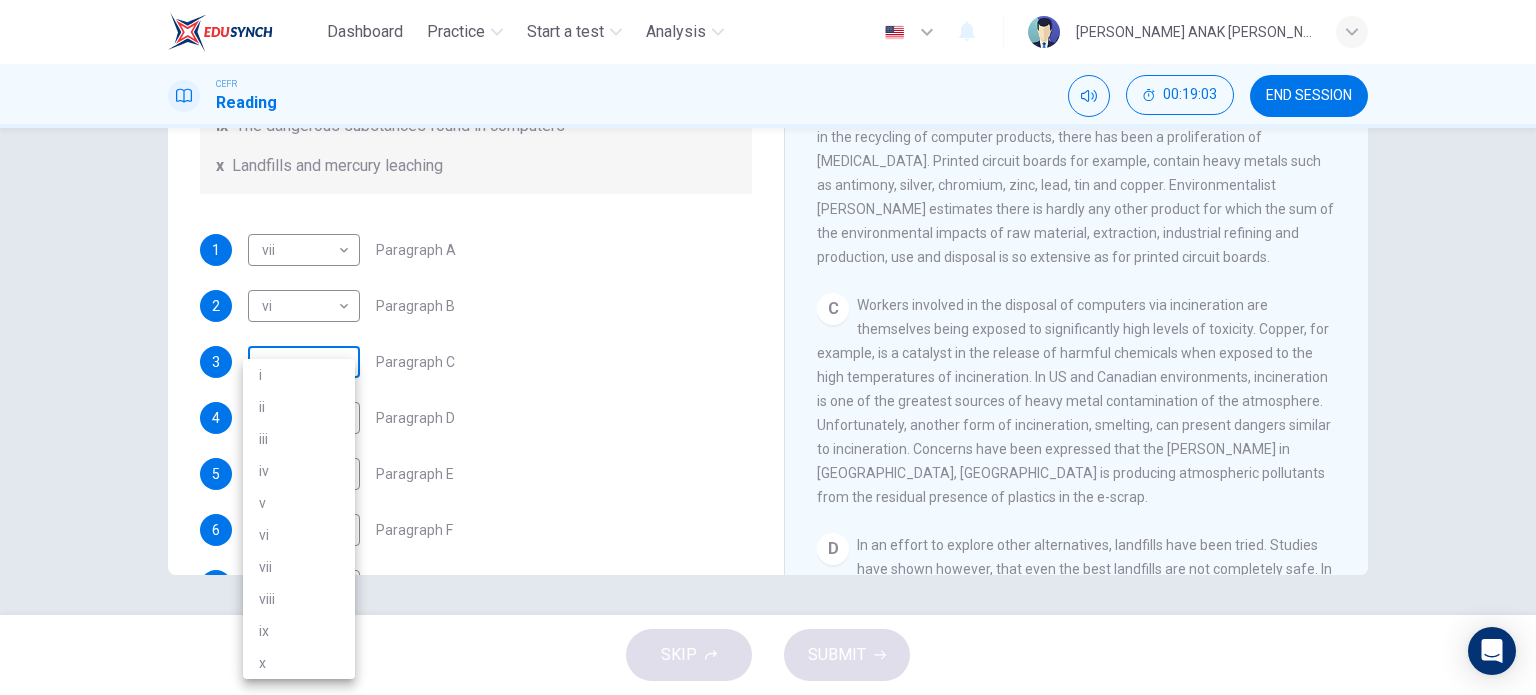 click on "Dashboard Practice Start a test Analysis English en ​ SHANON ANAK POLLY CEFR Reading 00:19:03 END SESSION Questions 1 - 7 The Reading Passage has 7 paragraphs,  A-G .
Choose the correct heading for each paragraph from the list of headings below.
Write the correct number,  i-x , in the boxes below. List of Headings i Exporting e-waste ii The hazards of burning computer junk iii Blame developed countries for e-waste iv Landfills are not satisfactory v Producer’s legal responsibility vi The dangers of computer circuit boards vii Electronic changes bring waste viii European e-waste laws ix The dangerous substances found in computers x Landfills and mercury leaching 1 vii vii ​ Paragraph A 2 vi vi ​ Paragraph B 3 ​ ​ Paragraph C 4 ​ ​ Paragraph D 5 ​ ​ Paragraph E 6 ​ ​ Paragraph F 7 ​ ​ Paragraph G The Intense Rate of Change in the World CLICK TO ZOOM Click to Zoom A B C D E F G SKIP SUBMIT EduSynch - Online Language Proficiency Testing
Dashboard Practice Start a test 2025 i" at bounding box center [768, 347] 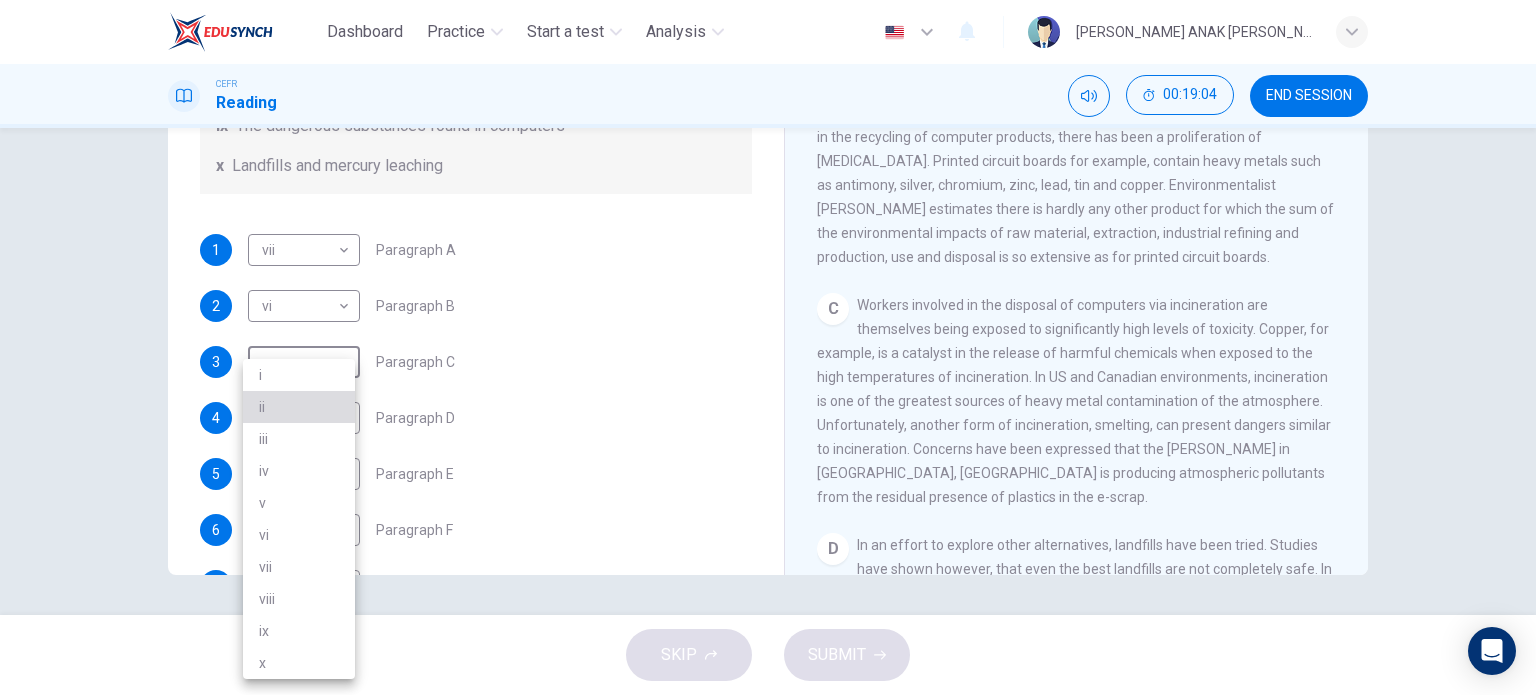 click on "ii" at bounding box center [299, 407] 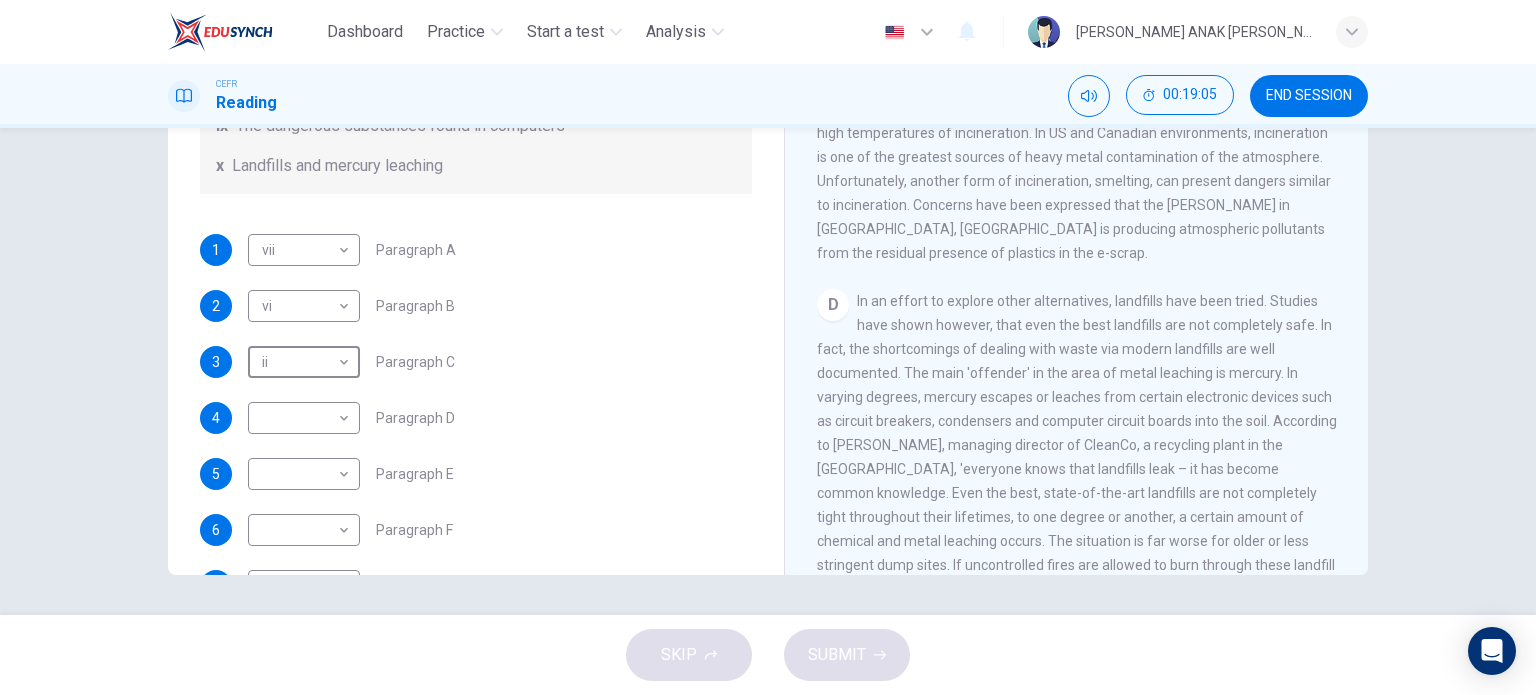scroll, scrollTop: 932, scrollLeft: 0, axis: vertical 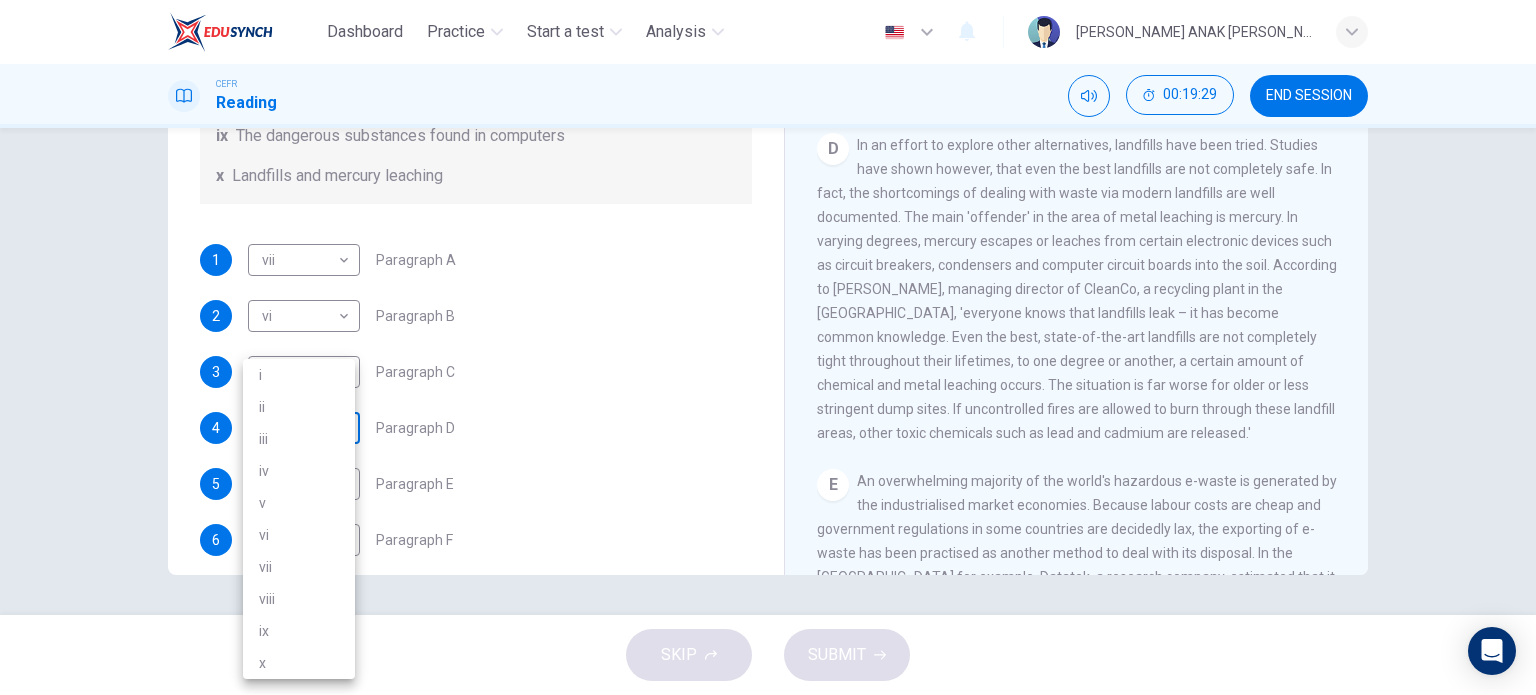 click on "Dashboard Practice Start a test Analysis English en ​ SHANON ANAK POLLY CEFR Reading 00:19:29 END SESSION Questions 1 - 7 The Reading Passage has 7 paragraphs,  A-G .
Choose the correct heading for each paragraph from the list of headings below.
Write the correct number,  i-x , in the boxes below. List of Headings i Exporting e-waste ii The hazards of burning computer junk iii Blame developed countries for e-waste iv Landfills are not satisfactory v Producer’s legal responsibility vi The dangers of computer circuit boards vii Electronic changes bring waste viii European e-waste laws ix The dangerous substances found in computers x Landfills and mercury leaching 1 vii vii ​ Paragraph A 2 vi vi ​ Paragraph B 3 ii ii ​ Paragraph C 4 ​ ​ Paragraph D 5 ​ ​ Paragraph E 6 ​ ​ Paragraph F 7 ​ ​ Paragraph G The Intense Rate of Change in the World CLICK TO ZOOM Click to Zoom A B C D E F G SKIP SUBMIT EduSynch - Online Language Proficiency Testing
Dashboard Practice Start a test 2025" at bounding box center (768, 347) 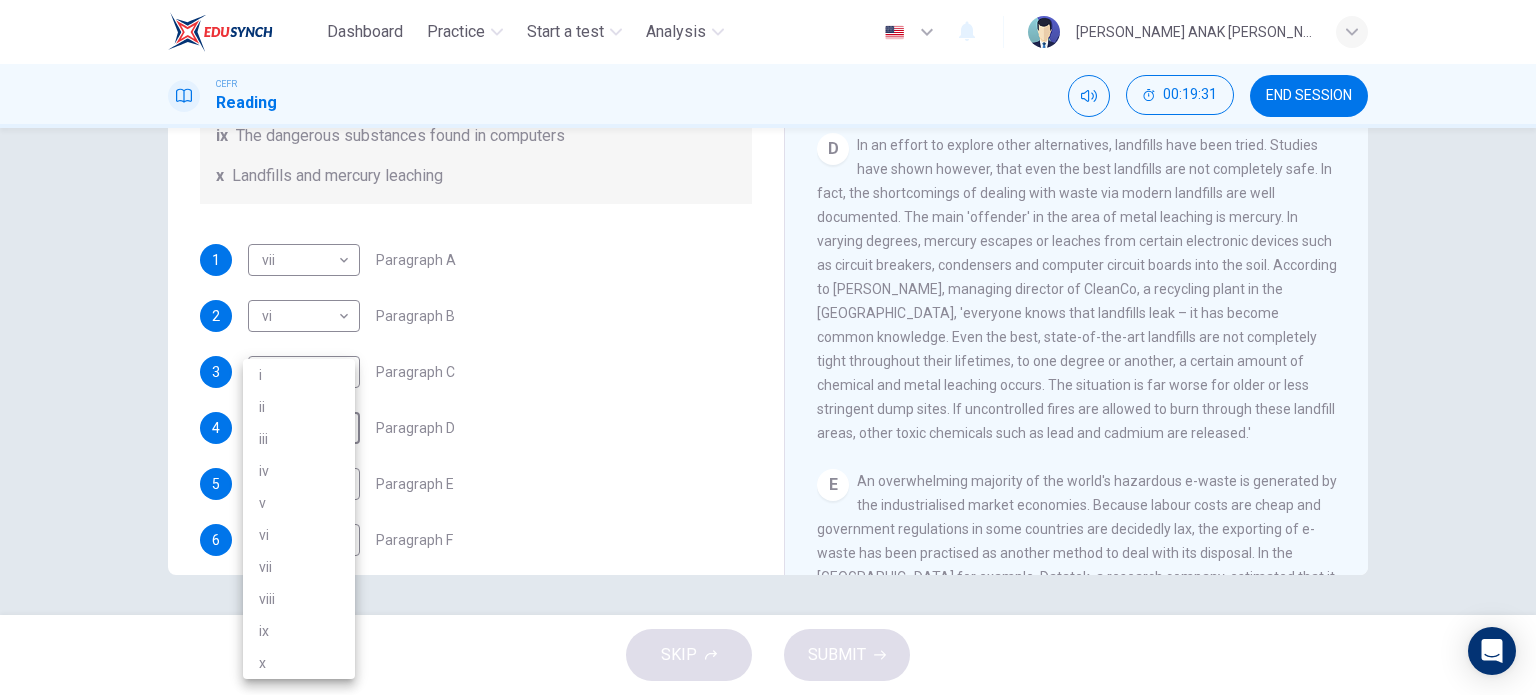 click on "x" at bounding box center [299, 663] 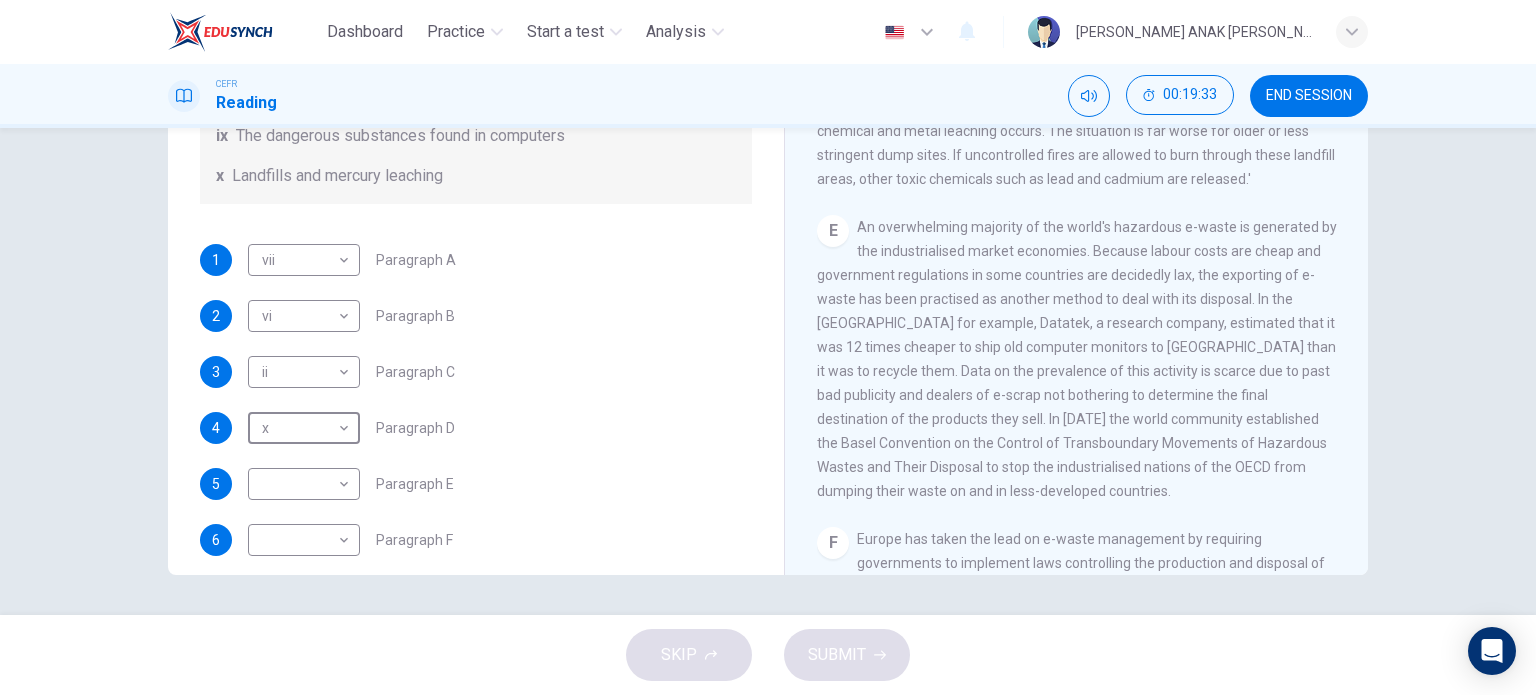 scroll, scrollTop: 1344, scrollLeft: 0, axis: vertical 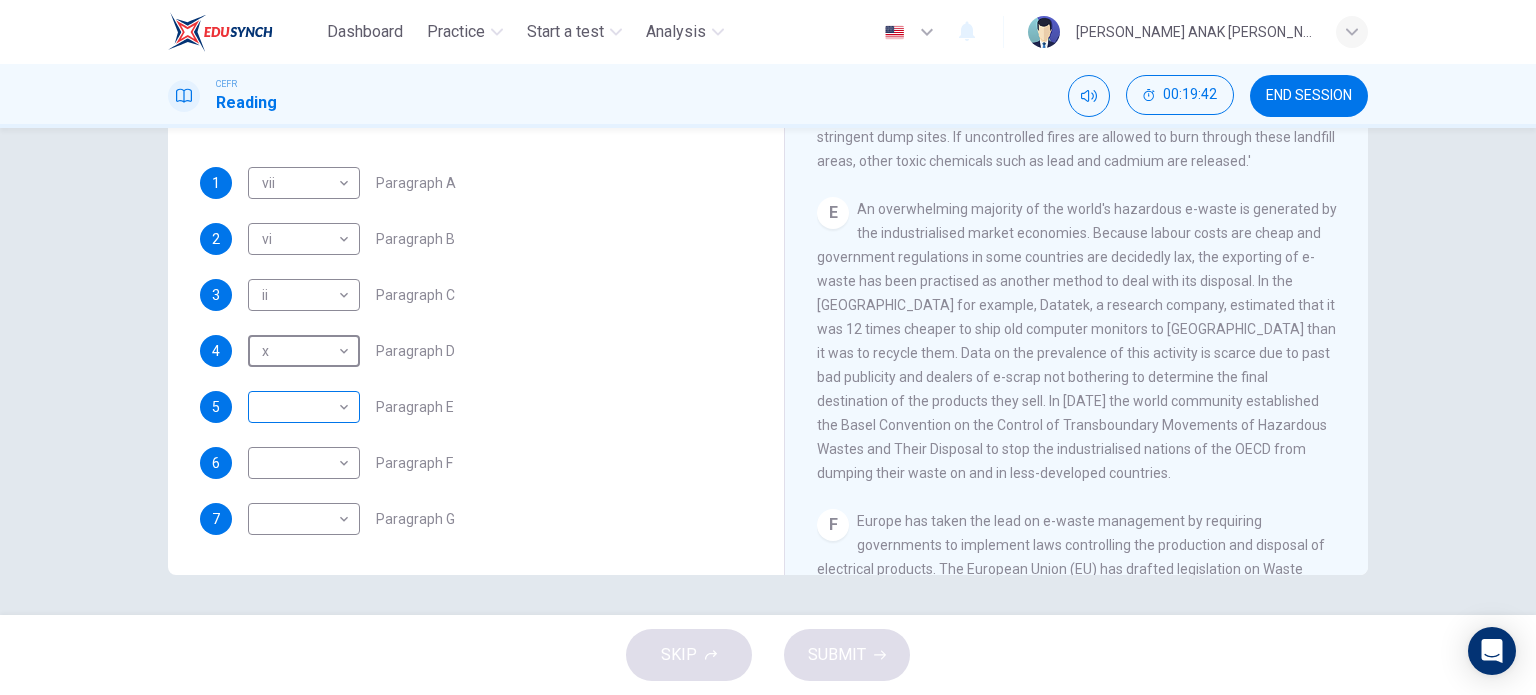 click on "Dashboard Practice Start a test Analysis English en ​ SHANON ANAK POLLY CEFR Reading 00:19:42 END SESSION Questions 1 - 7 The Reading Passage has 7 paragraphs,  A-G .
Choose the correct heading for each paragraph from the list of headings below.
Write the correct number,  i-x , in the boxes below. List of Headings i Exporting e-waste ii The hazards of burning computer junk iii Blame developed countries for e-waste iv Landfills are not satisfactory v Producer’s legal responsibility vi The dangers of computer circuit boards vii Electronic changes bring waste viii European e-waste laws ix The dangerous substances found in computers x Landfills and mercury leaching 1 vii vii ​ Paragraph A 2 vi vi ​ Paragraph B 3 ii ii ​ Paragraph C 4 x x ​ Paragraph D 5 ​ ​ Paragraph E 6 ​ ​ Paragraph F 7 ​ ​ Paragraph G The Intense Rate of Change in the World CLICK TO ZOOM Click to Zoom A B C D E F G SKIP SUBMIT EduSynch - Online Language Proficiency Testing
Dashboard Practice Start a test 2025" at bounding box center [768, 347] 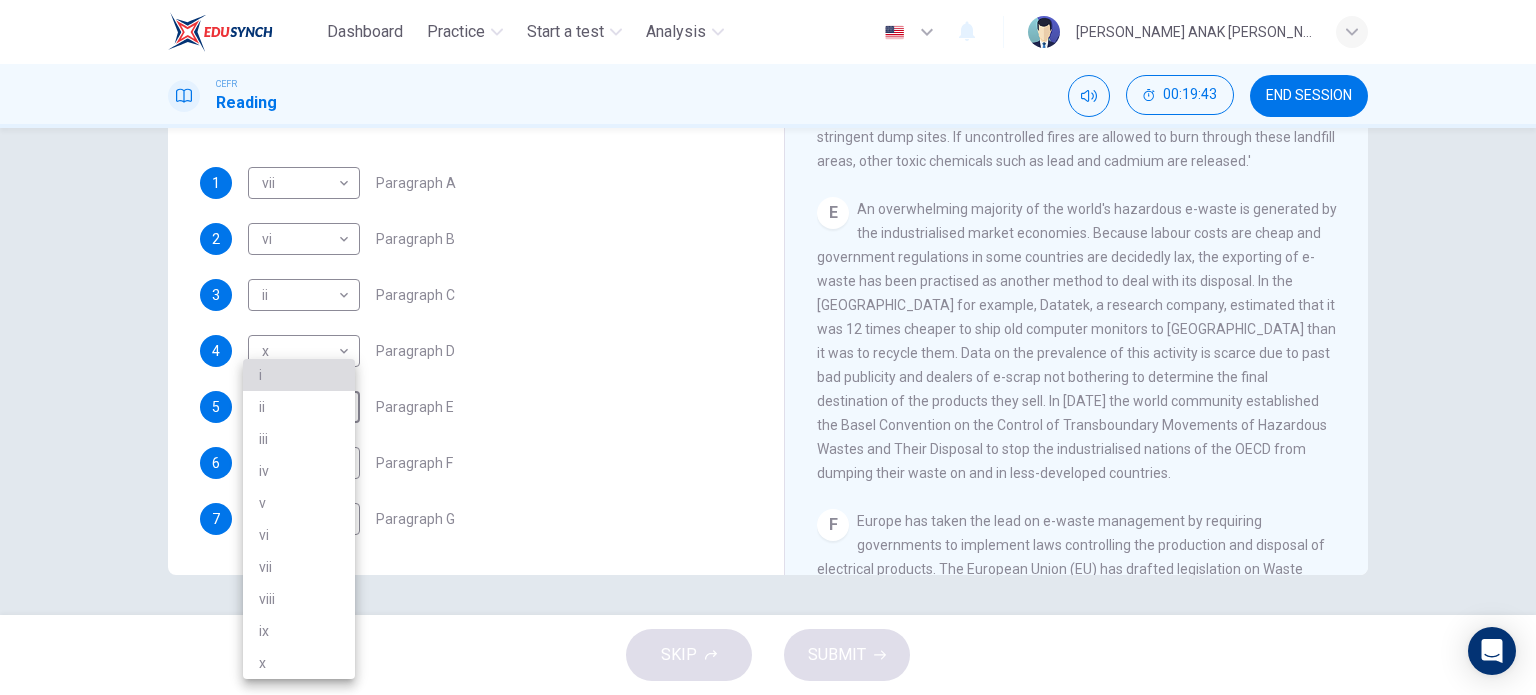 click on "i" at bounding box center (299, 375) 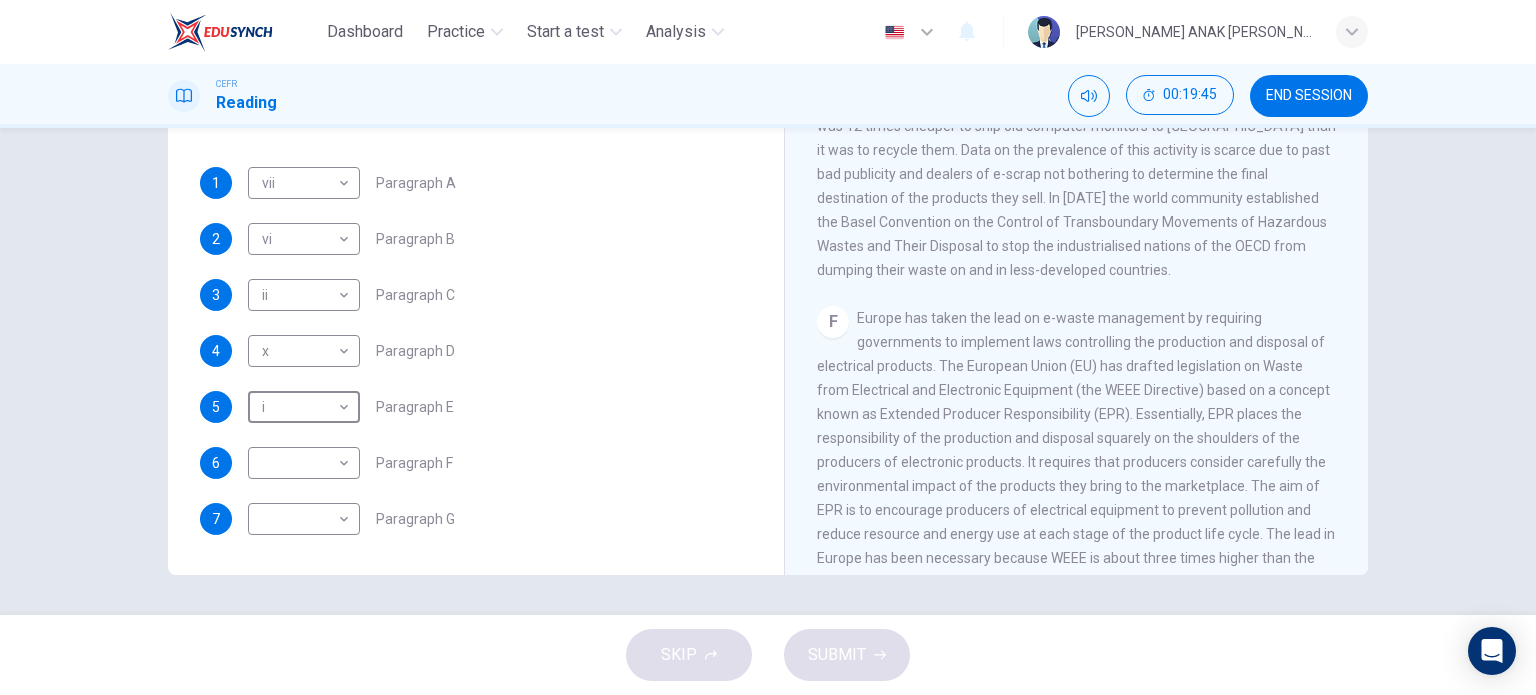 scroll, scrollTop: 1556, scrollLeft: 0, axis: vertical 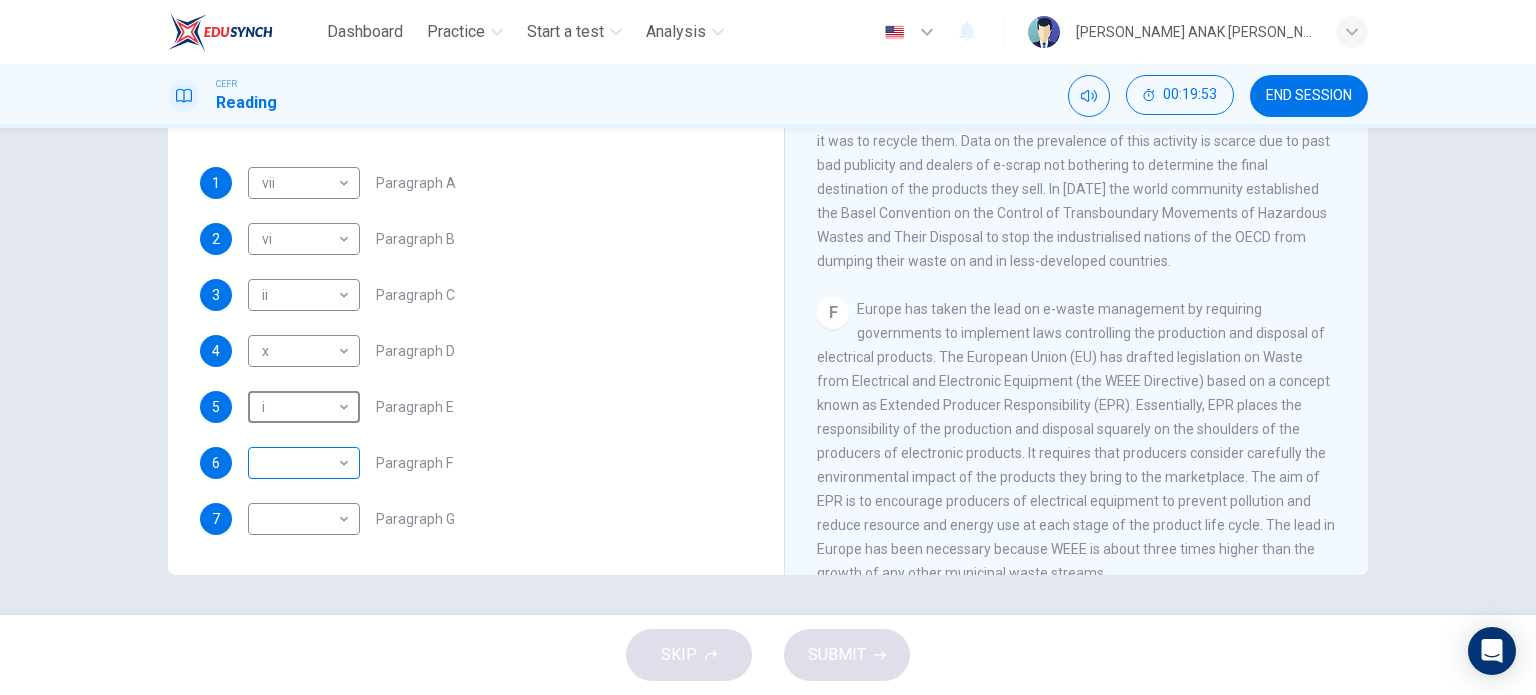 click on "Dashboard Practice Start a test Analysis English en ​ SHANON ANAK POLLY CEFR Reading 00:19:53 END SESSION Questions 1 - 7 The Reading Passage has 7 paragraphs,  A-G .
Choose the correct heading for each paragraph from the list of headings below.
Write the correct number,  i-x , in the boxes below. List of Headings i Exporting e-waste ii The hazards of burning computer junk iii Blame developed countries for e-waste iv Landfills are not satisfactory v Producer’s legal responsibility vi The dangers of computer circuit boards vii Electronic changes bring waste viii European e-waste laws ix The dangerous substances found in computers x Landfills and mercury leaching 1 vii vii ​ Paragraph A 2 vi vi ​ Paragraph B 3 ii ii ​ Paragraph C 4 x x ​ Paragraph D 5 i i ​ Paragraph E 6 ​ ​ Paragraph F 7 ​ ​ Paragraph G The Intense Rate of Change in the World CLICK TO ZOOM Click to Zoom A B C D E F G SKIP SUBMIT EduSynch - Online Language Proficiency Testing
Dashboard Practice Start a test 2025" at bounding box center [768, 347] 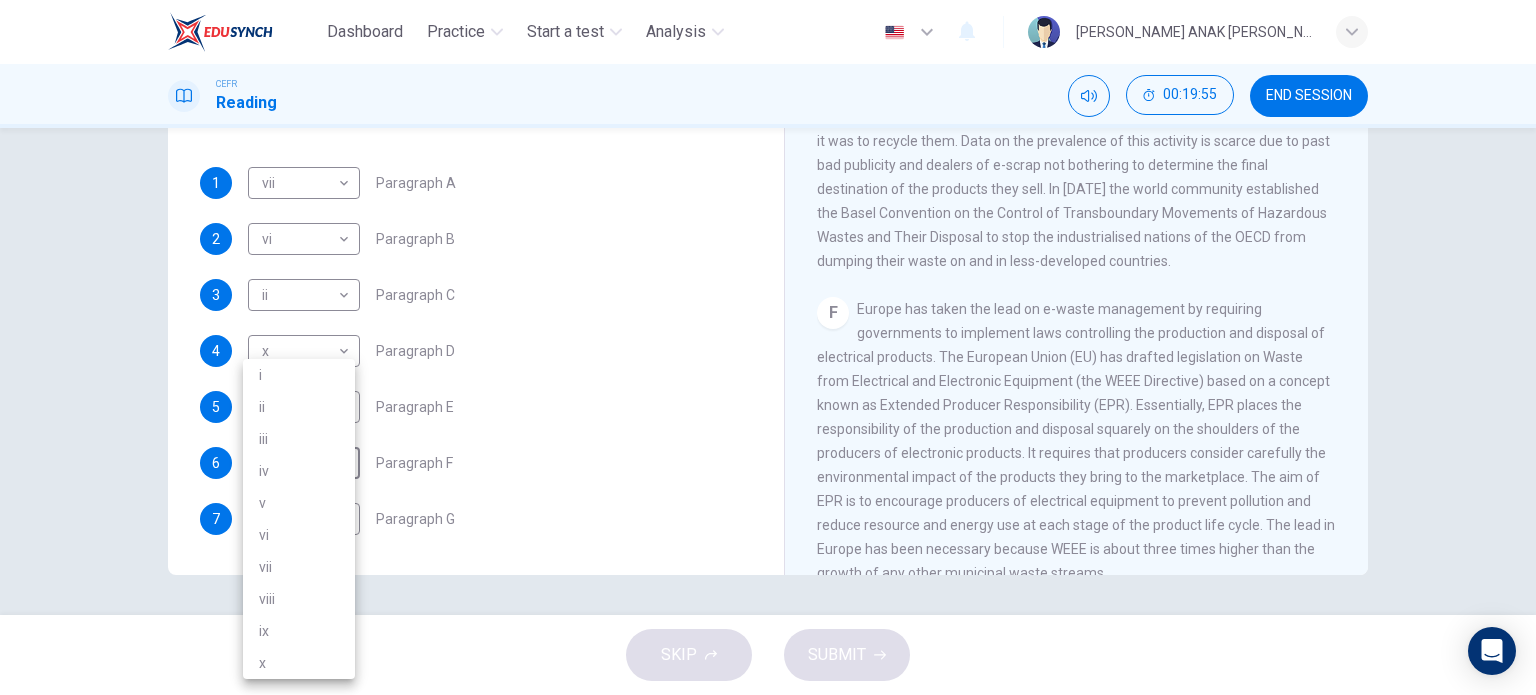 click on "viii" at bounding box center (299, 599) 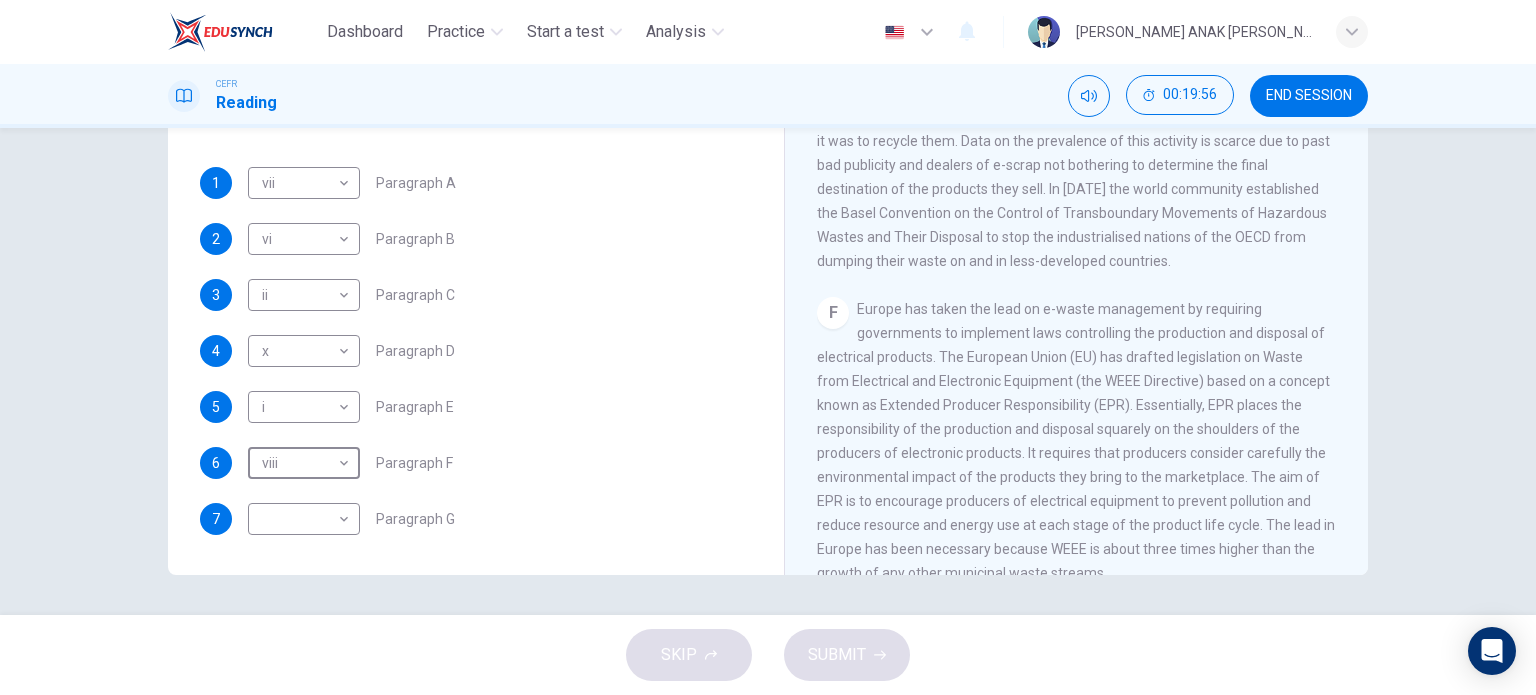scroll, scrollTop: 1916, scrollLeft: 0, axis: vertical 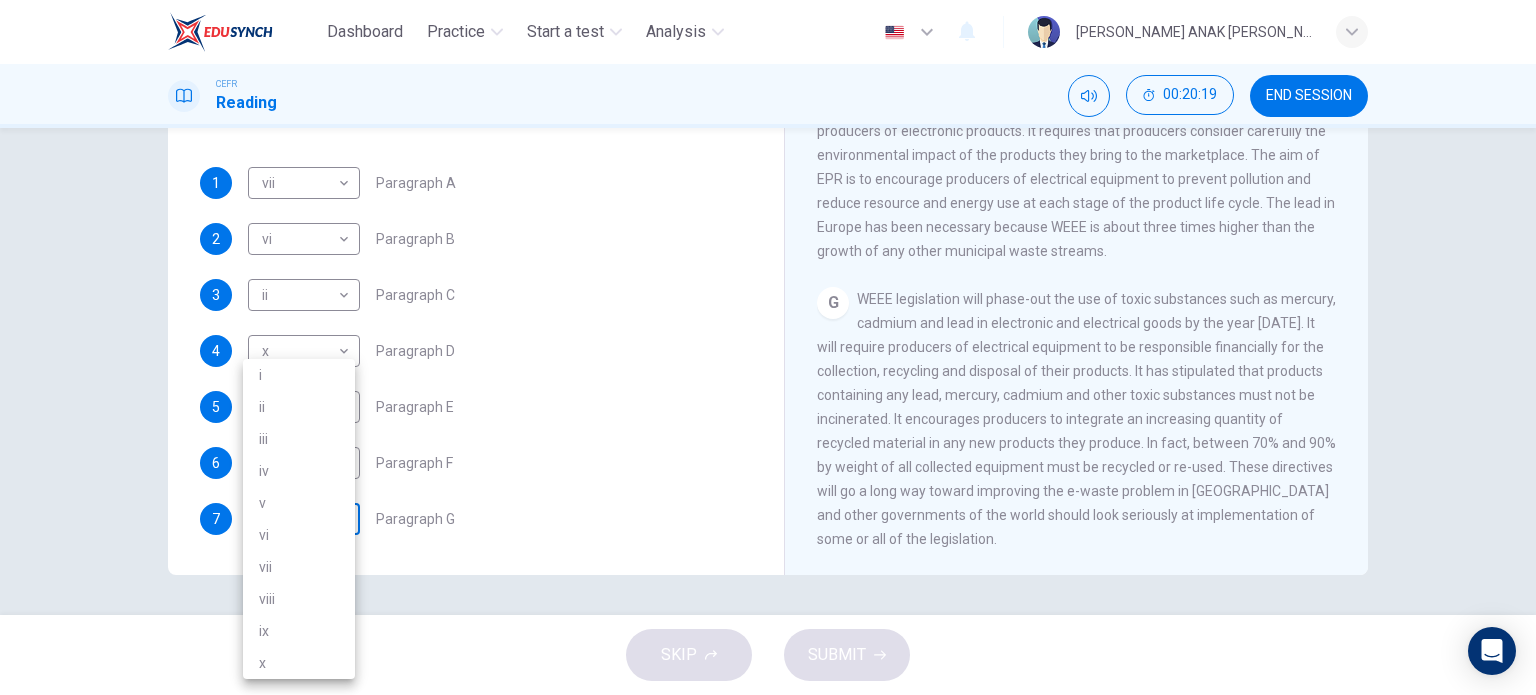 click on "Dashboard Practice Start a test Analysis English en ​ SHANON ANAK POLLY CEFR Reading 00:20:19 END SESSION Questions 1 - 7 The Reading Passage has 7 paragraphs,  A-G .
Choose the correct heading for each paragraph from the list of headings below.
Write the correct number,  i-x , in the boxes below. List of Headings i Exporting e-waste ii The hazards of burning computer junk iii Blame developed countries for e-waste iv Landfills are not satisfactory v Producer’s legal responsibility vi The dangers of computer circuit boards vii Electronic changes bring waste viii European e-waste laws ix The dangerous substances found in computers x Landfills and mercury leaching 1 vii vii ​ Paragraph A 2 vi vi ​ Paragraph B 3 ii ii ​ Paragraph C 4 x x ​ Paragraph D 5 i i ​ Paragraph E 6 viii viii ​ Paragraph F 7 ​ ​ Paragraph G The Intense Rate of Change in the World CLICK TO ZOOM Click to Zoom A B C D E F G SKIP SUBMIT EduSynch - Online Language Proficiency Testing
Dashboard Practice Start a test" at bounding box center [768, 347] 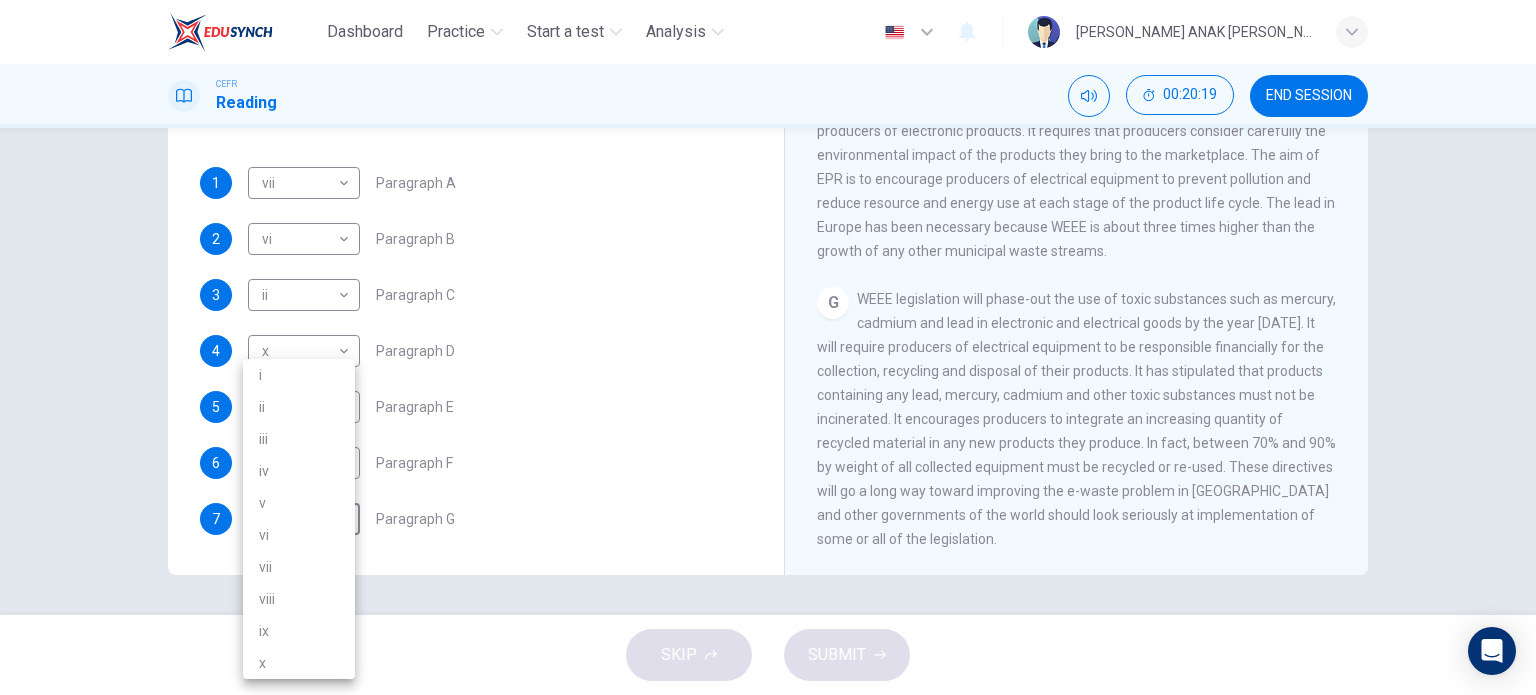 click on "v" at bounding box center (299, 503) 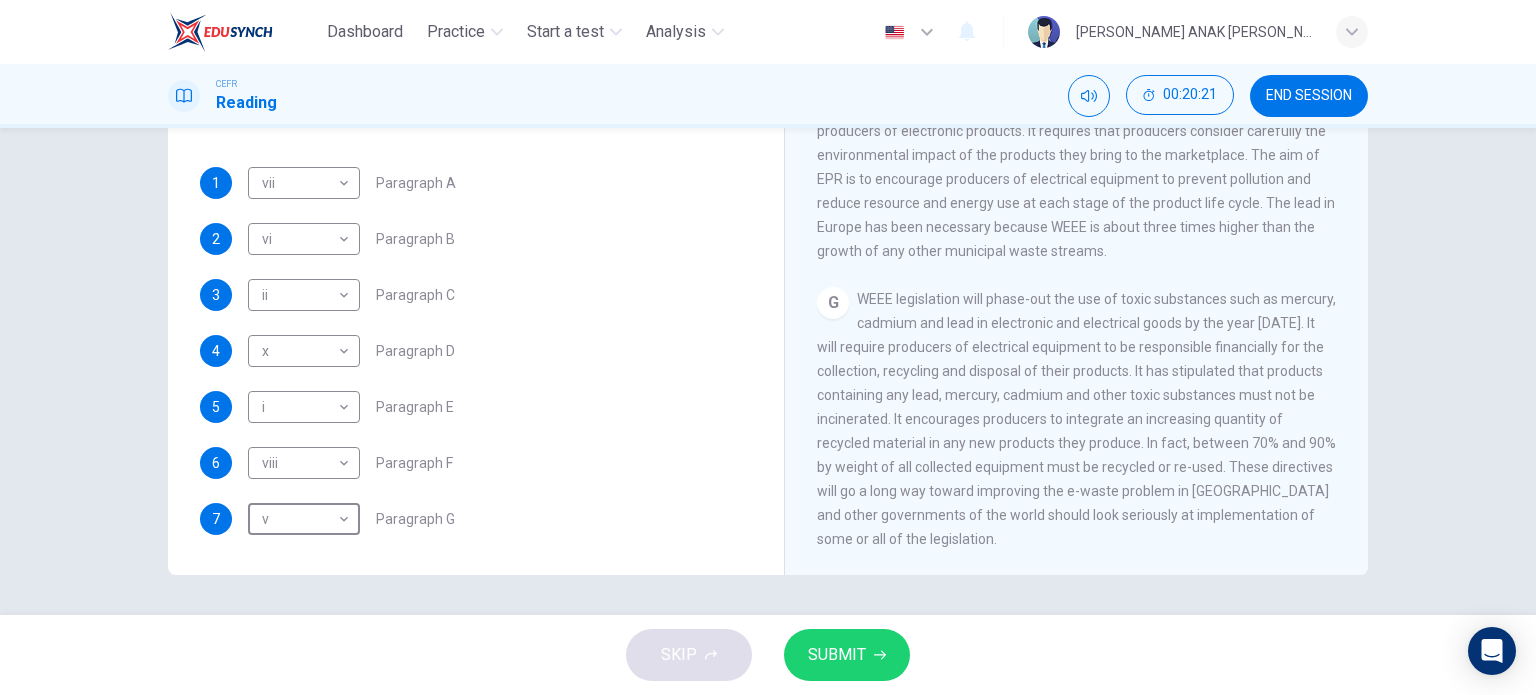 click on "SUBMIT" at bounding box center [837, 655] 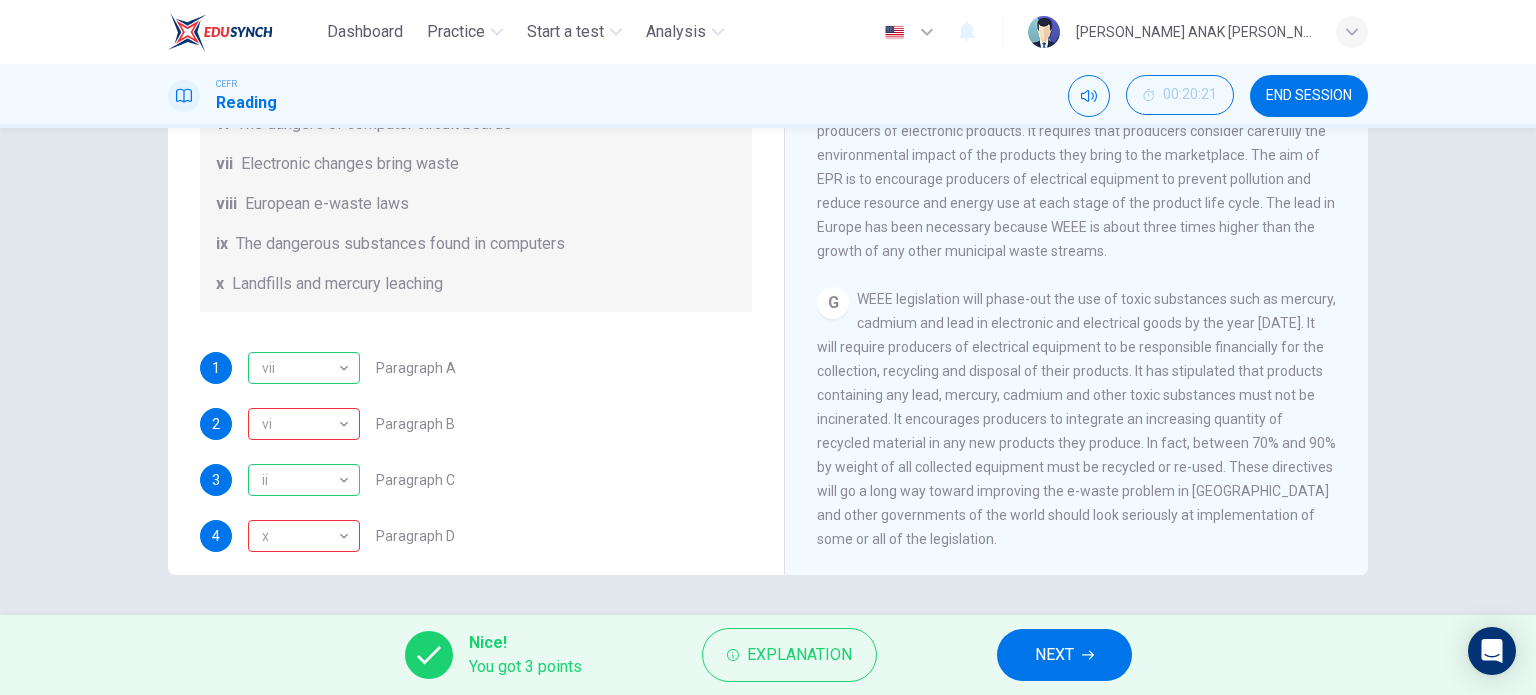 scroll, scrollTop: 280, scrollLeft: 0, axis: vertical 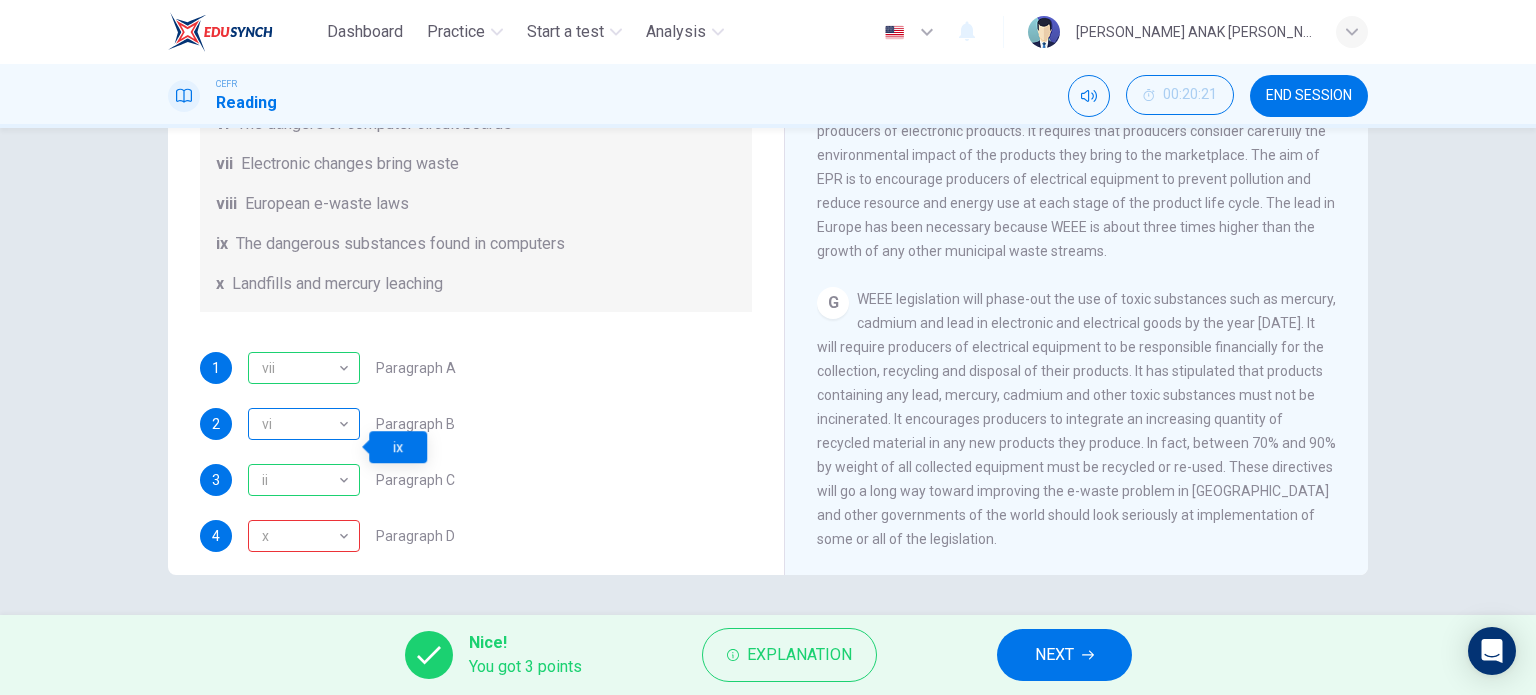 click on "vi" at bounding box center (300, 424) 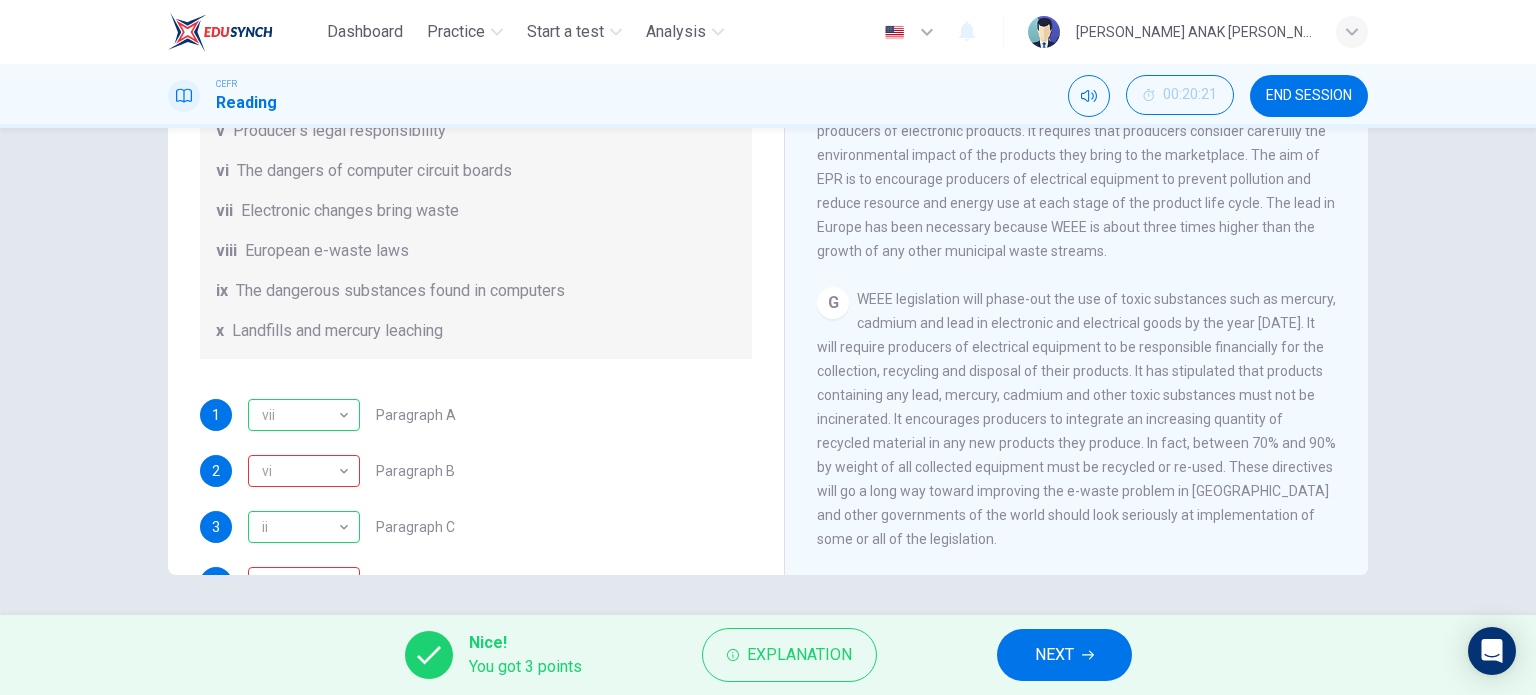 scroll, scrollTop: 235, scrollLeft: 0, axis: vertical 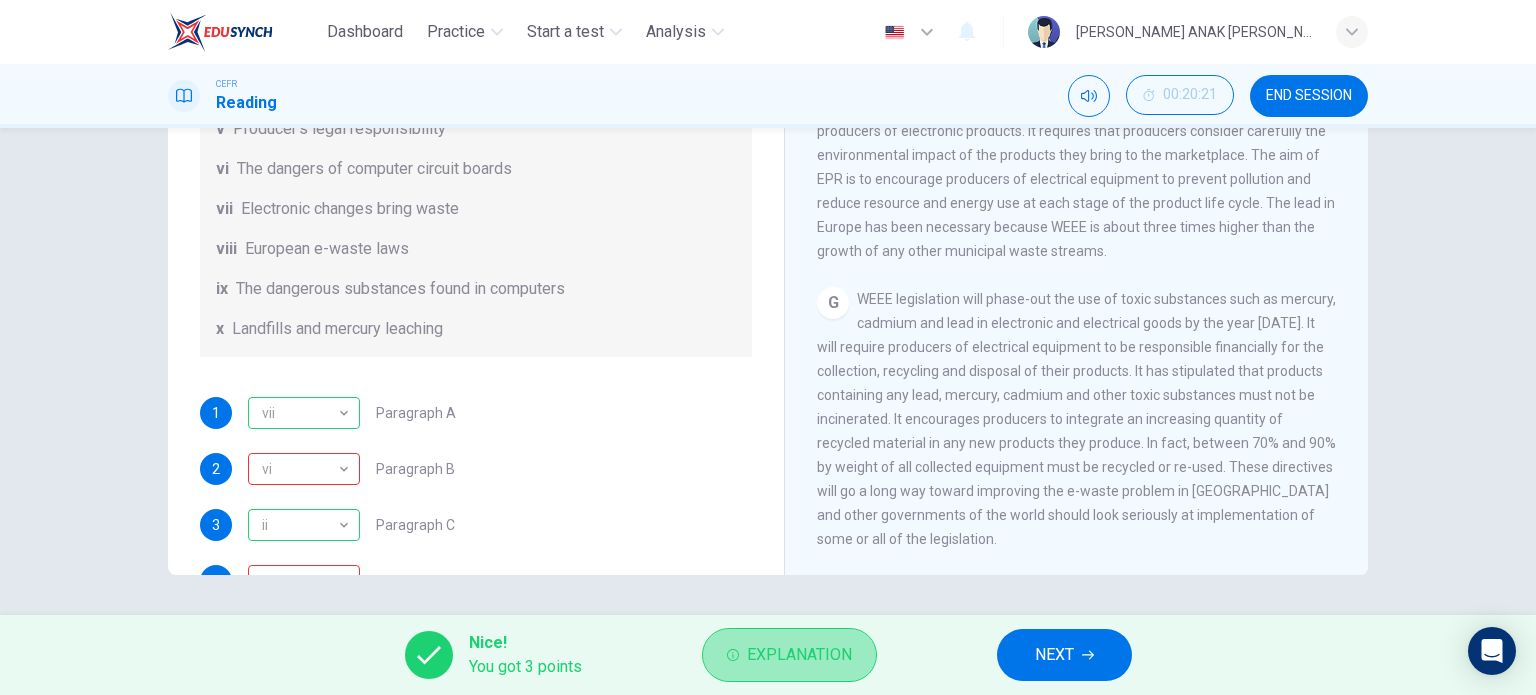click on "Explanation" at bounding box center (789, 655) 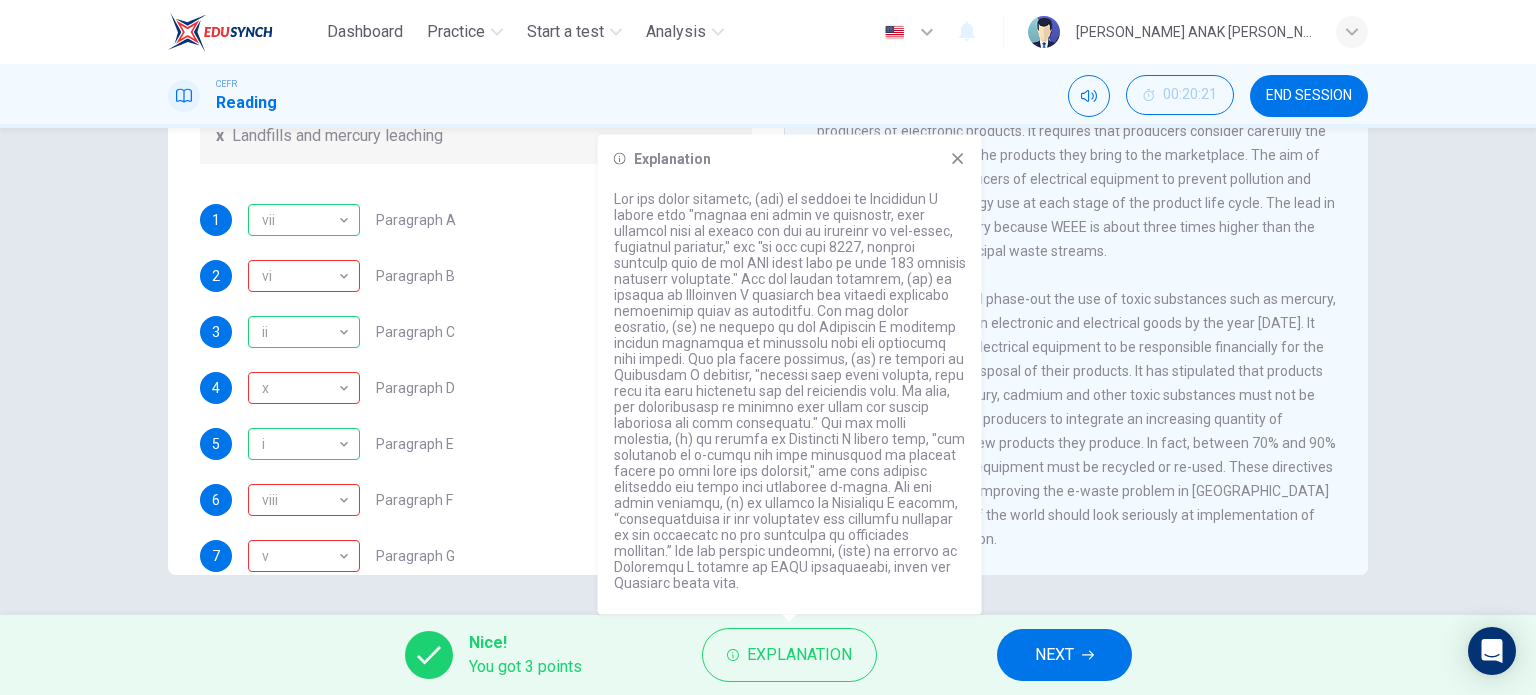 scroll, scrollTop: 433, scrollLeft: 0, axis: vertical 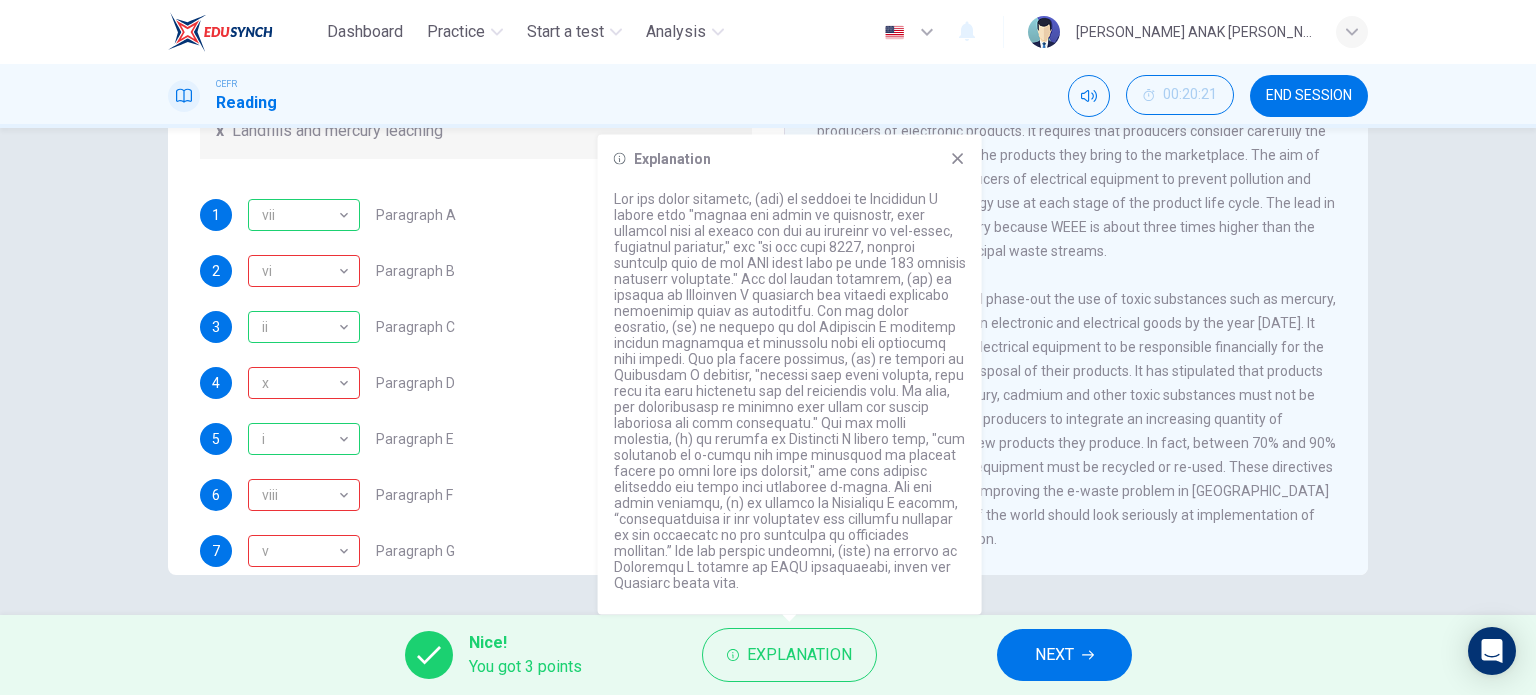 click 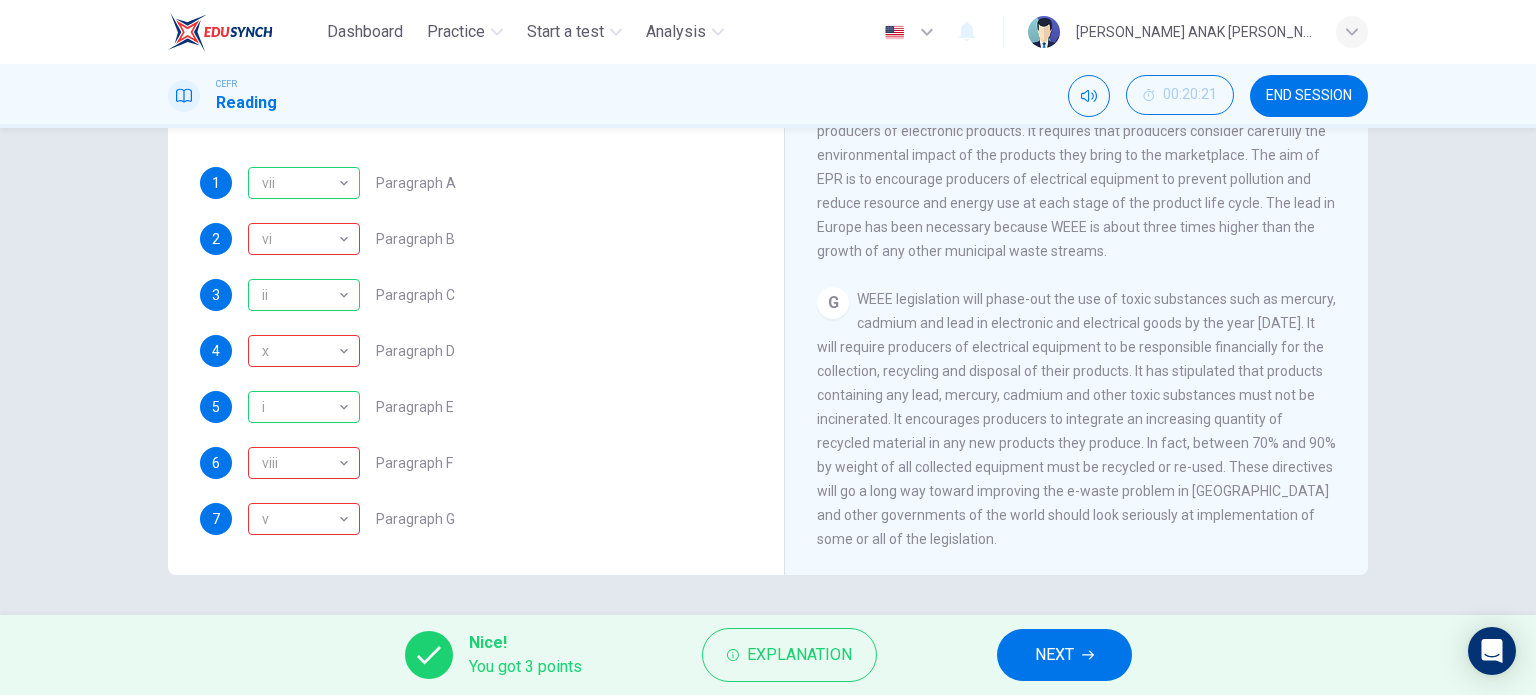 scroll, scrollTop: 0, scrollLeft: 0, axis: both 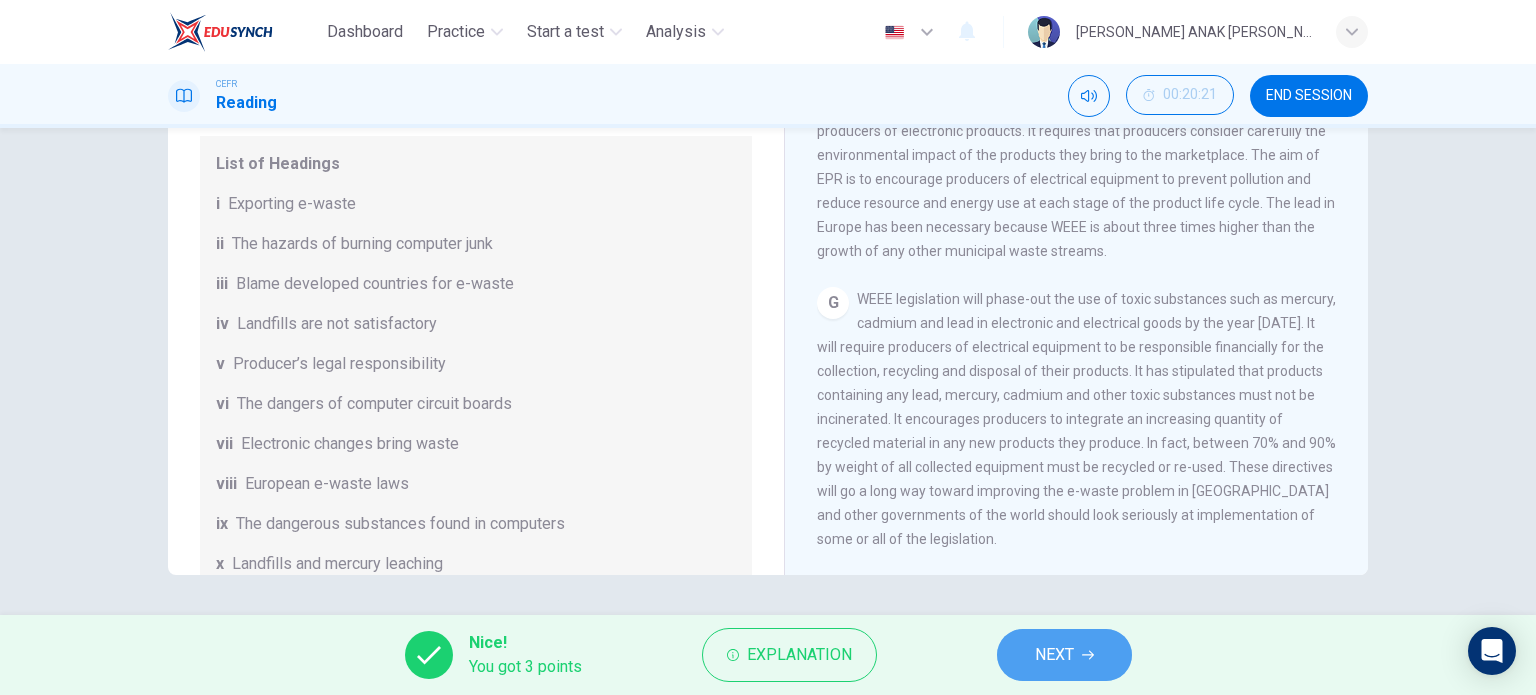 click on "NEXT" at bounding box center (1064, 655) 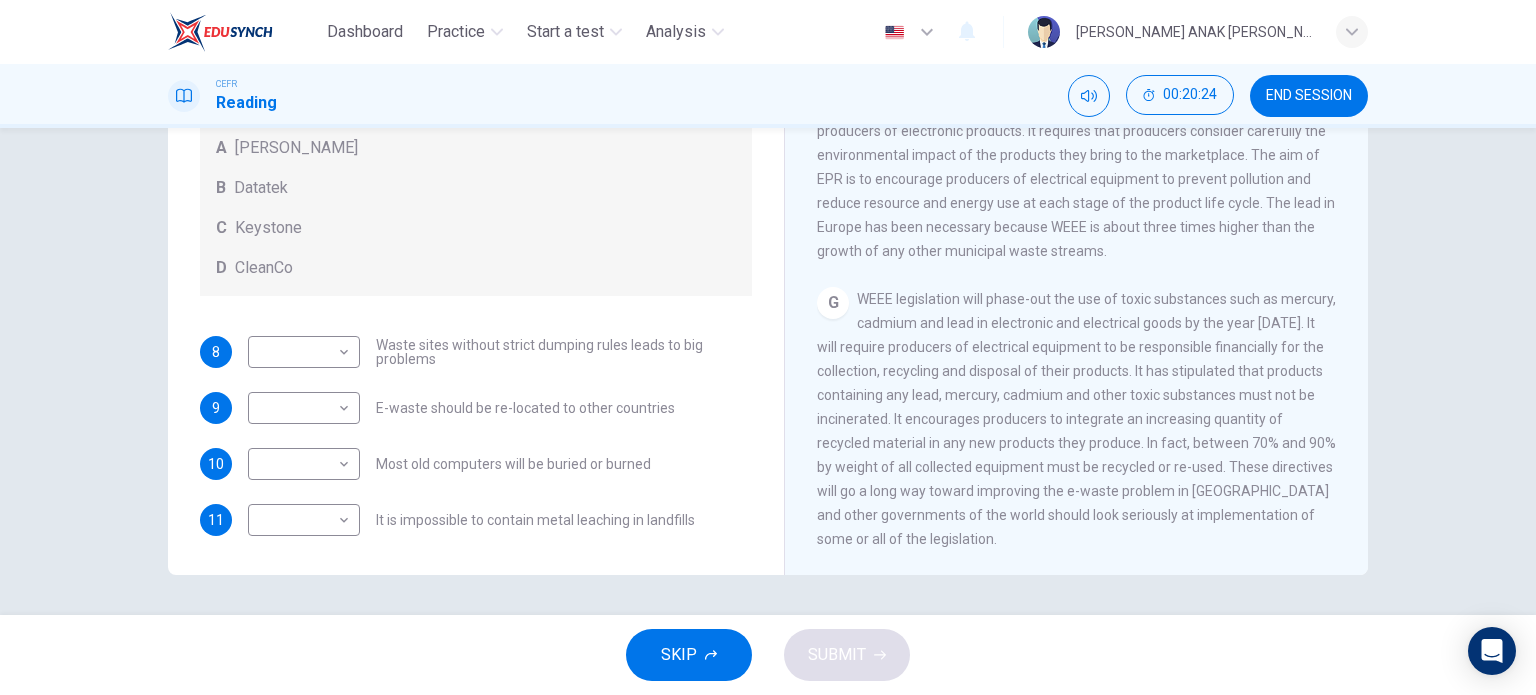 scroll, scrollTop: 0, scrollLeft: 0, axis: both 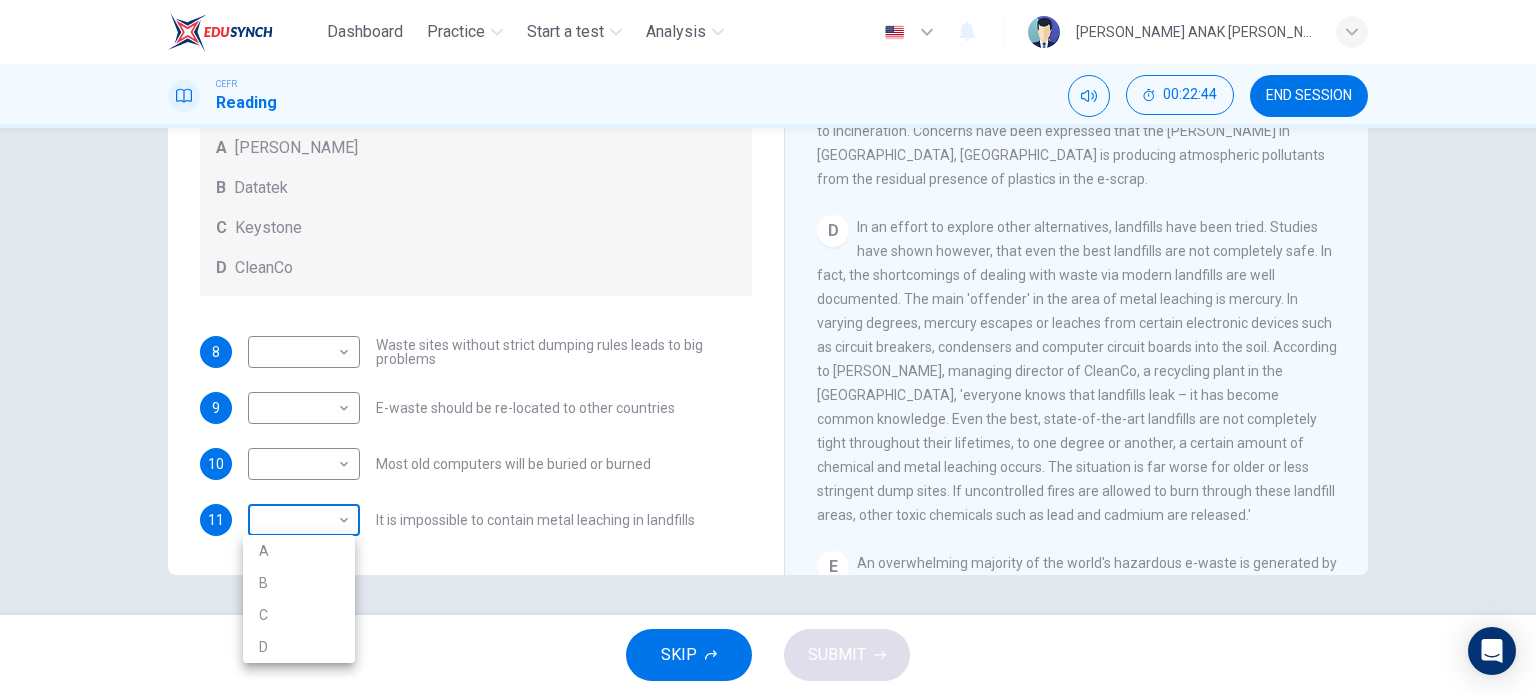 click on "Dashboard Practice Start a test Analysis English en ​ SHANON ANAK POLLY CEFR Reading 00:22:44 END SESSION Questions 8 - 11 Look at the following list of statements and the list of
companies below.
Match each statement with the correct company. Write the correct letter A-D in the boxes below on your answer sheet.
NB  You may use any letter more than once. List of Companies A Noranda Smelter B Datatek C Keystone D CleanCo 8 ​ ​ Waste sites without strict dumping rules leads to big problems 9 ​ ​ E-waste should be re-located to other countries 10 ​ ​ Most old computers will be buried or burned 11 ​ ​ It is impossible to contain metal leaching in landfills The Intense Rate of Change in the World CLICK TO ZOOM Click to Zoom A B C D E F G SKIP SUBMIT EduSynch - Online Language Proficiency Testing
Dashboard Practice Start a test Analysis Notifications © Copyright  2025 A B C D" at bounding box center [768, 347] 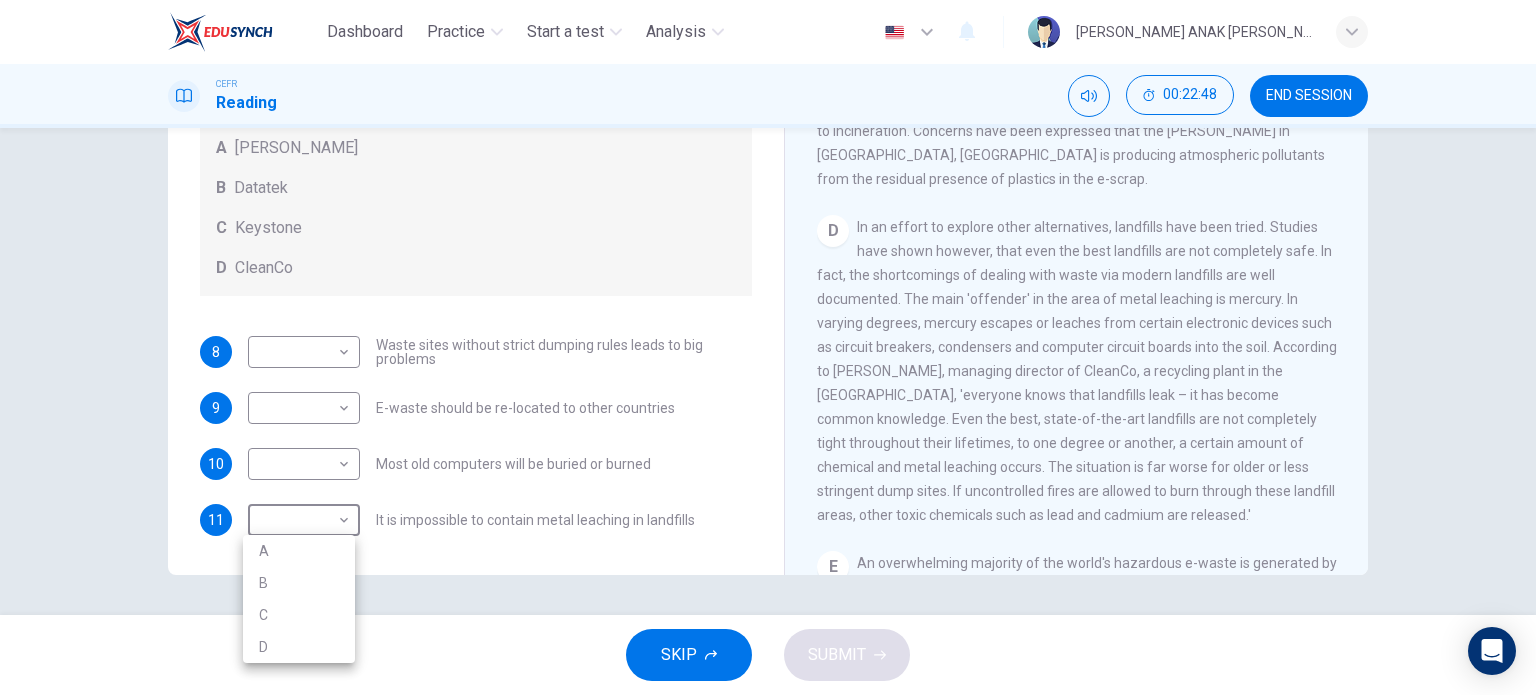 click on "D" at bounding box center [299, 647] 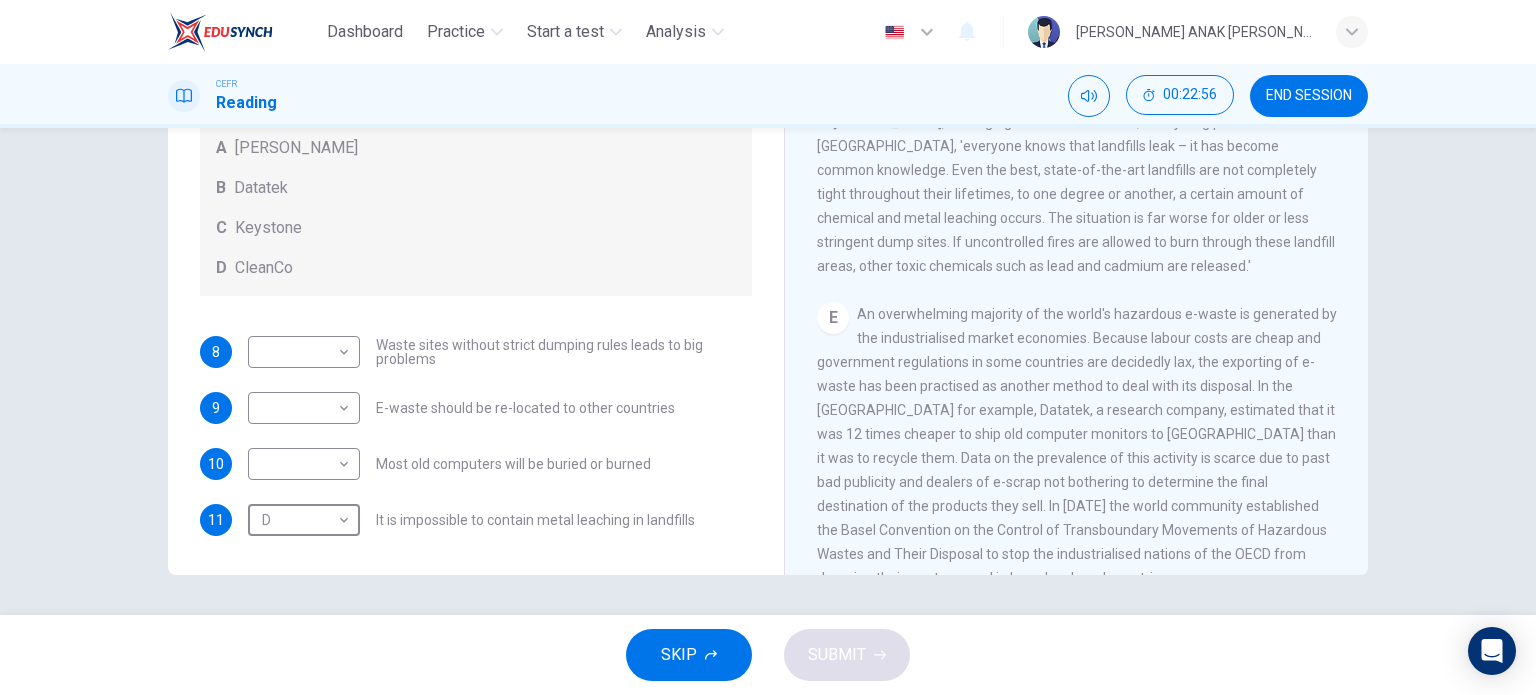 scroll, scrollTop: 1240, scrollLeft: 0, axis: vertical 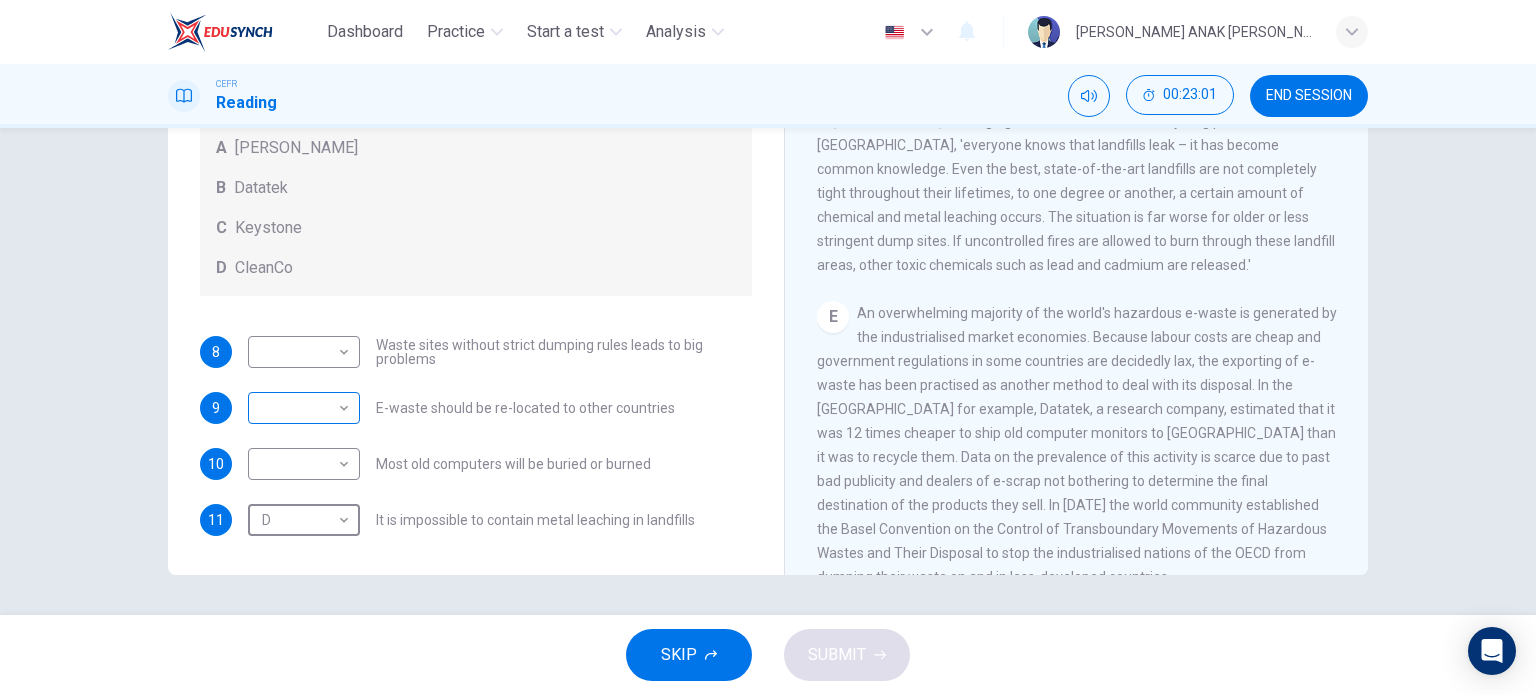 click on "Dashboard Practice Start a test Analysis English en ​ SHANON ANAK POLLY CEFR Reading 00:23:01 END SESSION Questions 8 - 11 Look at the following list of statements and the list of
companies below.
Match each statement with the correct company. Write the correct letter A-D in the boxes below on your answer sheet.
NB  You may use any letter more than once. List of Companies A Noranda Smelter B Datatek C Keystone D CleanCo 8 ​ ​ Waste sites without strict dumping rules leads to big problems 9 ​ ​ E-waste should be re-located to other countries 10 ​ ​ Most old computers will be buried or burned 11 D D ​ It is impossible to contain metal leaching in landfills The Intense Rate of Change in the World CLICK TO ZOOM Click to Zoom A B C D E F G SKIP SUBMIT EduSynch - Online Language Proficiency Testing
Dashboard Practice Start a test Analysis Notifications © Copyright  2025" at bounding box center (768, 347) 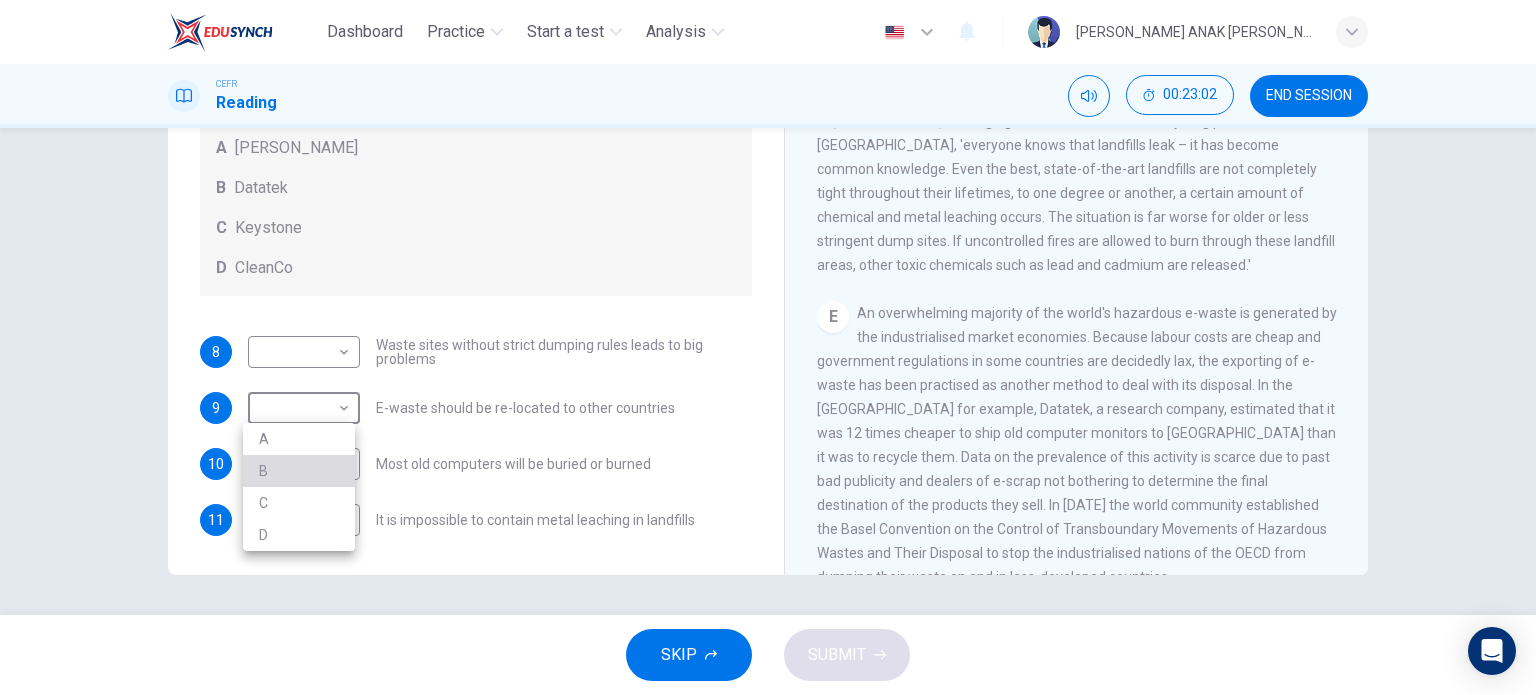 click on "B" at bounding box center [299, 471] 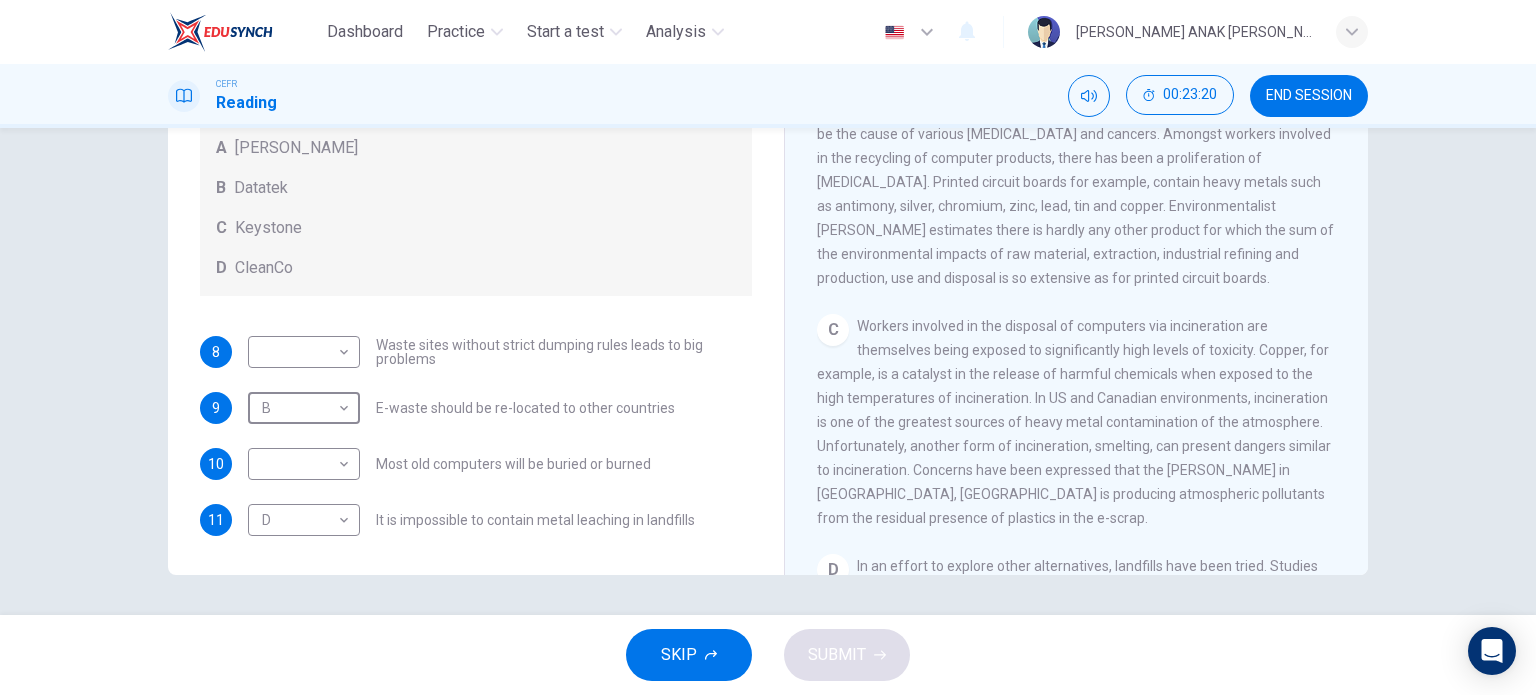 scroll, scrollTop: 652, scrollLeft: 0, axis: vertical 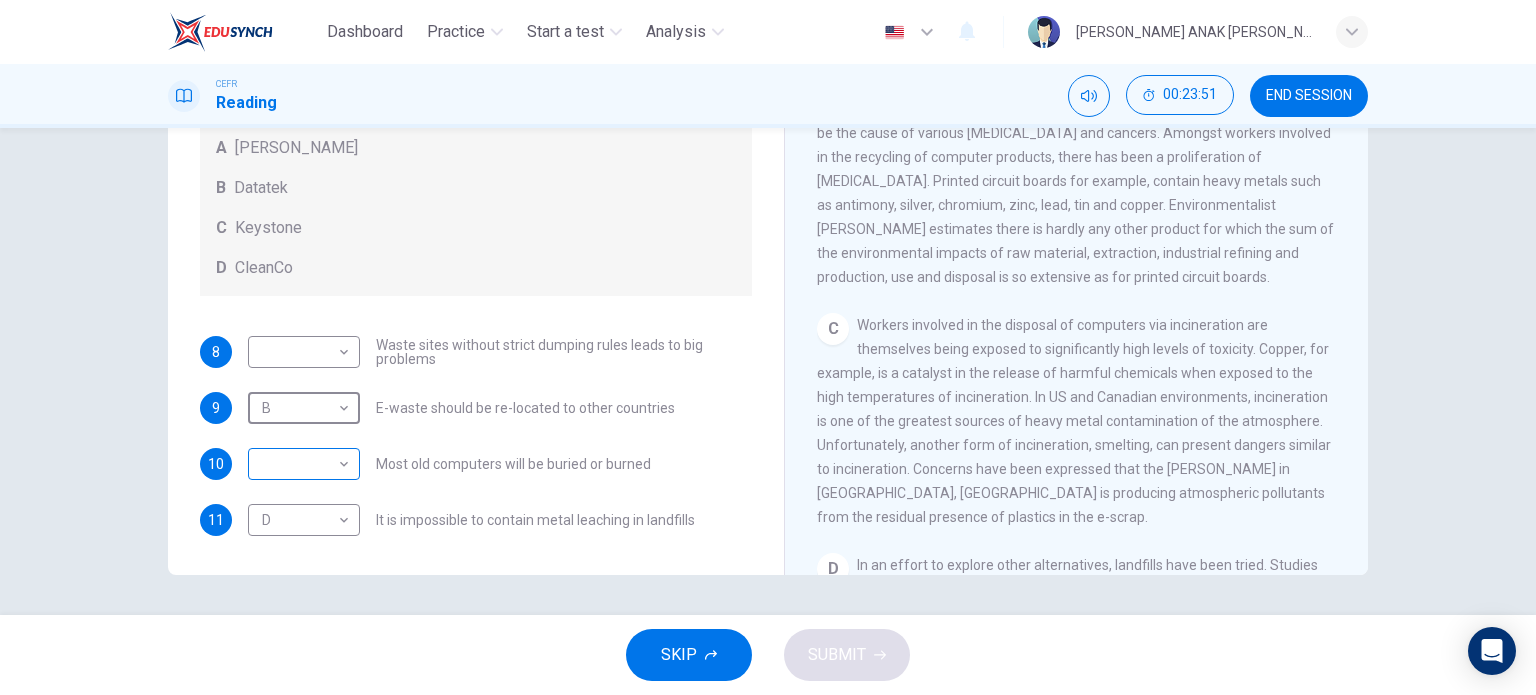 click on "Dashboard Practice Start a test Analysis English en ​ SHANON ANAK POLLY CEFR Reading 00:23:51 END SESSION Questions 8 - 11 Look at the following list of statements and the list of
companies below.
Match each statement with the correct company. Write the correct letter A-D in the boxes below on your answer sheet.
NB  You may use any letter more than once. List of Companies A Noranda Smelter B Datatek C Keystone D CleanCo 8 ​ ​ Waste sites without strict dumping rules leads to big problems 9 B B ​ E-waste should be re-located to other countries 10 ​ ​ Most old computers will be buried or burned 11 D D ​ It is impossible to contain metal leaching in landfills The Intense Rate of Change in the World CLICK TO ZOOM Click to Zoom A B C D E F G SKIP SUBMIT EduSynch - Online Language Proficiency Testing
Dashboard Practice Start a test Analysis Notifications © Copyright  2025" at bounding box center (768, 347) 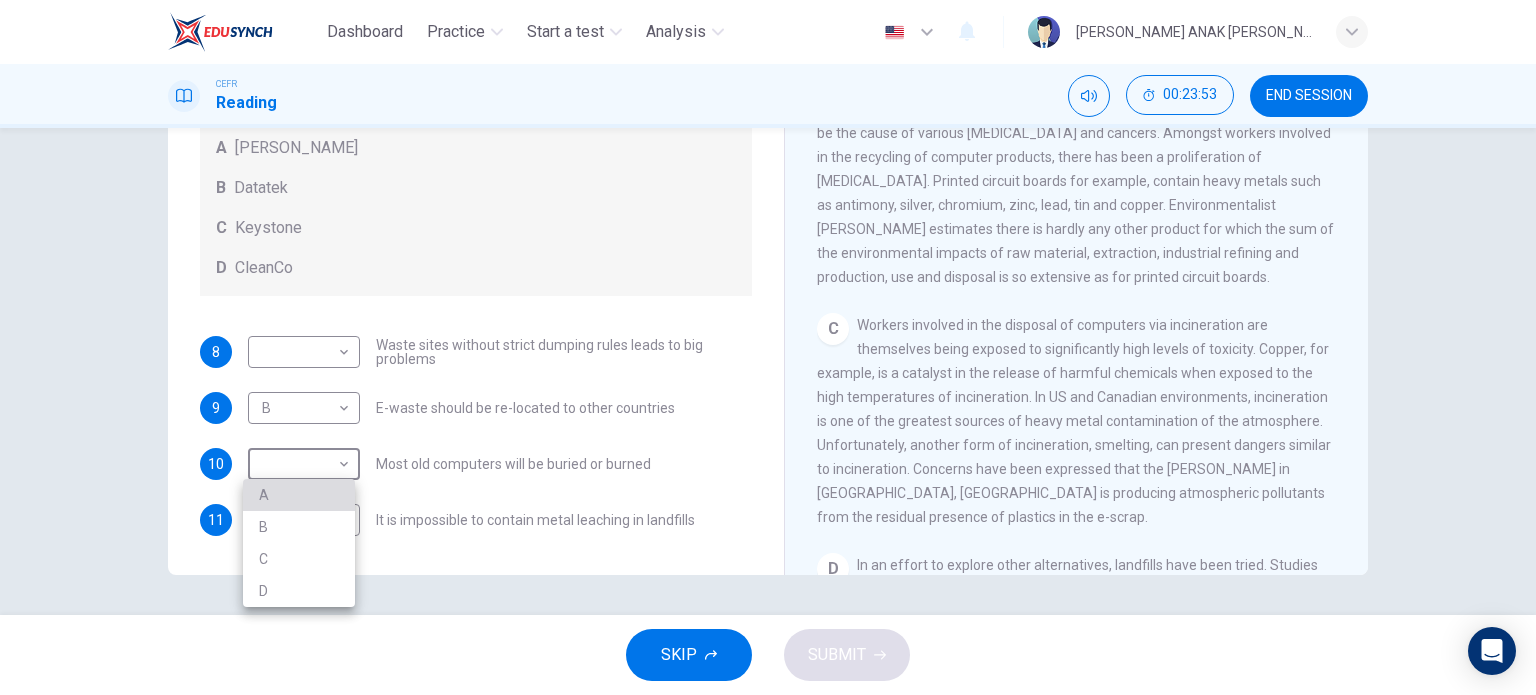 click on "A" at bounding box center (299, 495) 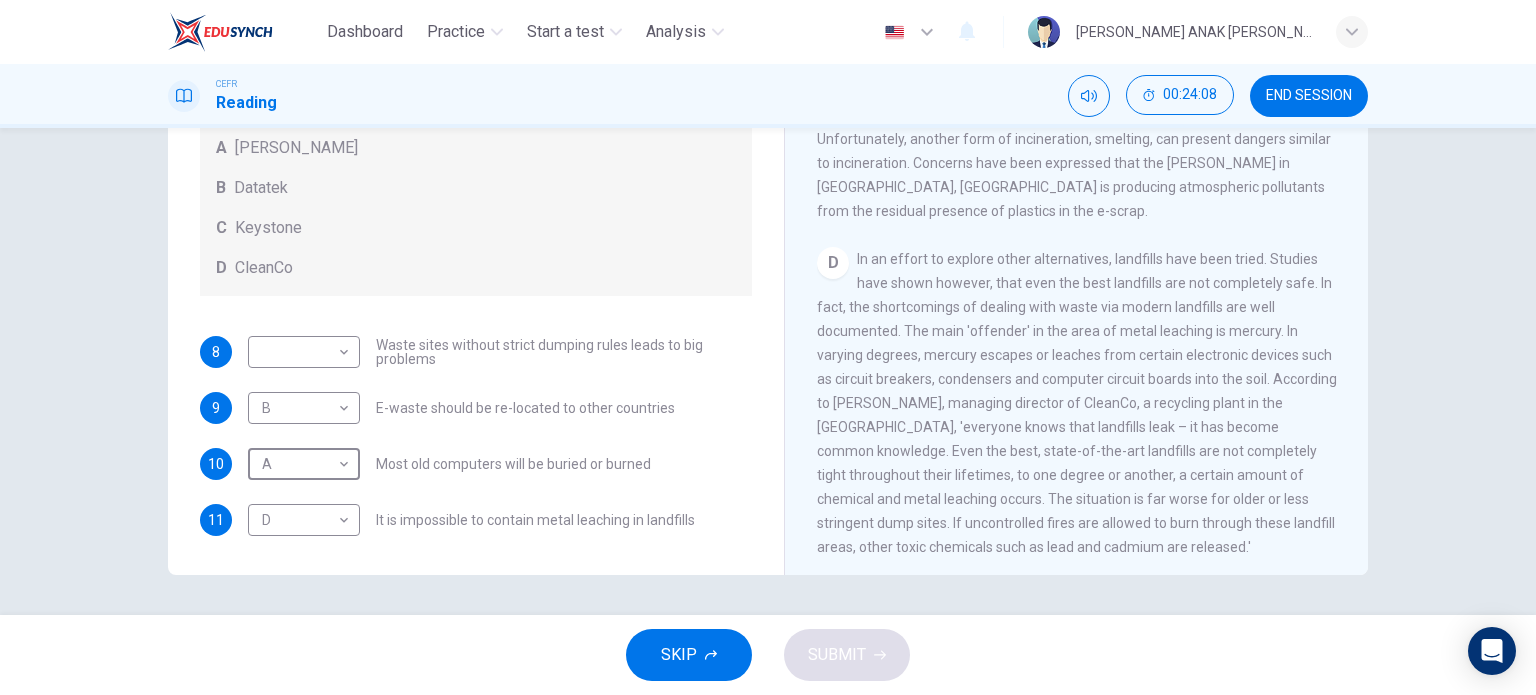 scroll, scrollTop: 960, scrollLeft: 0, axis: vertical 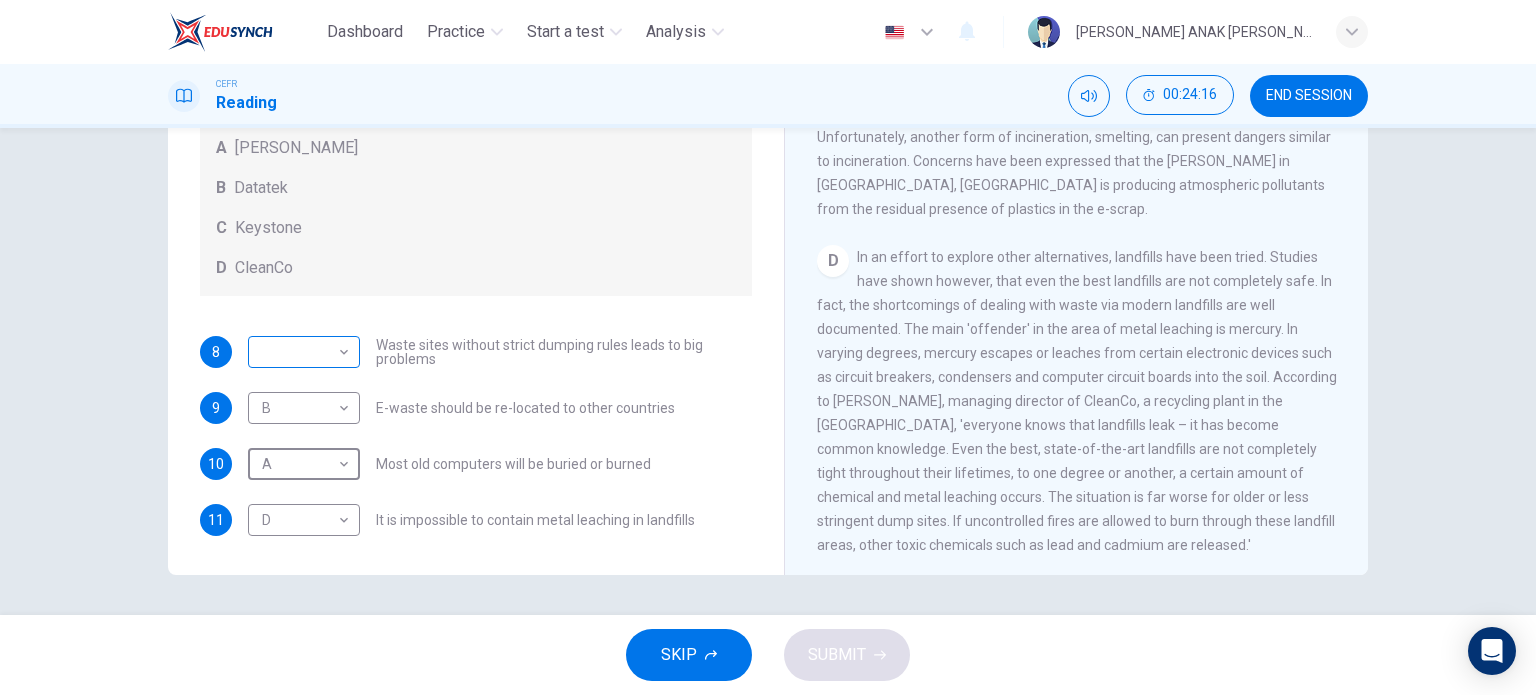 click on "Dashboard Practice Start a test Analysis English en ​ SHANON ANAK POLLY CEFR Reading 00:24:16 END SESSION Questions 8 - 11 Look at the following list of statements and the list of
companies below.
Match each statement with the correct company. Write the correct letter A-D in the boxes below on your answer sheet.
NB  You may use any letter more than once. List of Companies A Noranda Smelter B Datatek C Keystone D CleanCo 8 ​ ​ Waste sites without strict dumping rules leads to big problems 9 B B ​ E-waste should be re-located to other countries 10 A A ​ Most old computers will be buried or burned 11 D D ​ It is impossible to contain metal leaching in landfills The Intense Rate of Change in the World CLICK TO ZOOM Click to Zoom A B C D E F G SKIP SUBMIT EduSynch - Online Language Proficiency Testing
Dashboard Practice Start a test Analysis Notifications © Copyright  2025" at bounding box center (768, 347) 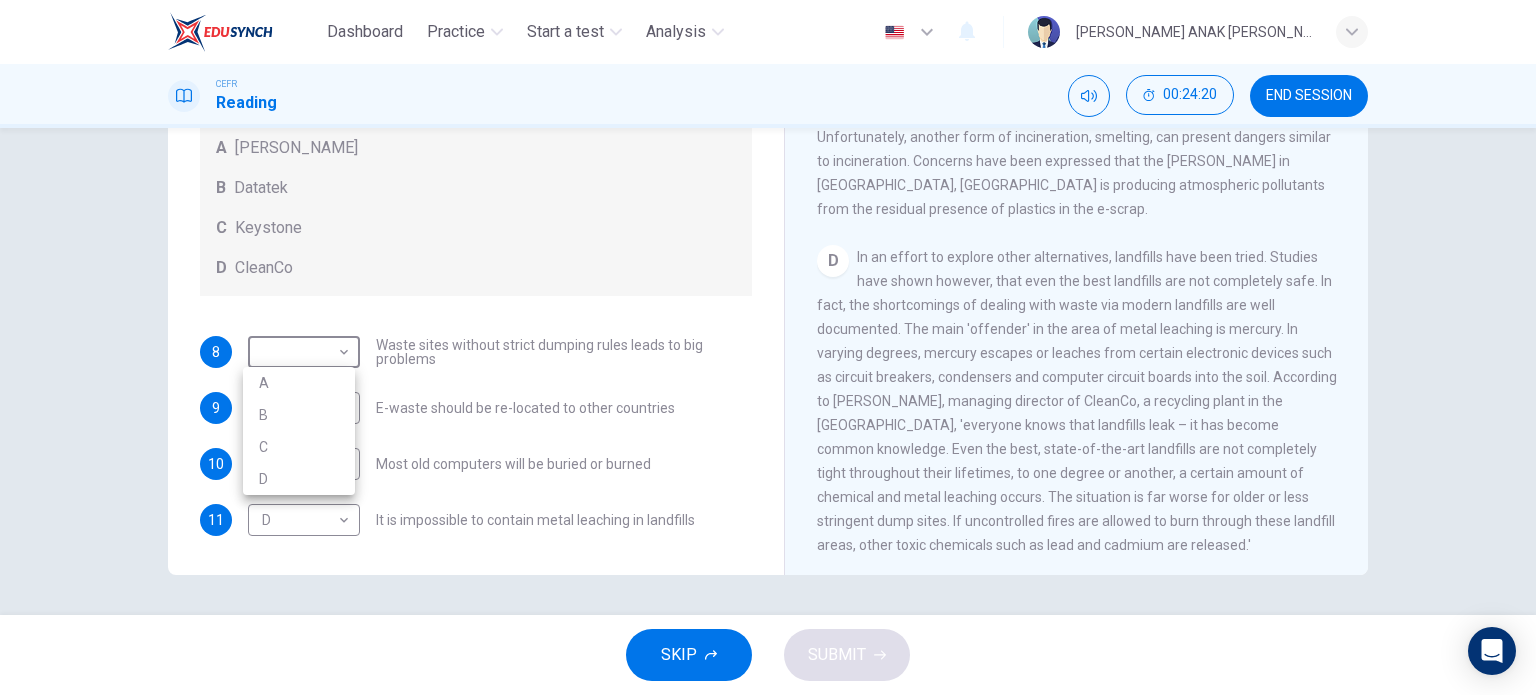 click on "D" at bounding box center [299, 479] 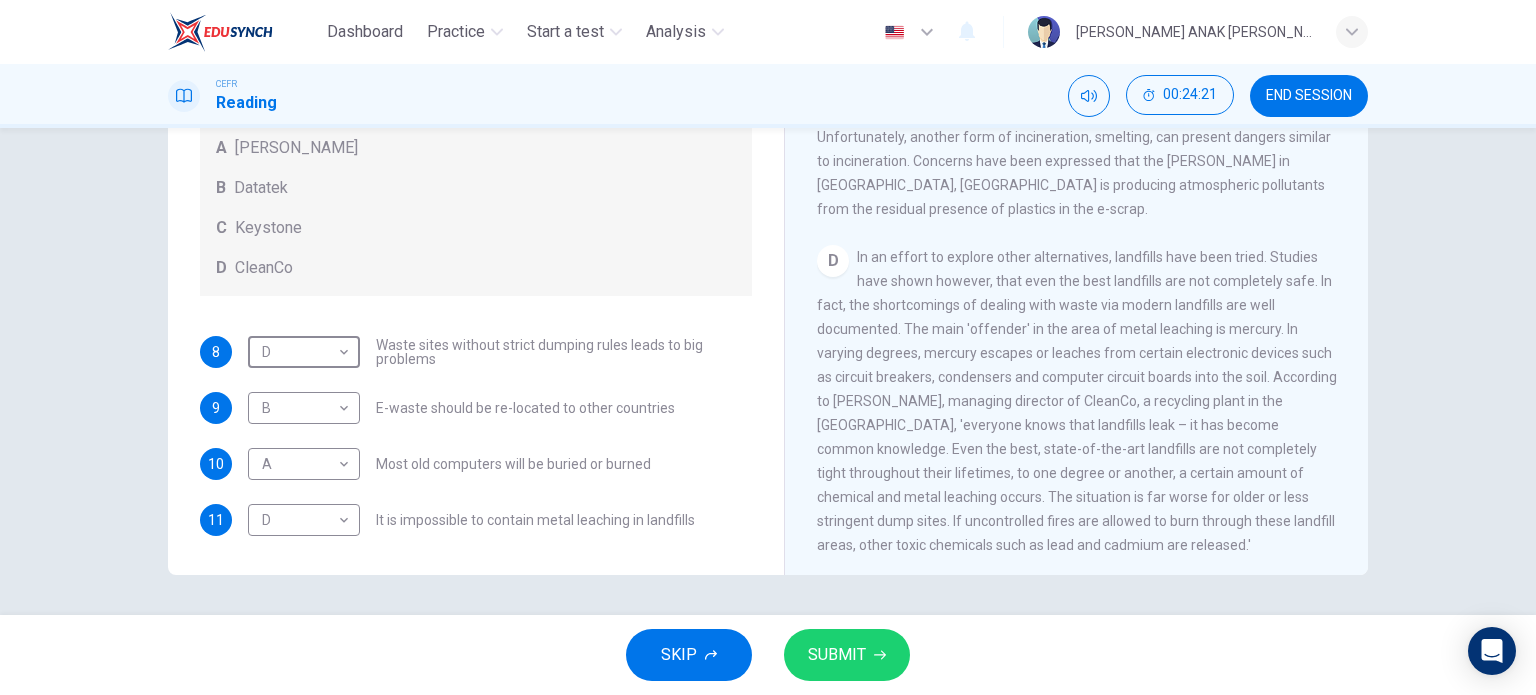 click on "SUBMIT" at bounding box center (847, 655) 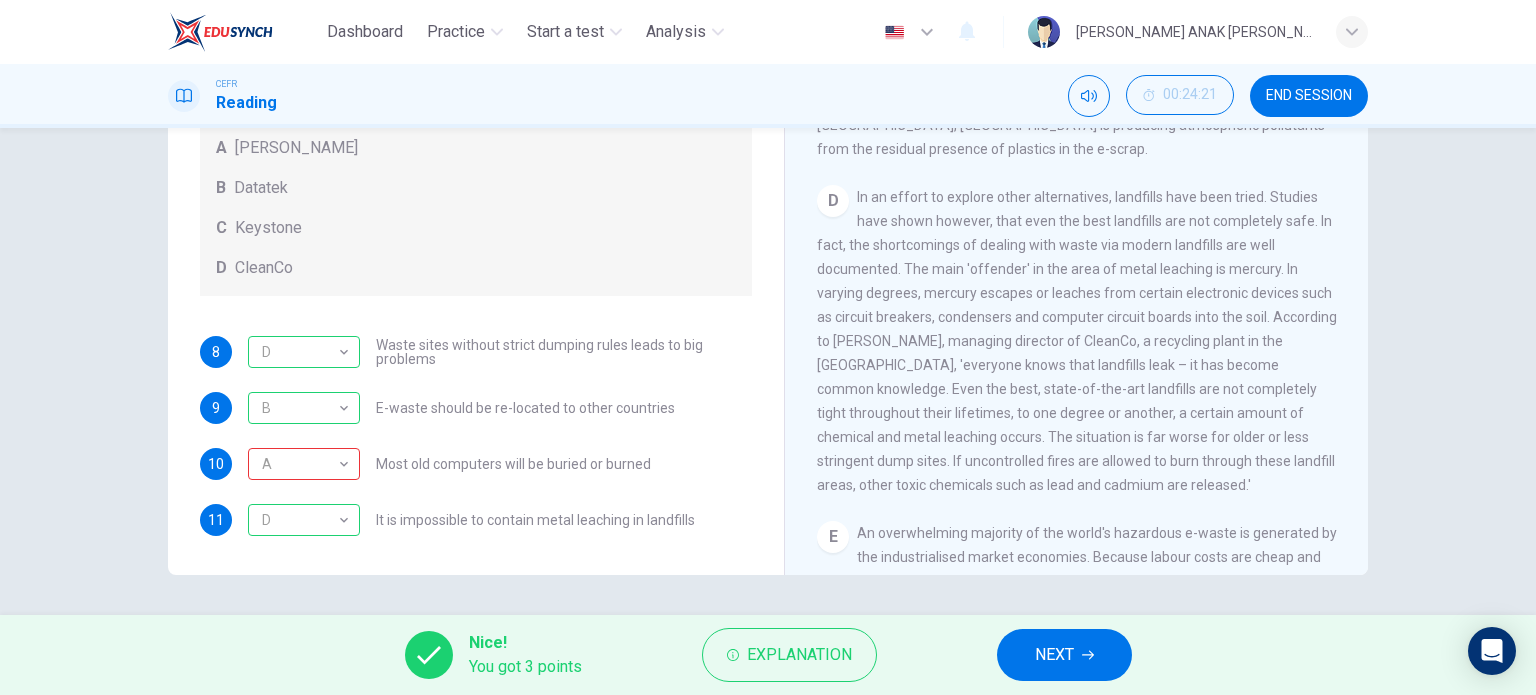 scroll, scrollTop: 1032, scrollLeft: 0, axis: vertical 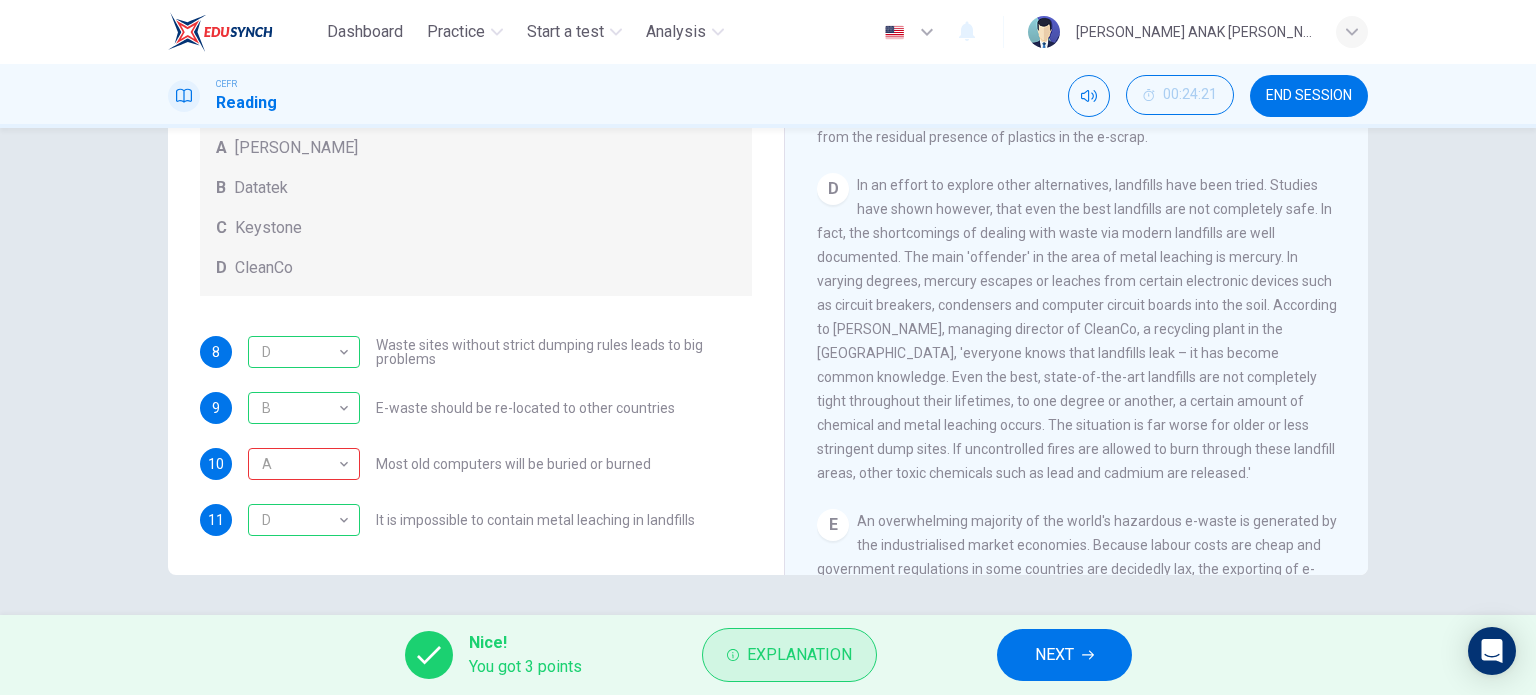 click on "Explanation" at bounding box center [799, 655] 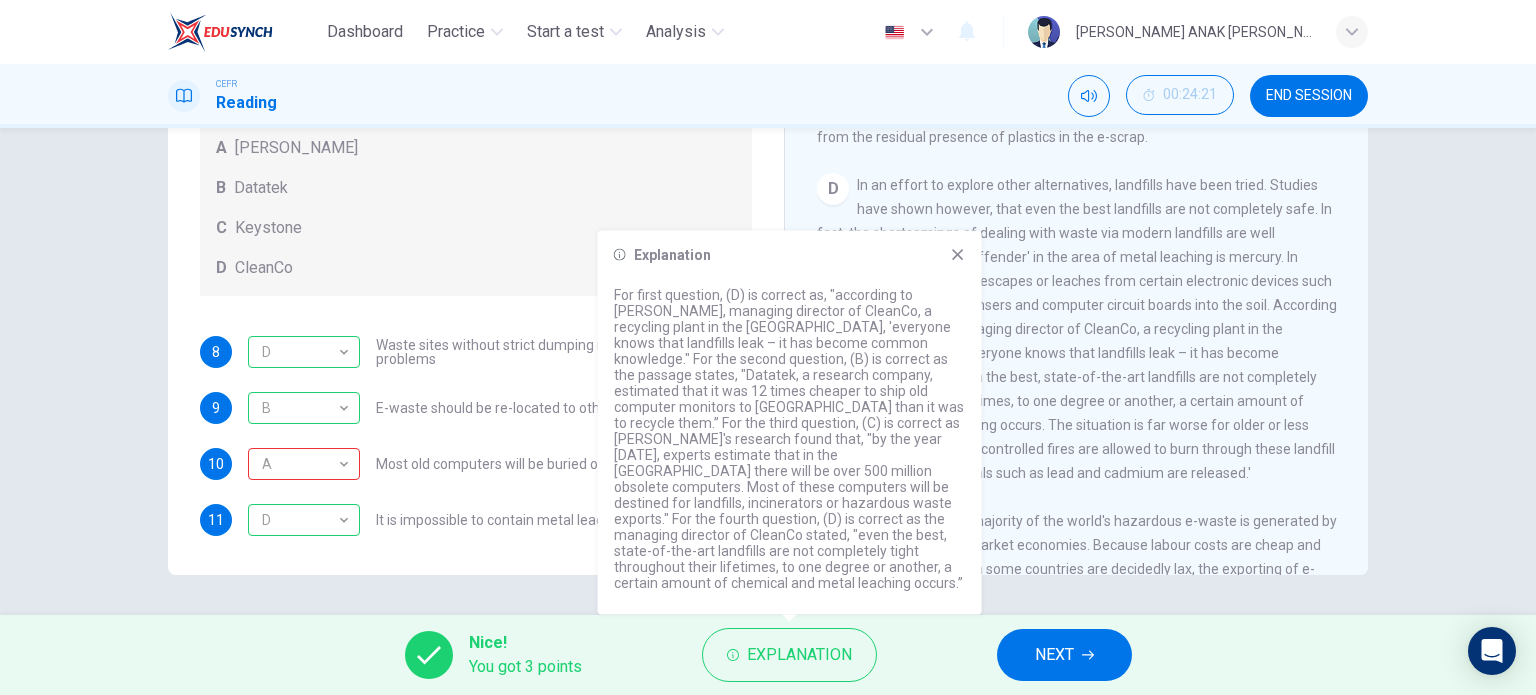 click 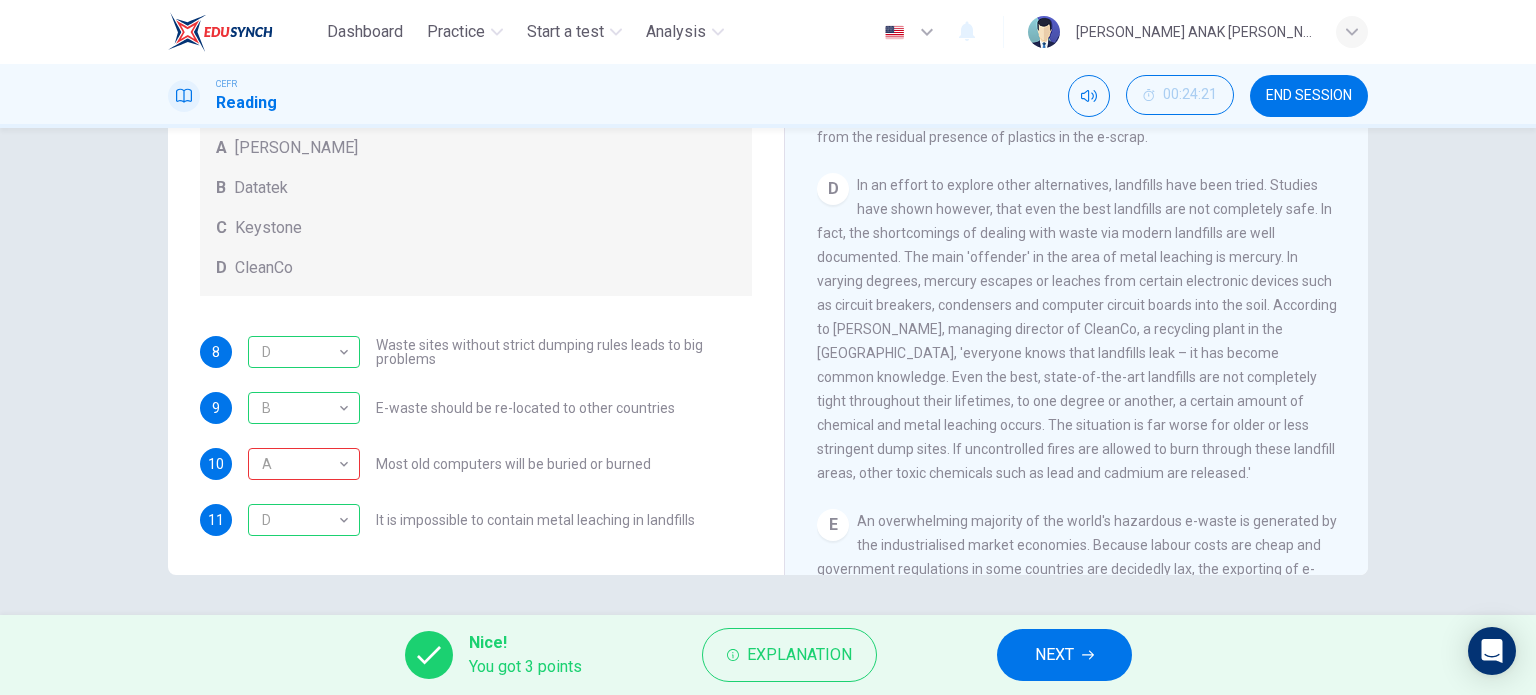 click on "NEXT" at bounding box center [1054, 655] 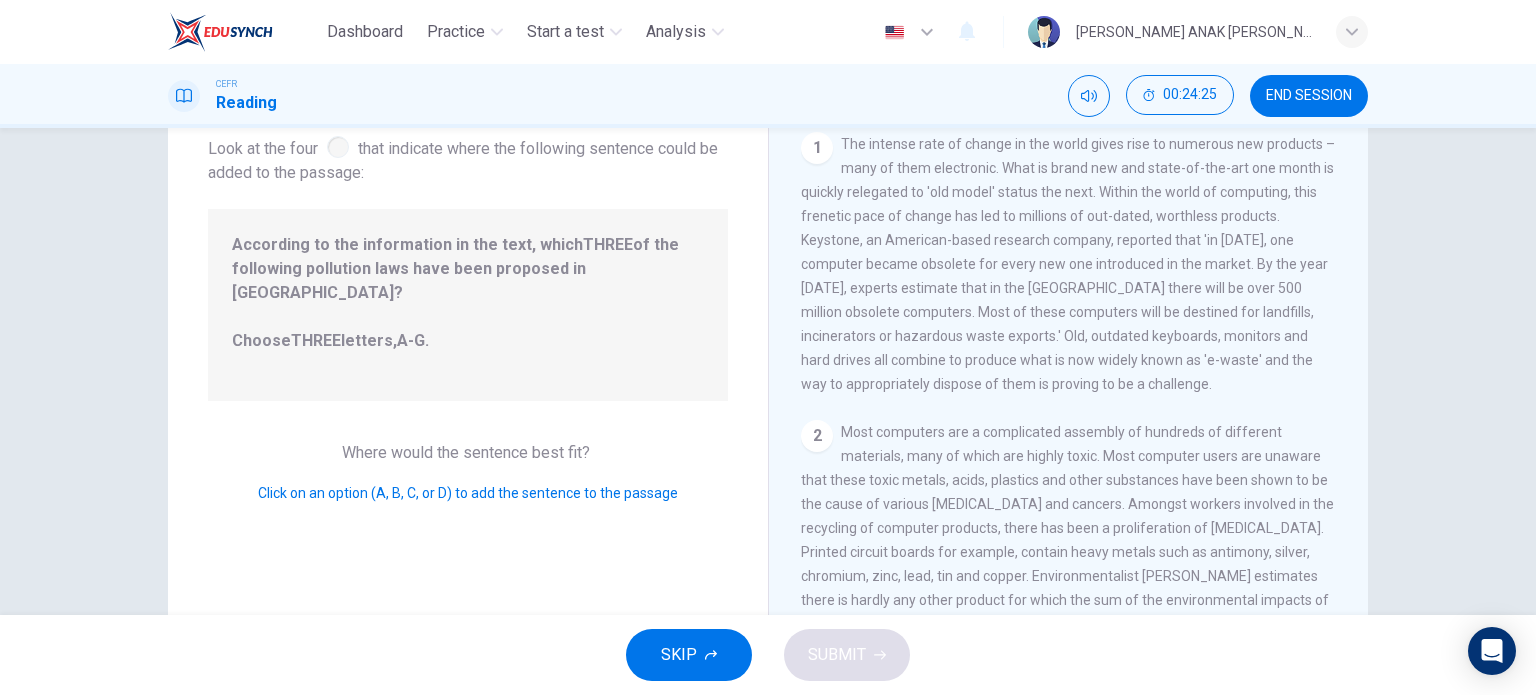 scroll, scrollTop: 0, scrollLeft: 0, axis: both 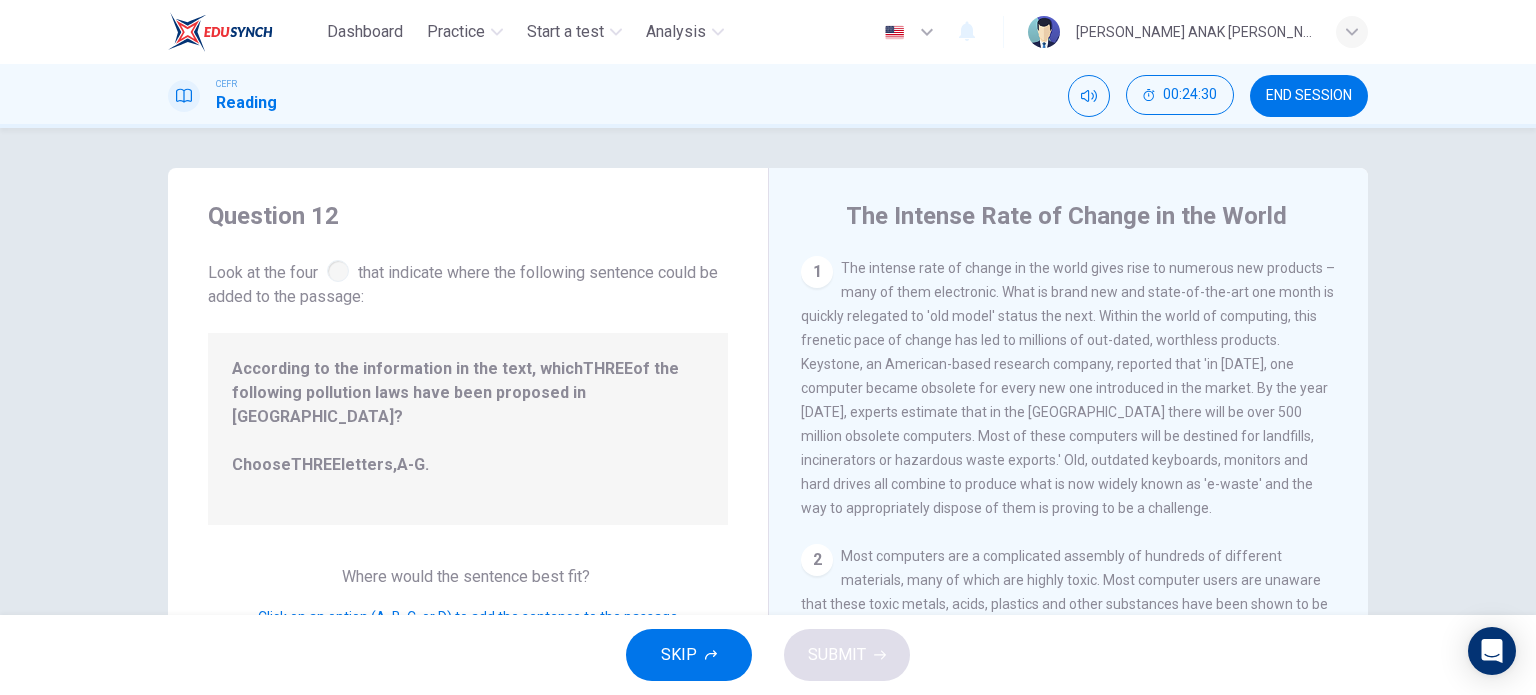 click on "Look at the four     that indicate where the following sentence could be added to the passage:" at bounding box center (468, 282) 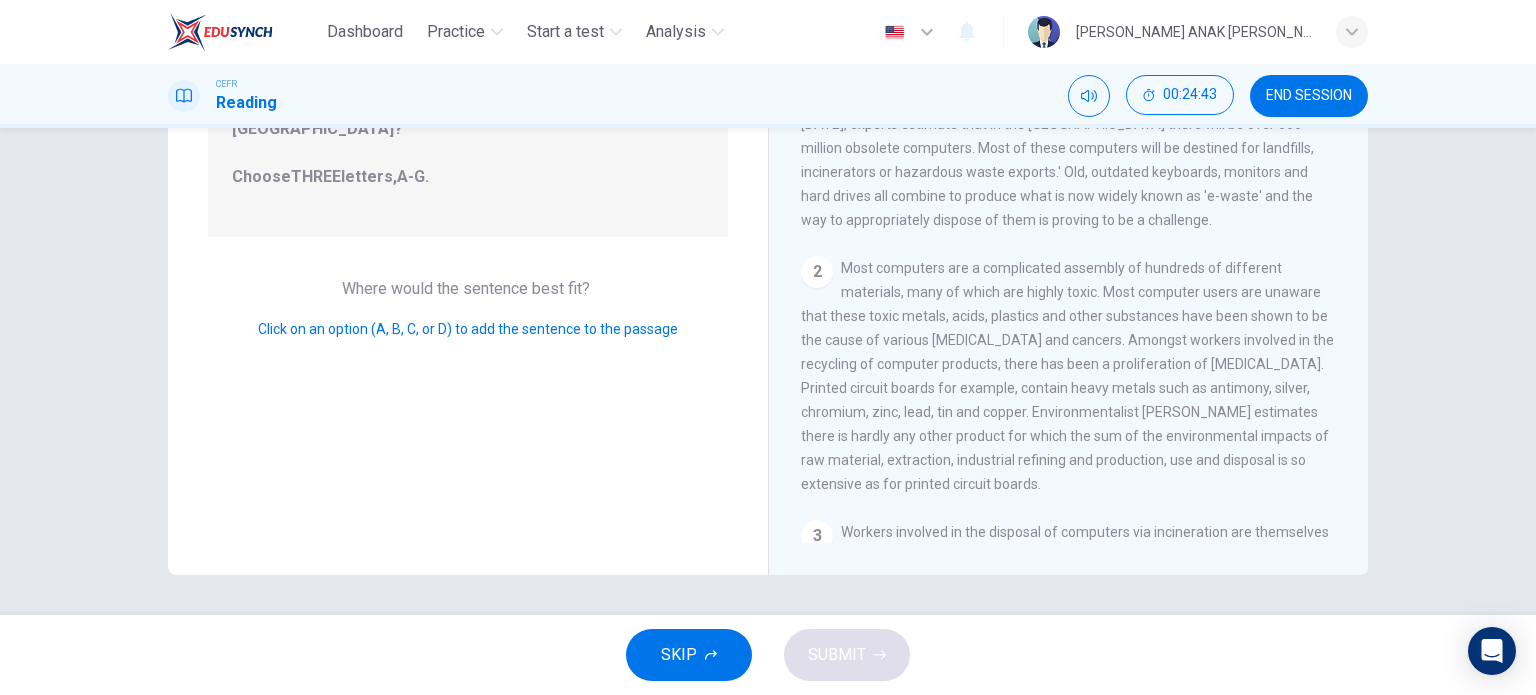 scroll, scrollTop: 0, scrollLeft: 0, axis: both 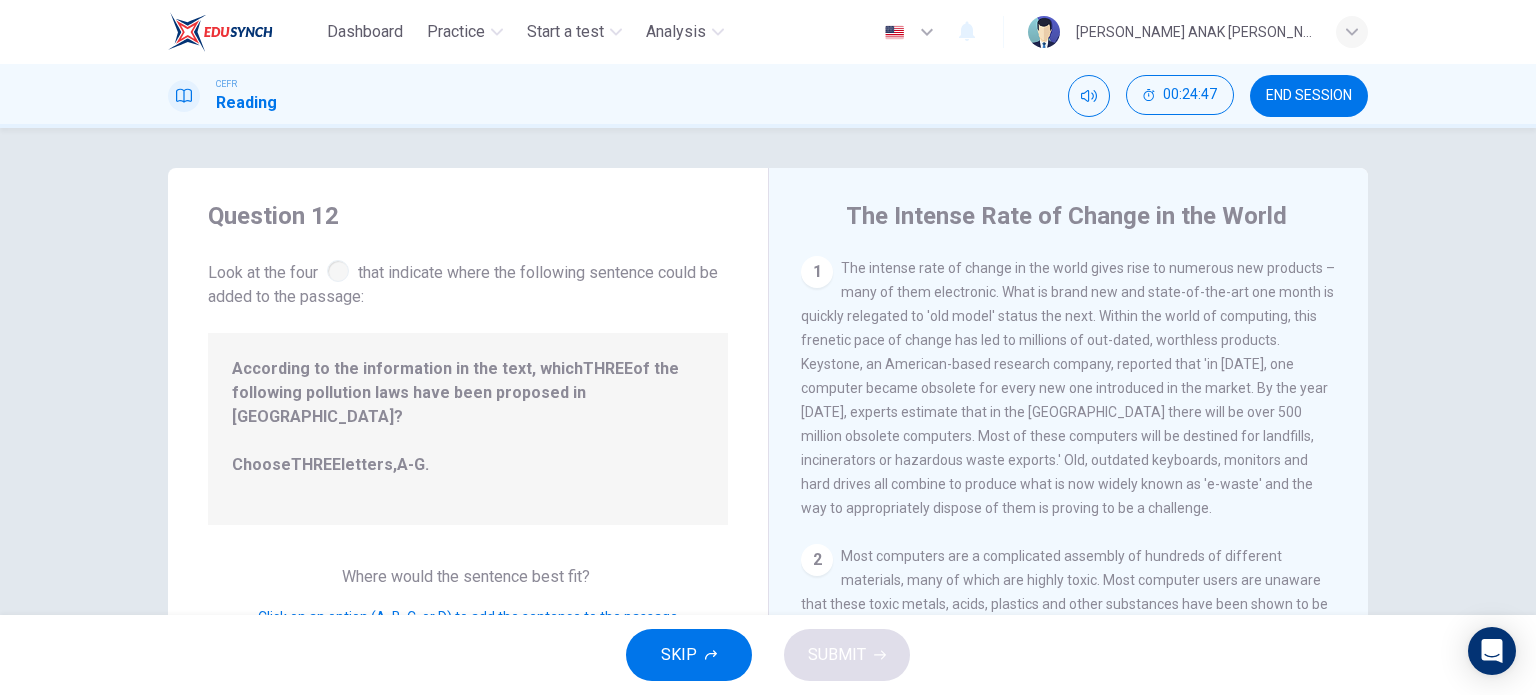 click on "2" at bounding box center [817, 560] 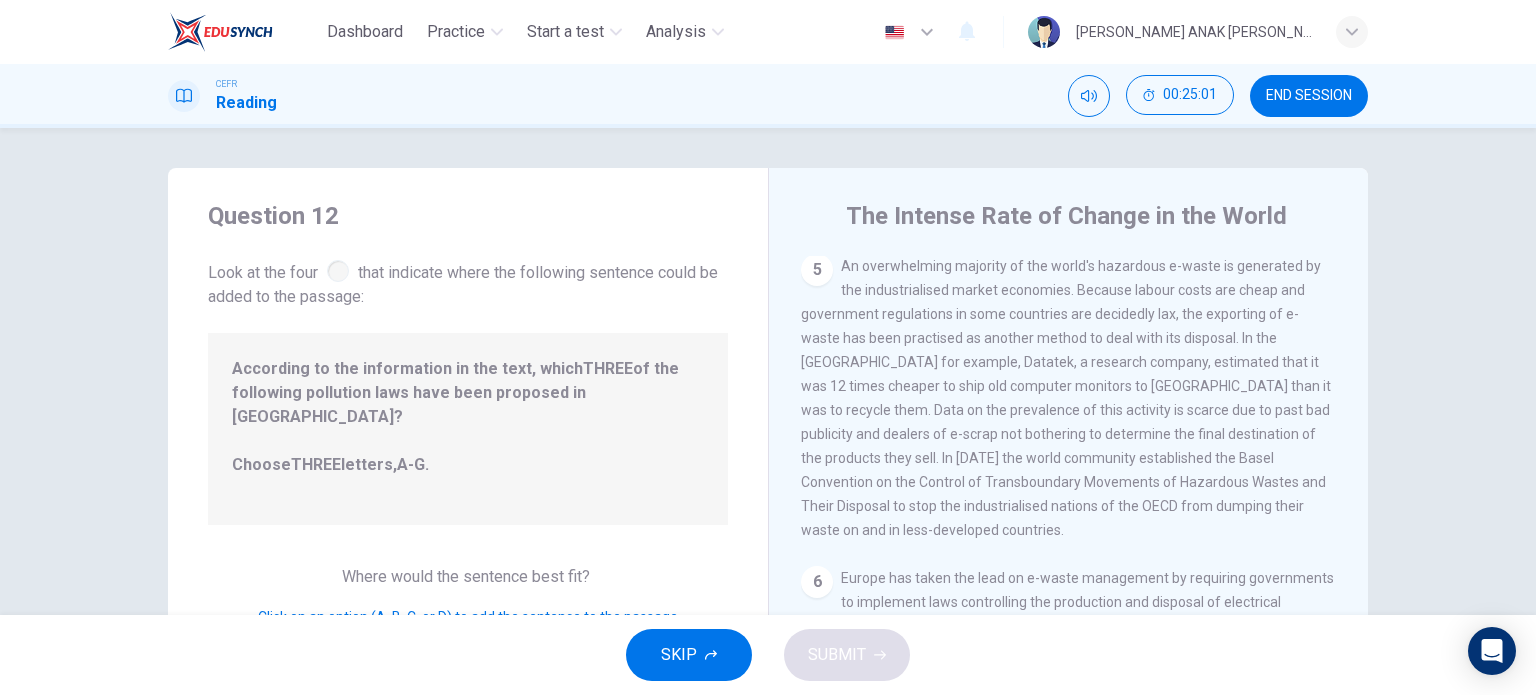 scroll, scrollTop: 1452, scrollLeft: 0, axis: vertical 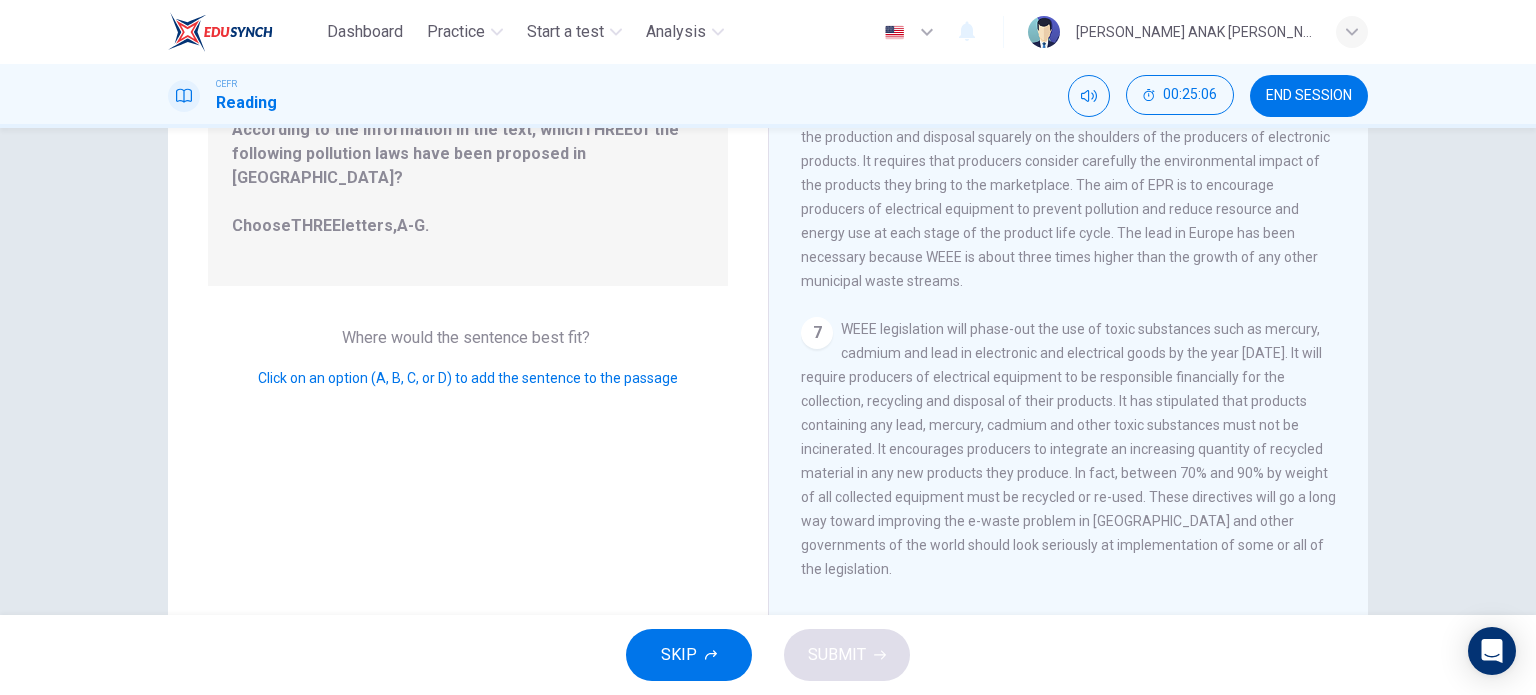 click on "Click on an option (A, B, C, or D) to add the sentence to the passage" at bounding box center [468, 378] 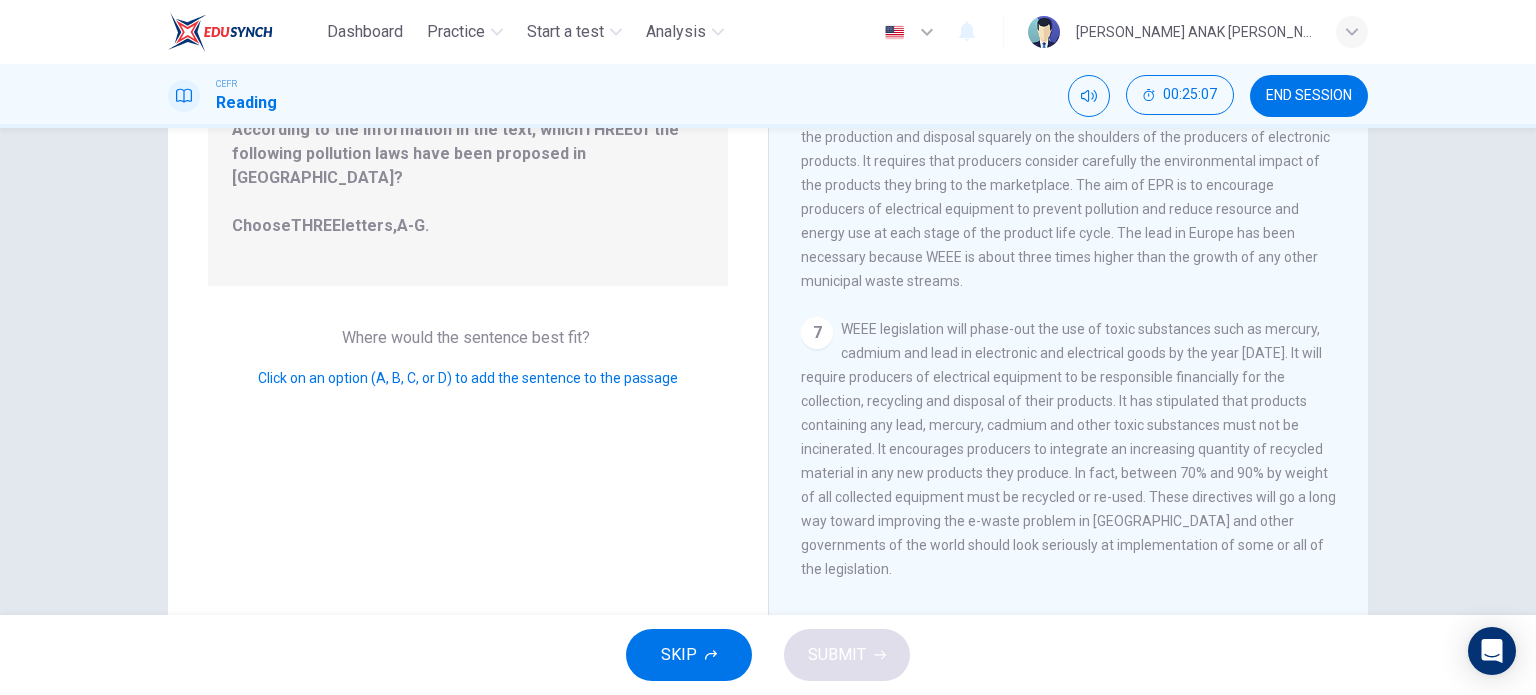 click on "Question 12 Look at the four     that indicate where the following sentence could be added to the passage: According to the information in the text, which  THREE  of the following pollution laws have been proposed in Europe? Choose  THREE  letters,  A-G . Where would the sentence best fit?   Click on an option (A, B, C, or D) to add the sentence to the passage" at bounding box center [468, 276] 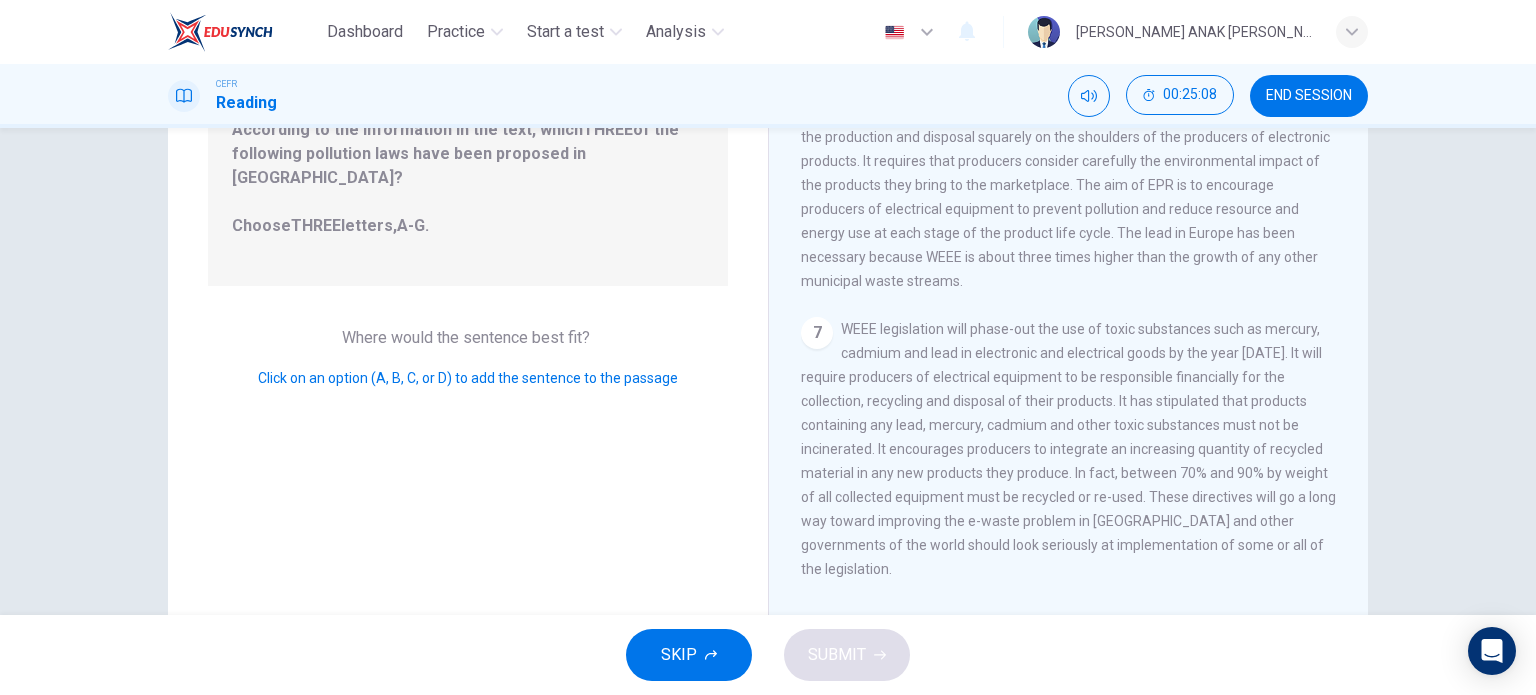 click on "Where would the sentence best fit?" at bounding box center [468, 337] 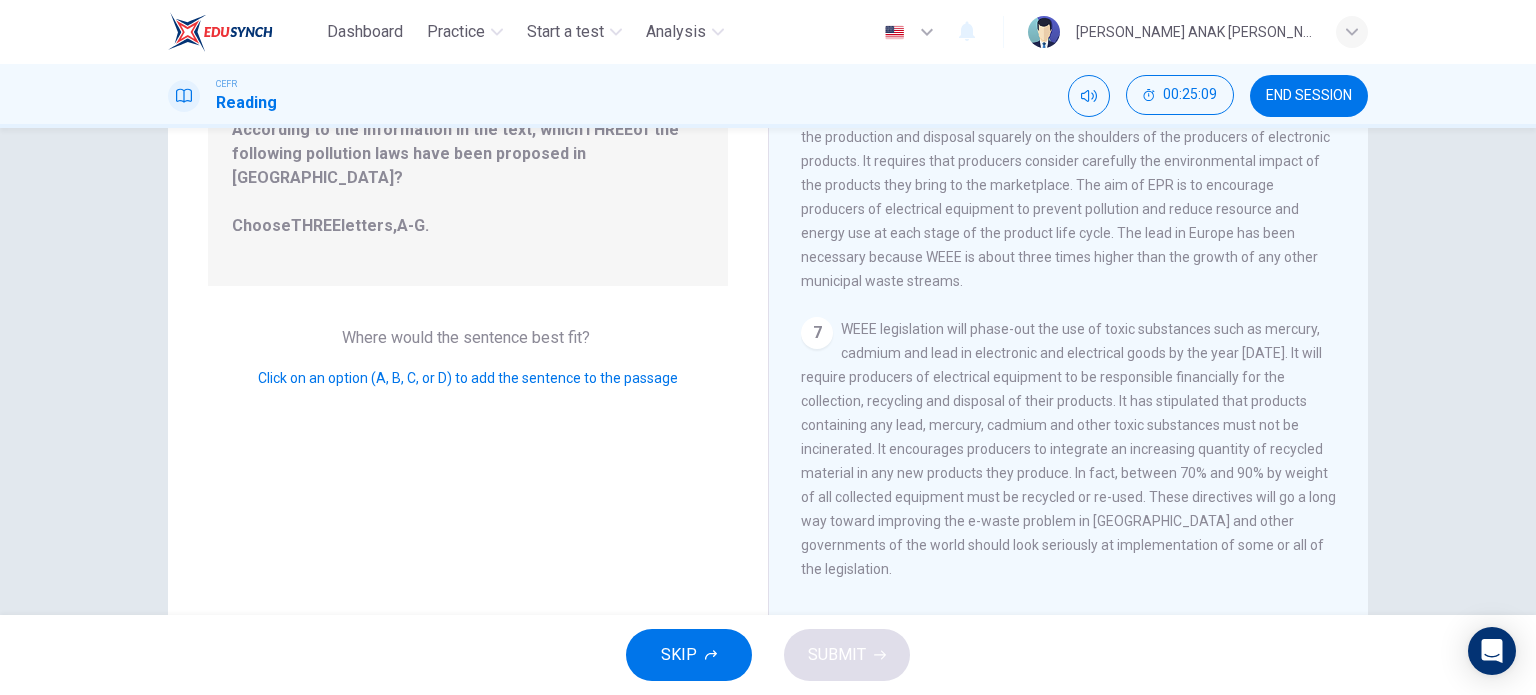 click on "THREE" at bounding box center (316, 225) 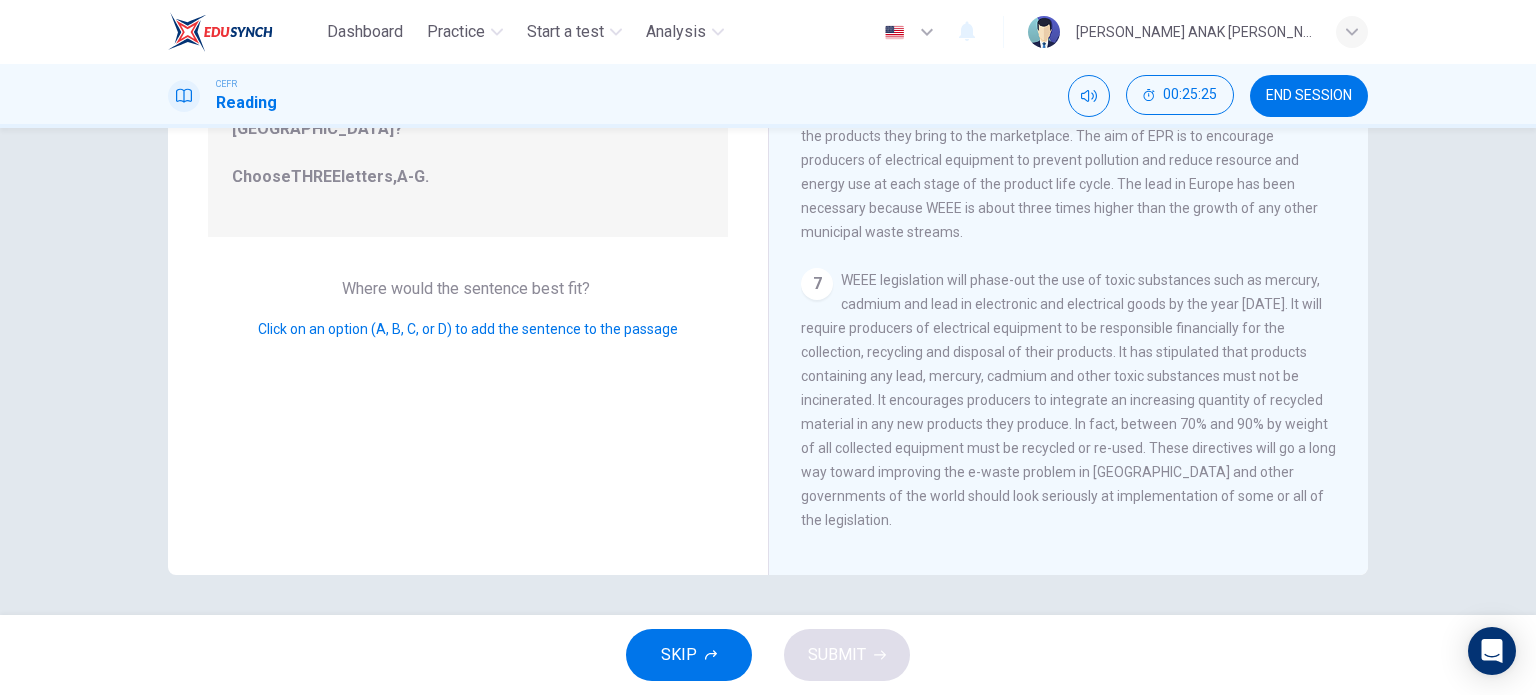scroll, scrollTop: 0, scrollLeft: 0, axis: both 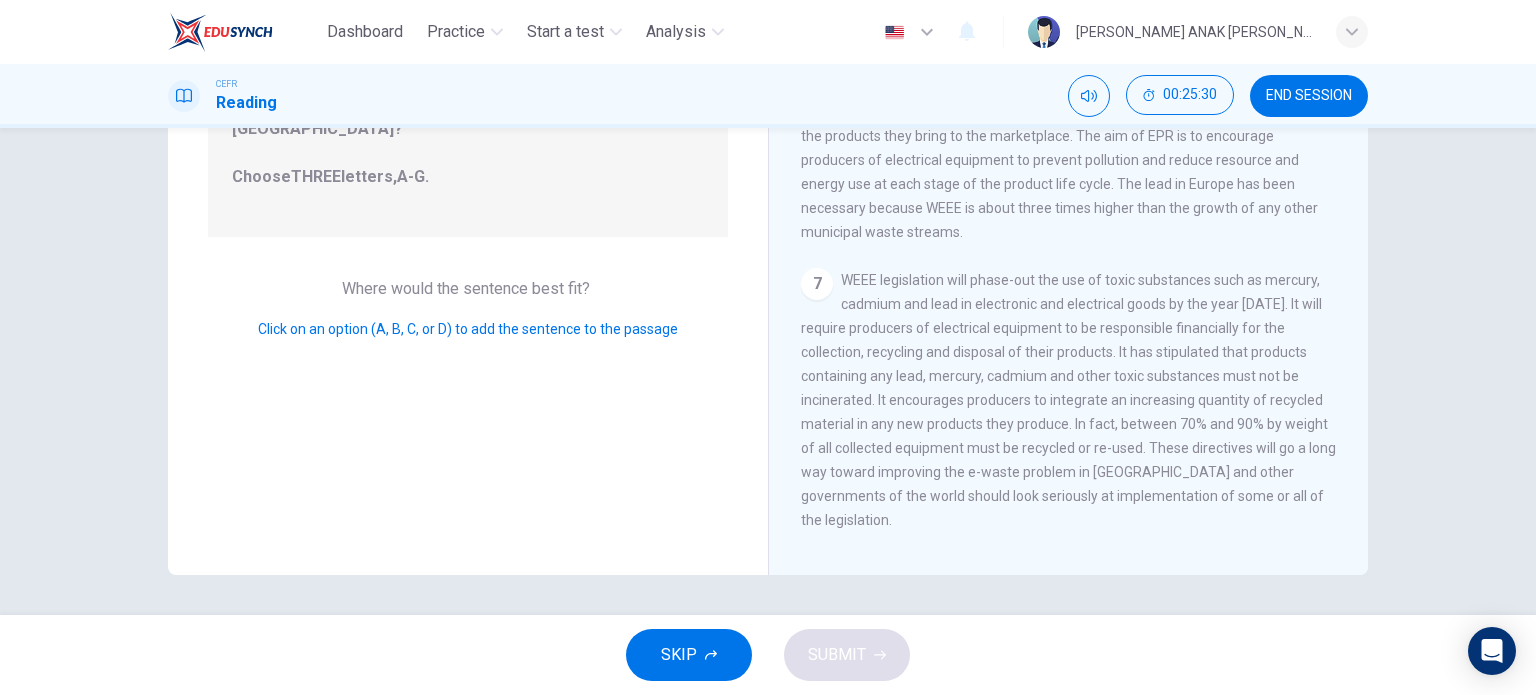 click on "Click on an option (A, B, C, or D) to add the sentence to the passage" at bounding box center (468, 329) 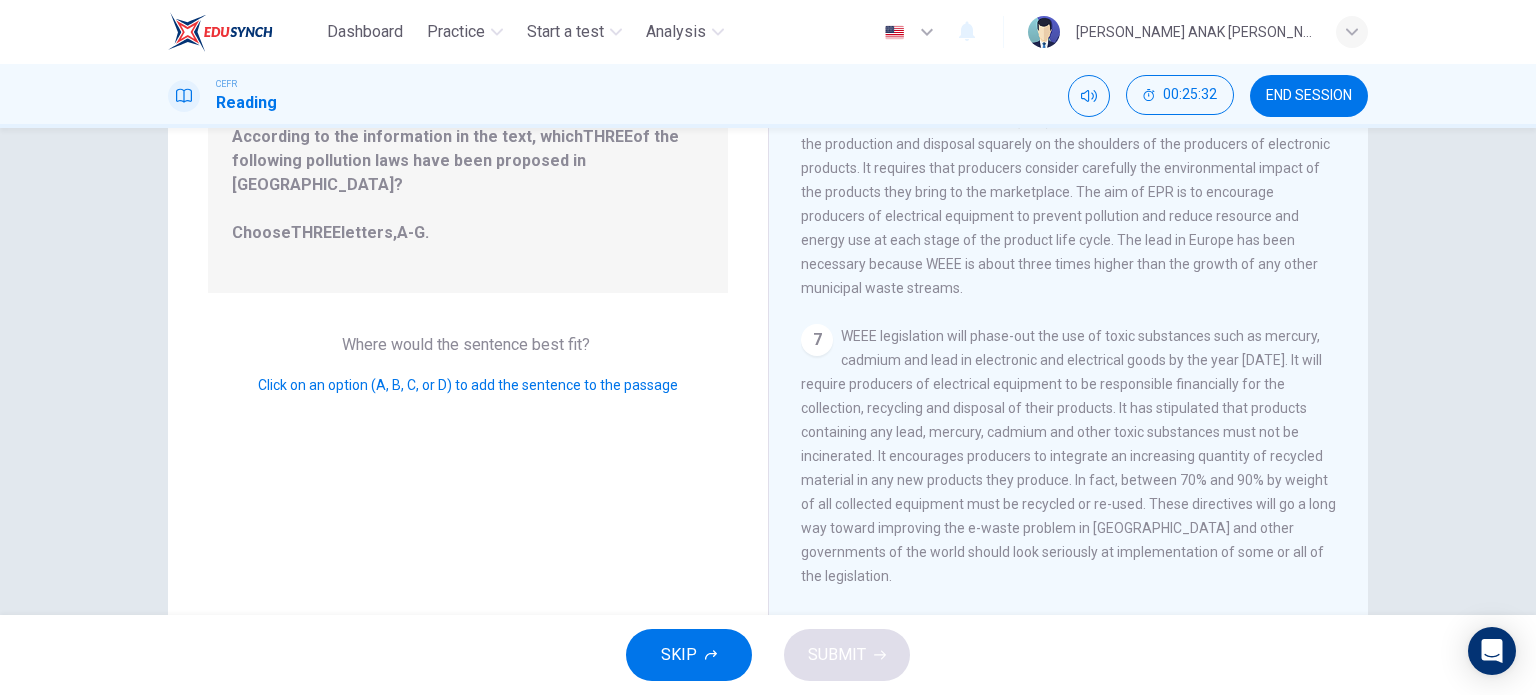 scroll, scrollTop: 232, scrollLeft: 0, axis: vertical 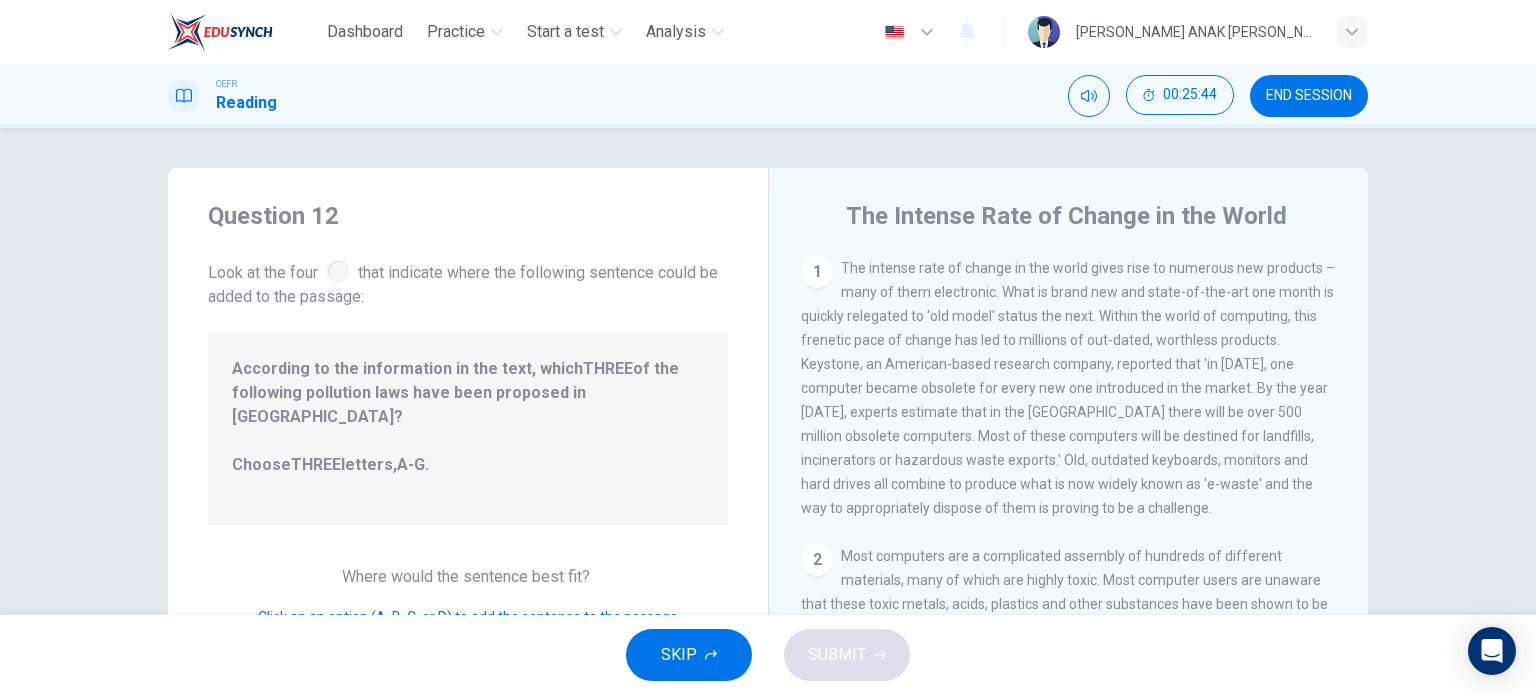 click on "1" at bounding box center (817, 272) 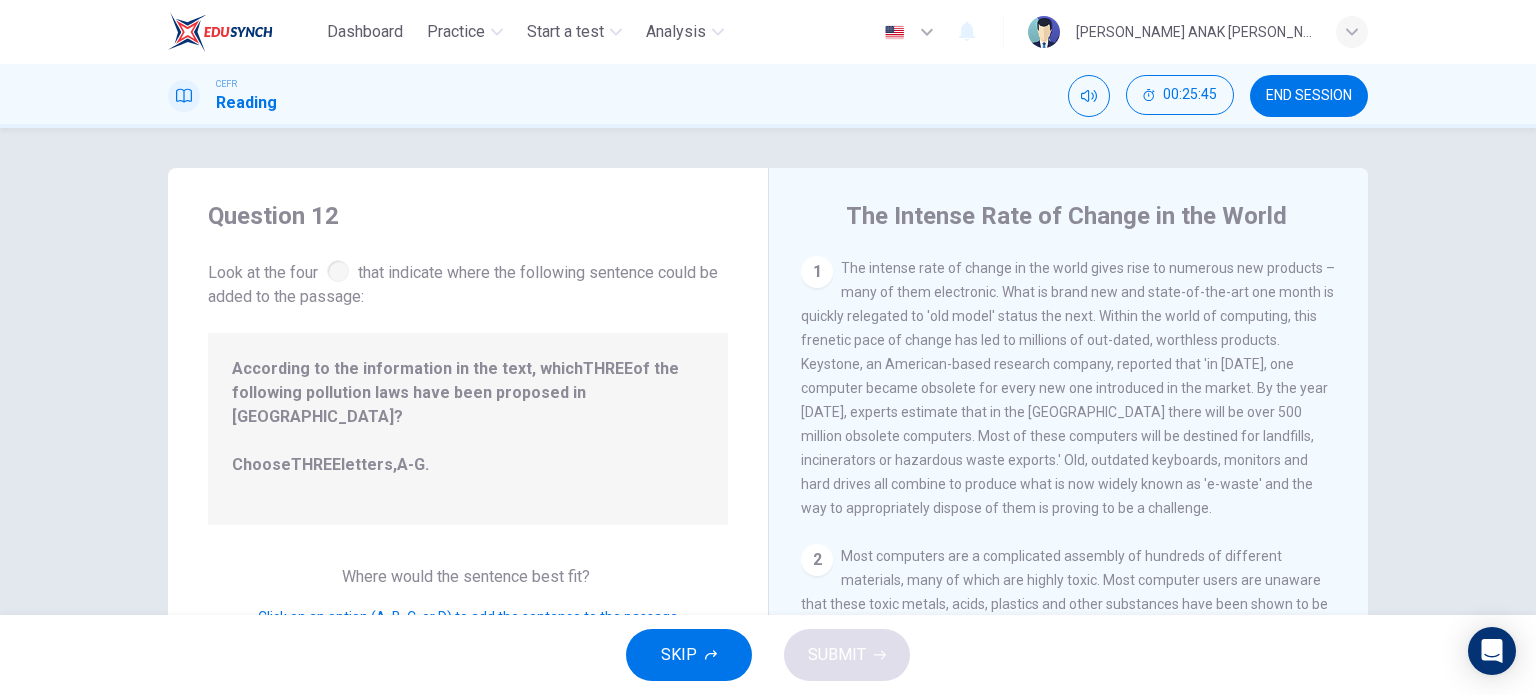 click on "The Intense Rate of Change in the World" at bounding box center (1066, 216) 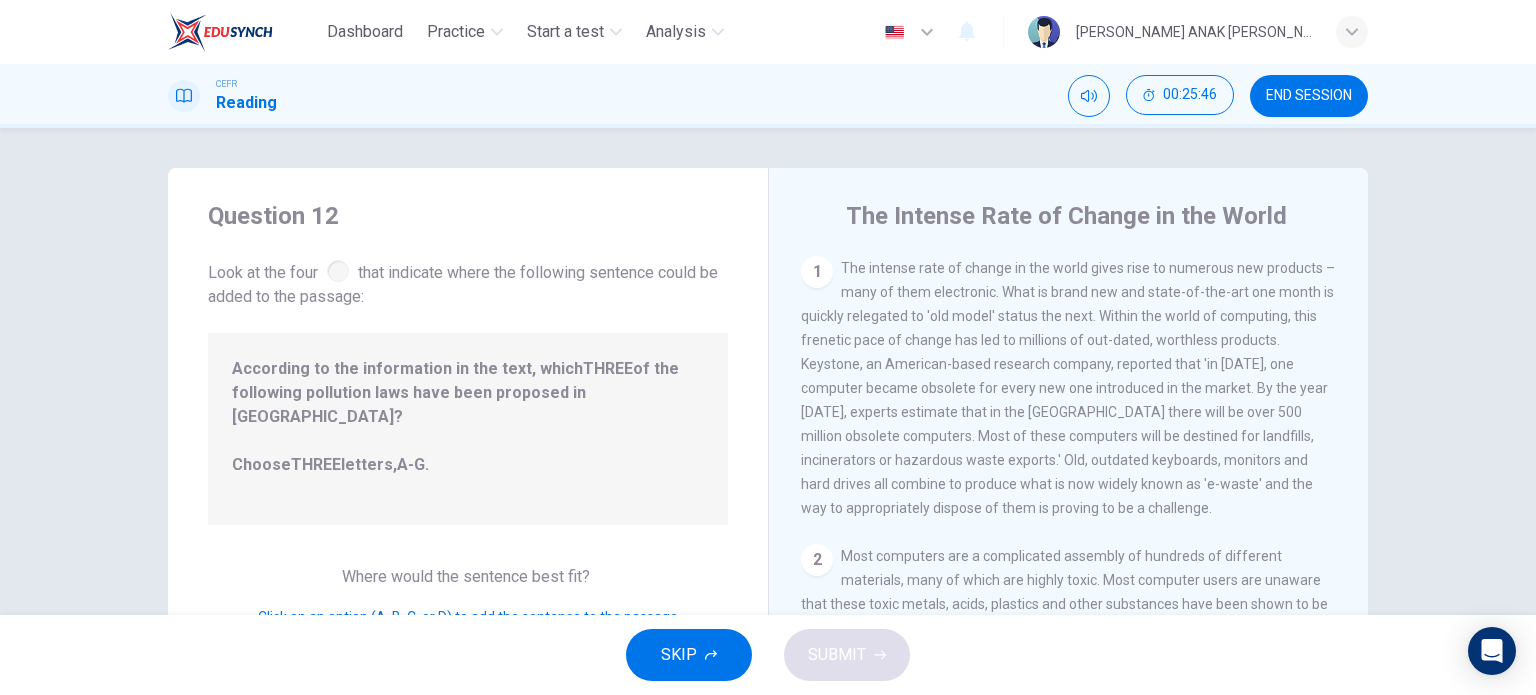 click on "Question 12 Look at the four     that indicate where the following sentence could be added to the passage:" at bounding box center [468, 254] 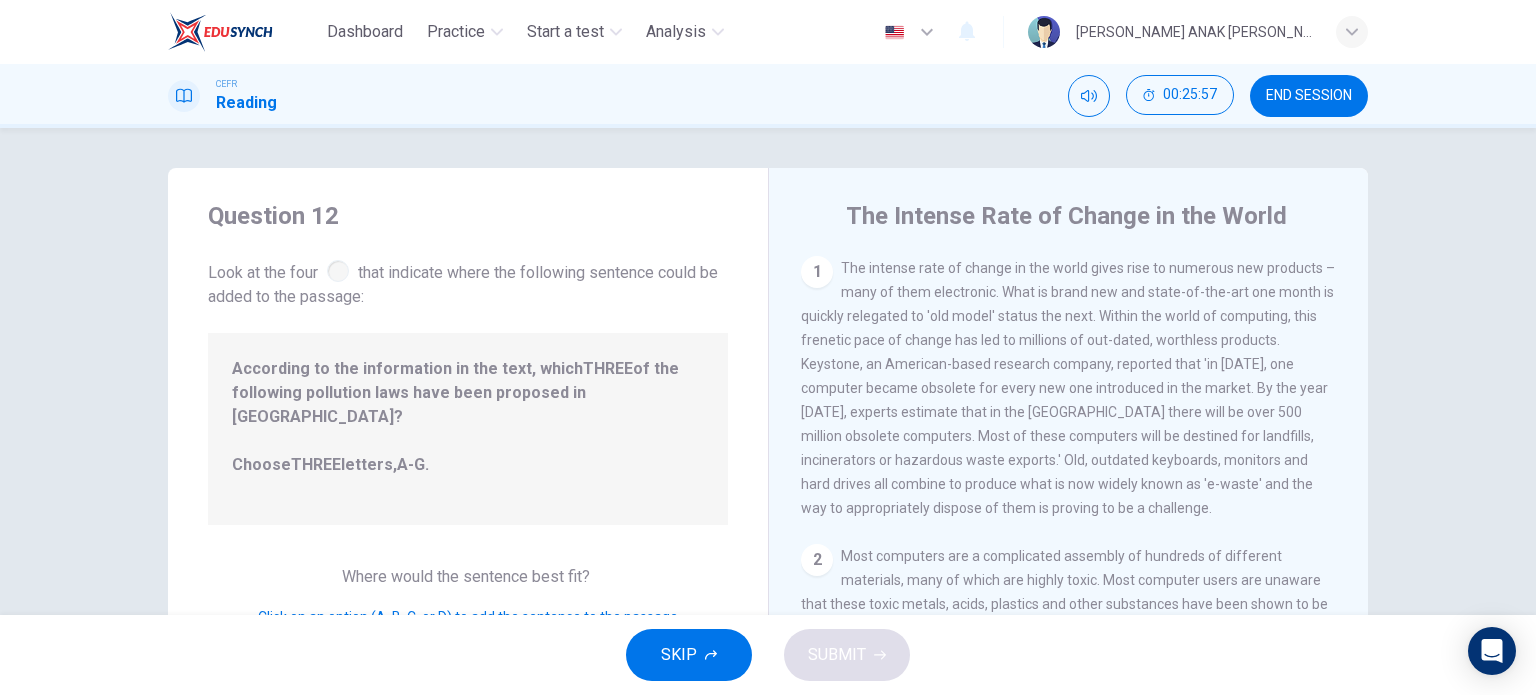 drag, startPoint x: 813, startPoint y: 274, endPoint x: 851, endPoint y: 369, distance: 102.31813 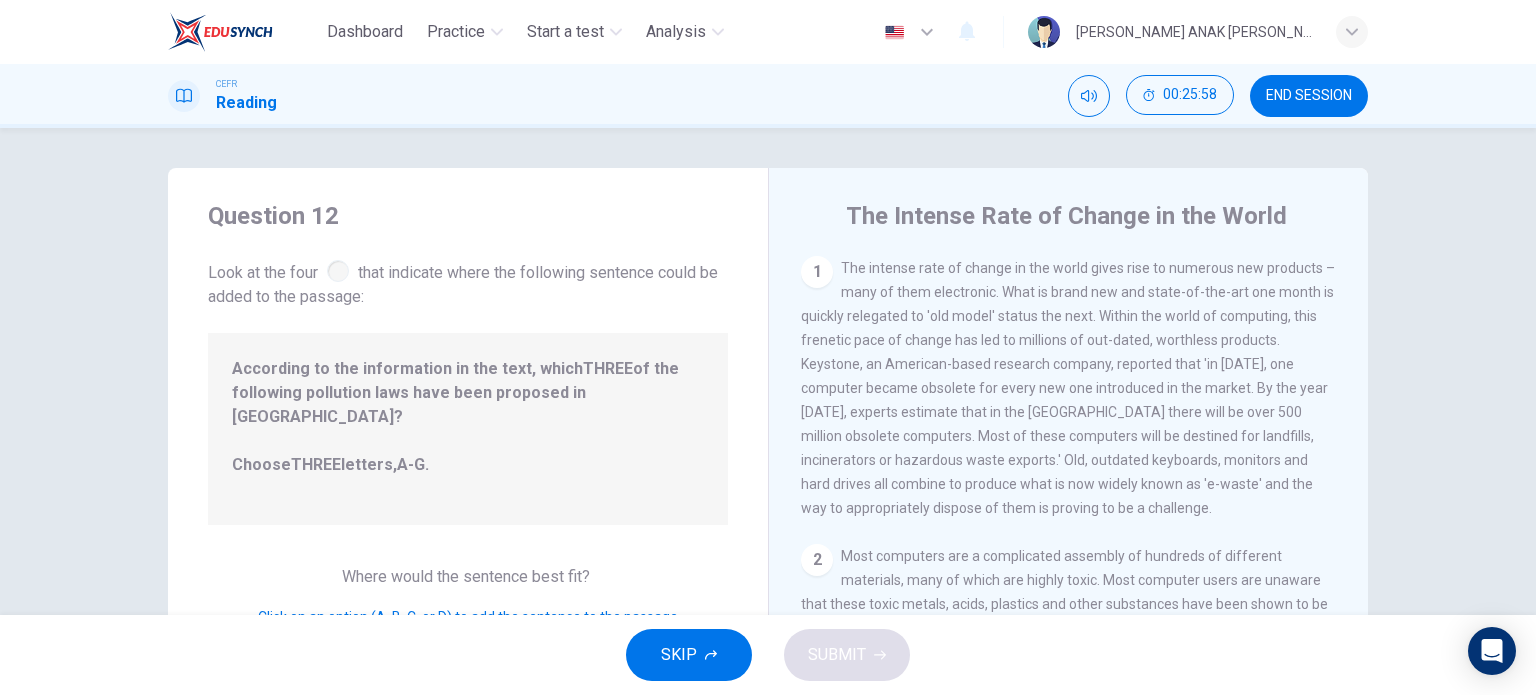 click on "The intense rate of change in the world gives rise to numerous new products – many of them electronic. What is brand new and state-of-the-art one month is quickly relegated to 'old model' status the next. Within the world of computing, this frenetic pace of change has led to millions of out-dated, worthless products. Keystone, an American-based research company, reported that 'in 2005, one computer became obsolete for every new one introduced in the market. By the year 2010, experts estimate that in the USA there will be over 500 million obsolete computers. Most of these computers will be destined for landfills, incinerators or hazardous waste exports.' Old, outdated keyboards, monitors and hard drives all combine to produce what is now widely known as 'e-waste' and the way to appropriately dispose of them is proving to be a challenge." at bounding box center [1068, 388] 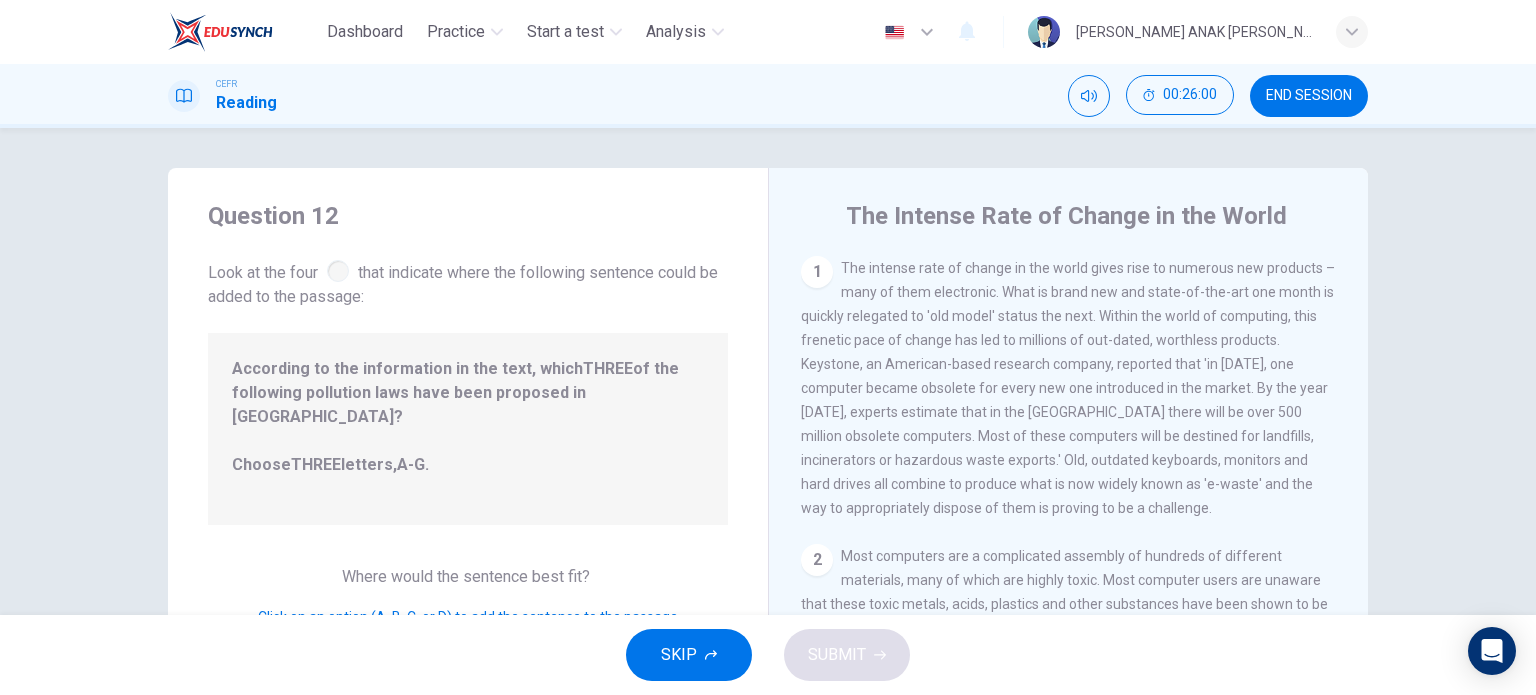 drag, startPoint x: 1049, startPoint y: 483, endPoint x: 1126, endPoint y: 492, distance: 77.52419 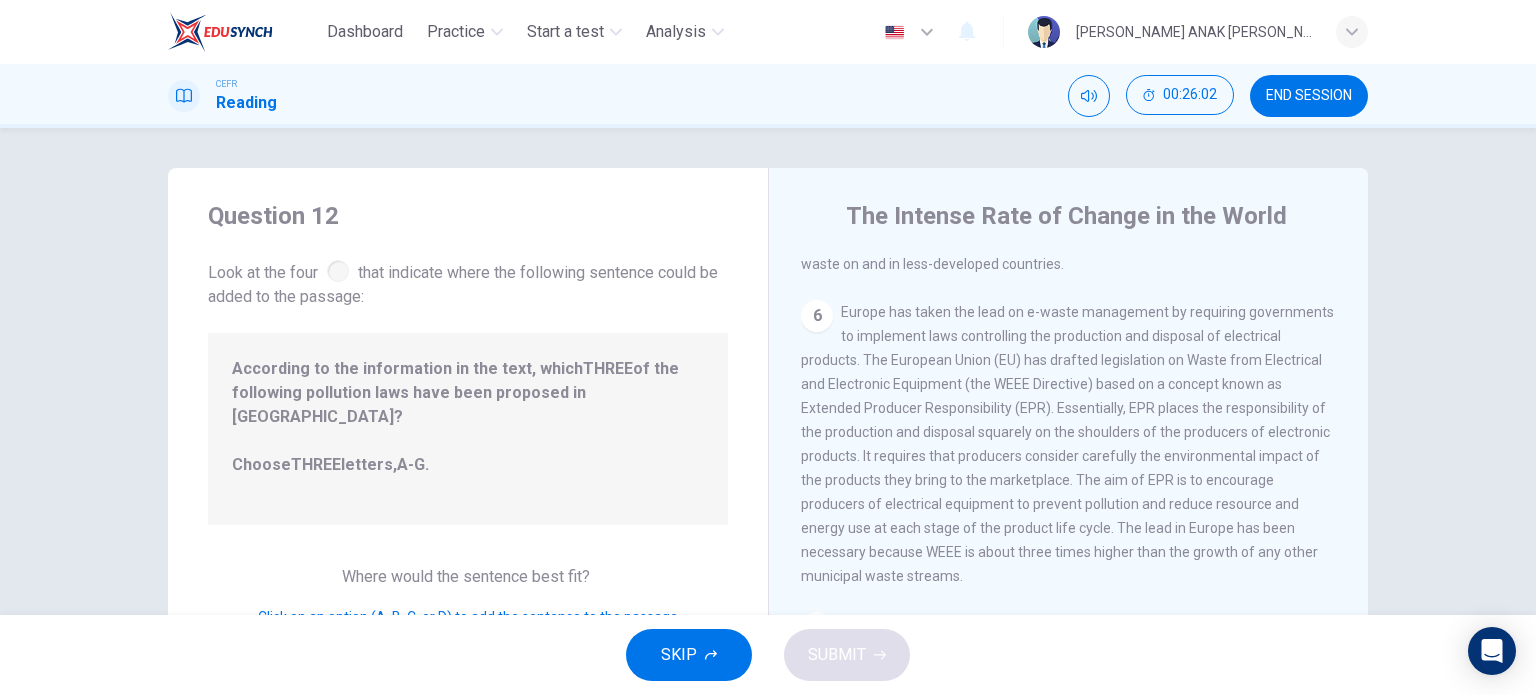 scroll, scrollTop: 1452, scrollLeft: 0, axis: vertical 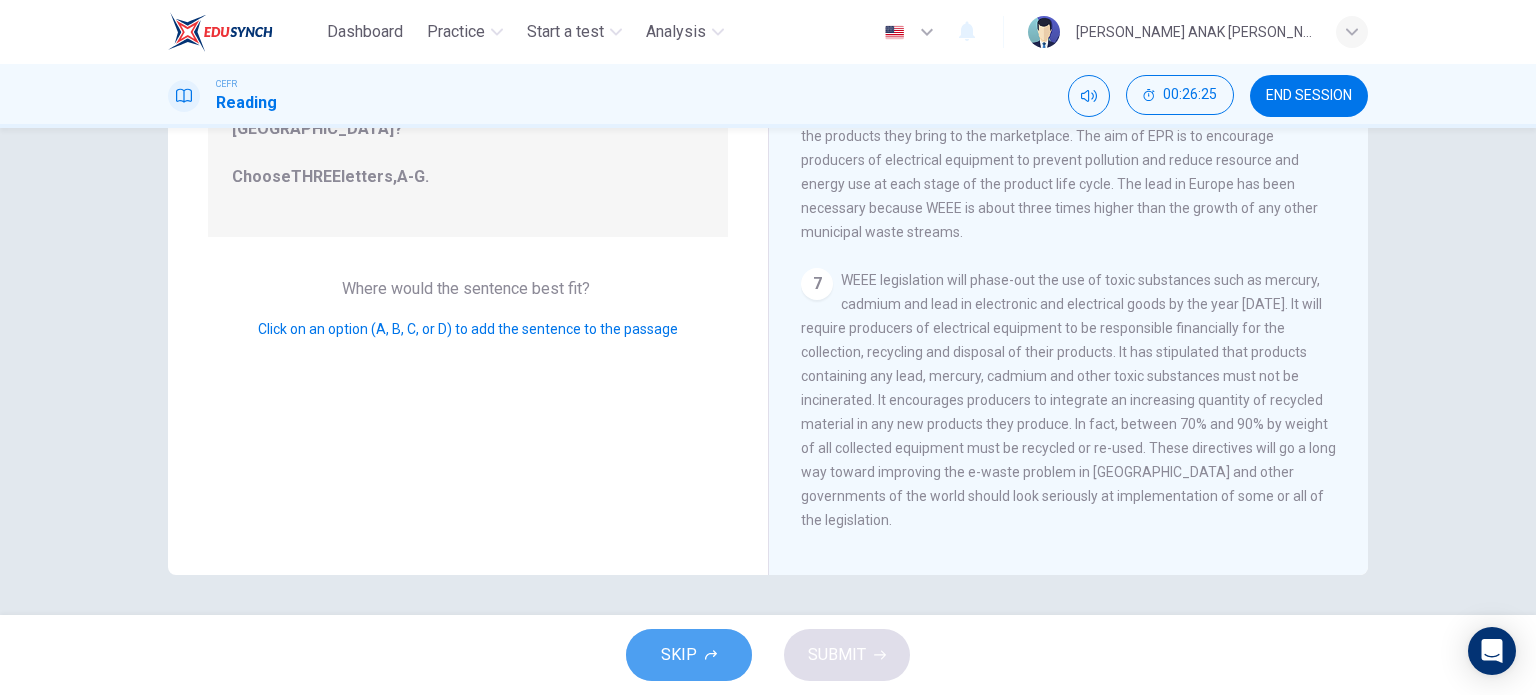 click on "SKIP" at bounding box center [679, 655] 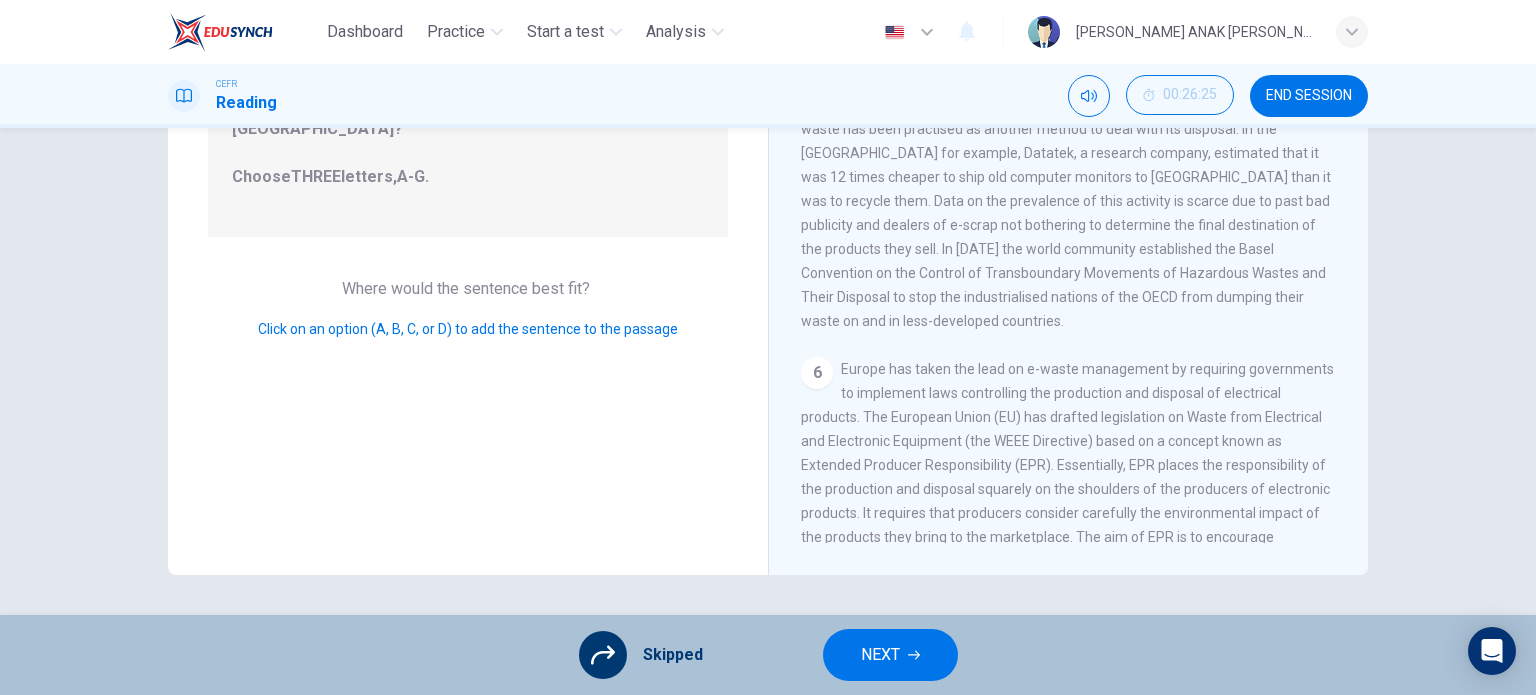 scroll, scrollTop: 1045, scrollLeft: 0, axis: vertical 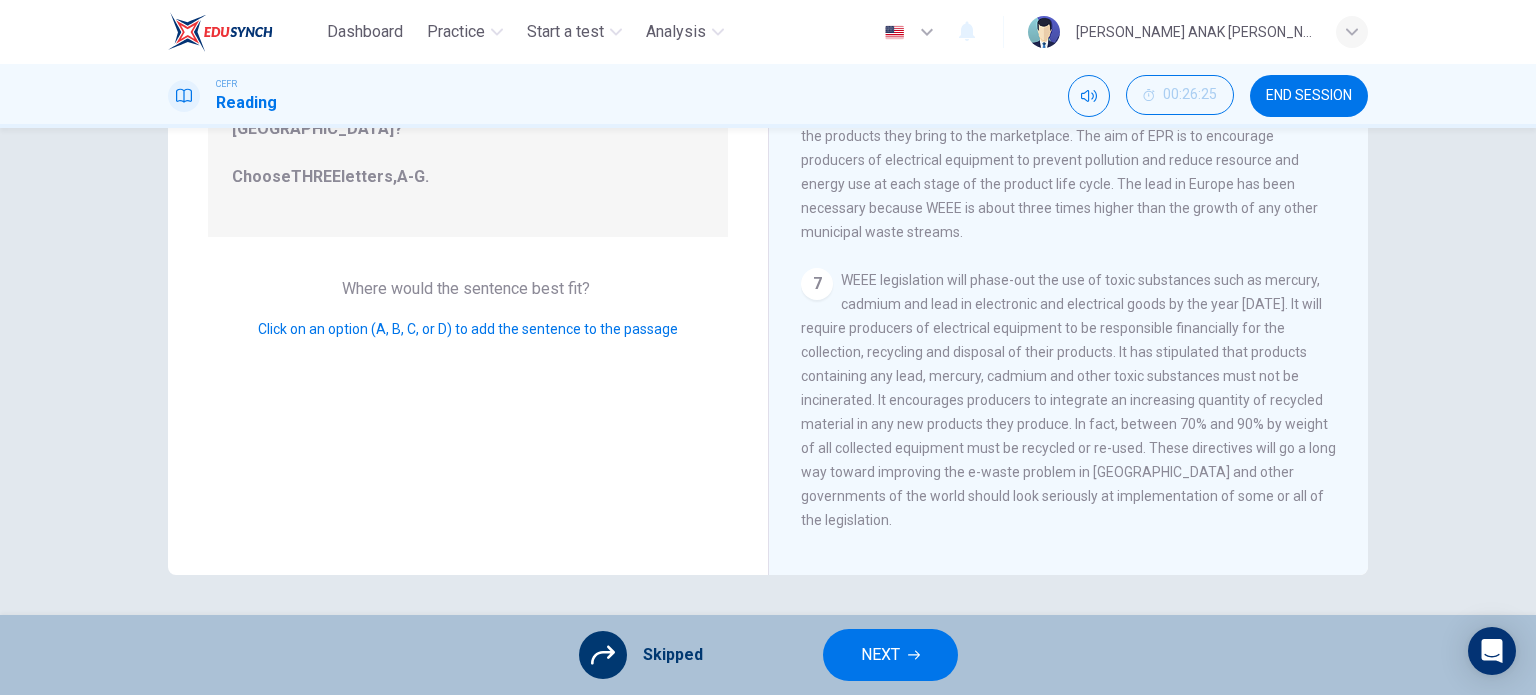 click on "Where would the sentence best fit?" at bounding box center [468, 288] 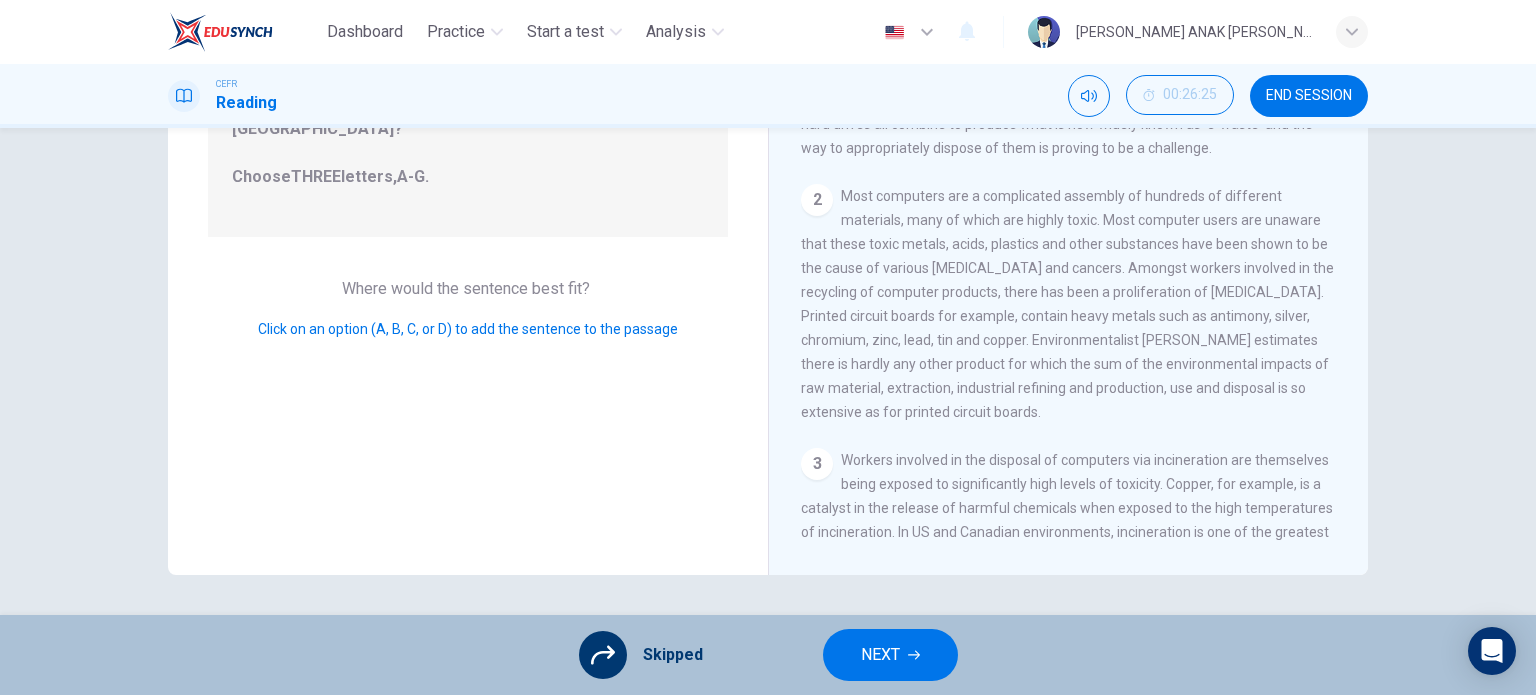 scroll, scrollTop: 0, scrollLeft: 0, axis: both 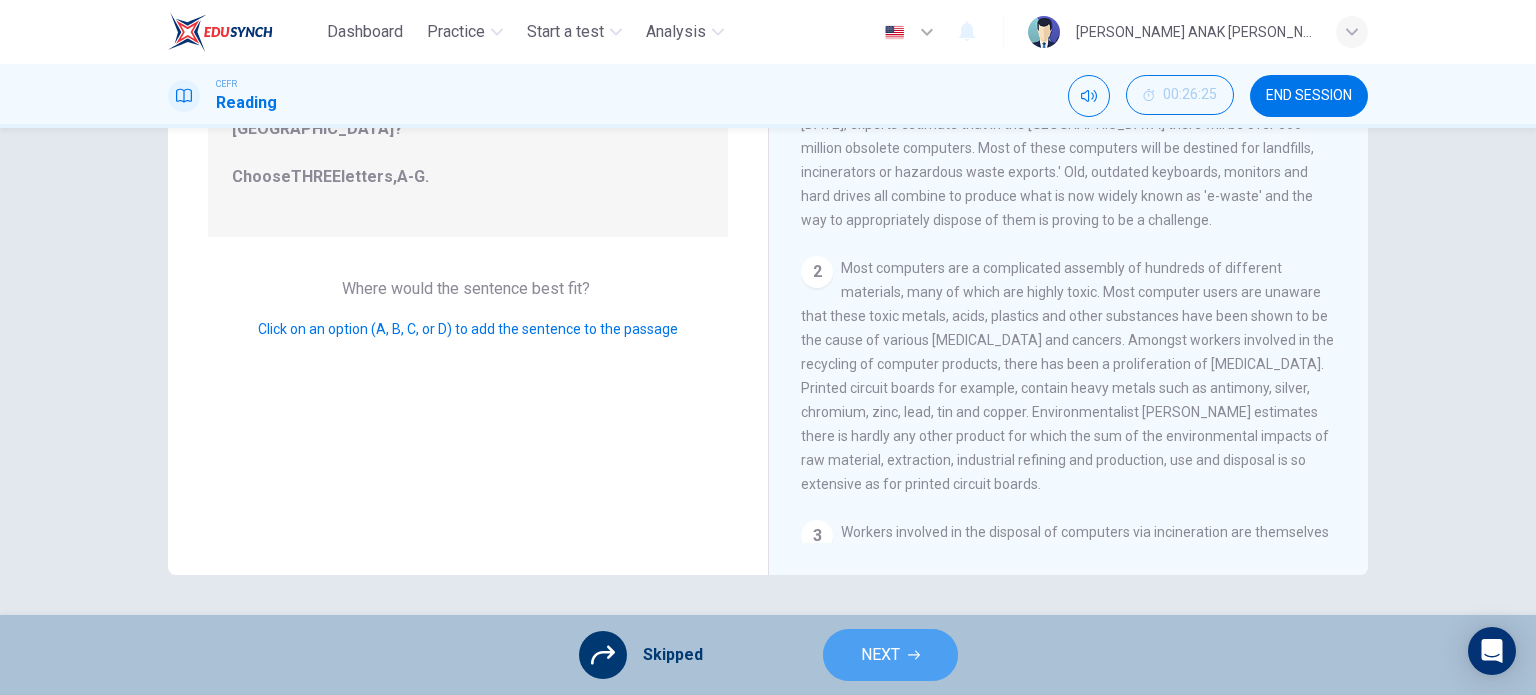 click 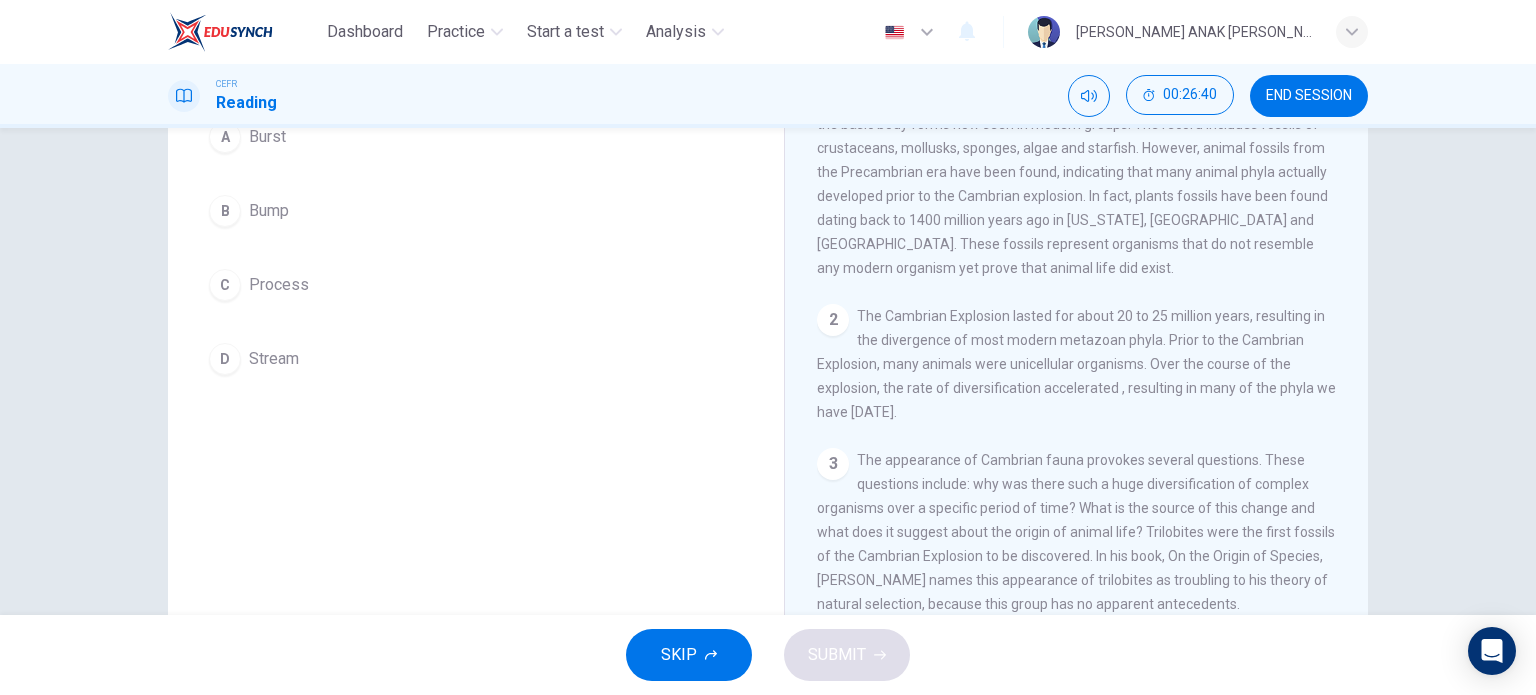 scroll, scrollTop: 48, scrollLeft: 0, axis: vertical 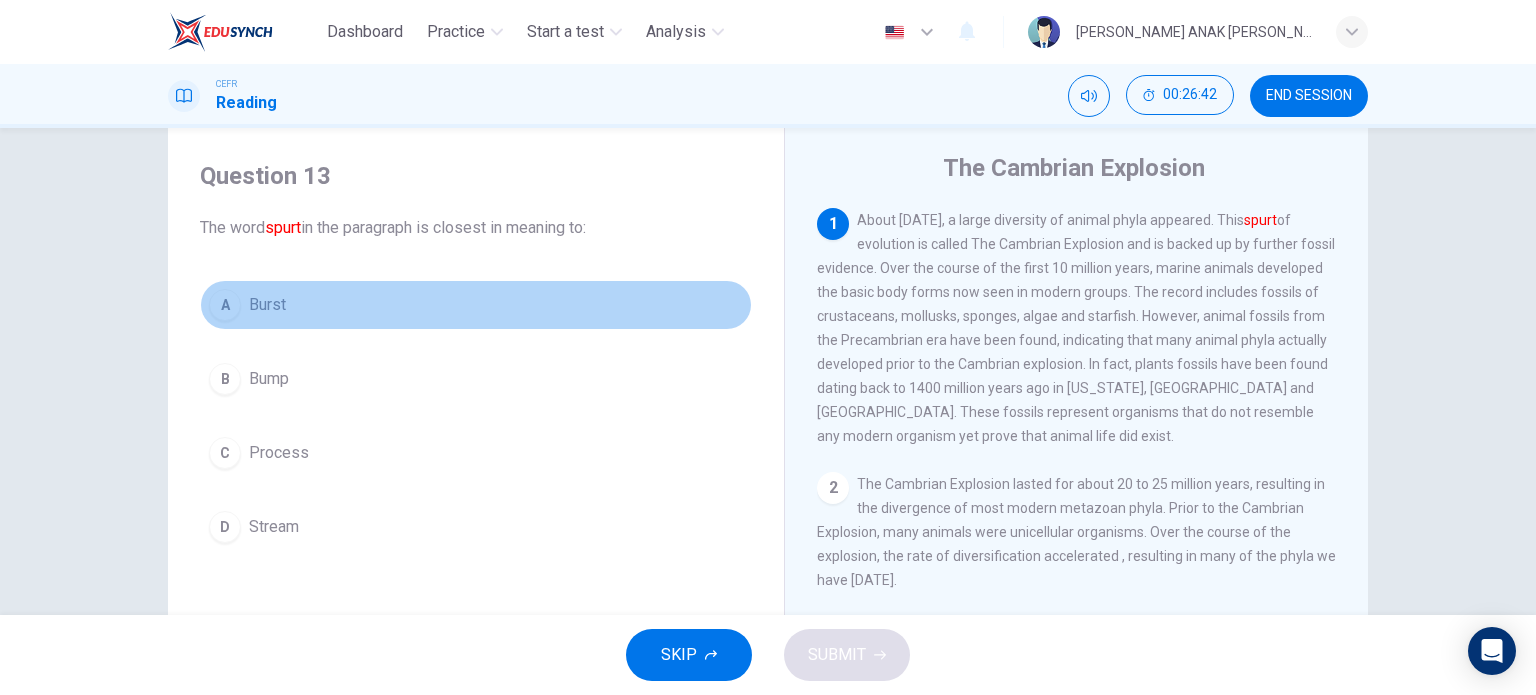 click on "A" at bounding box center (225, 305) 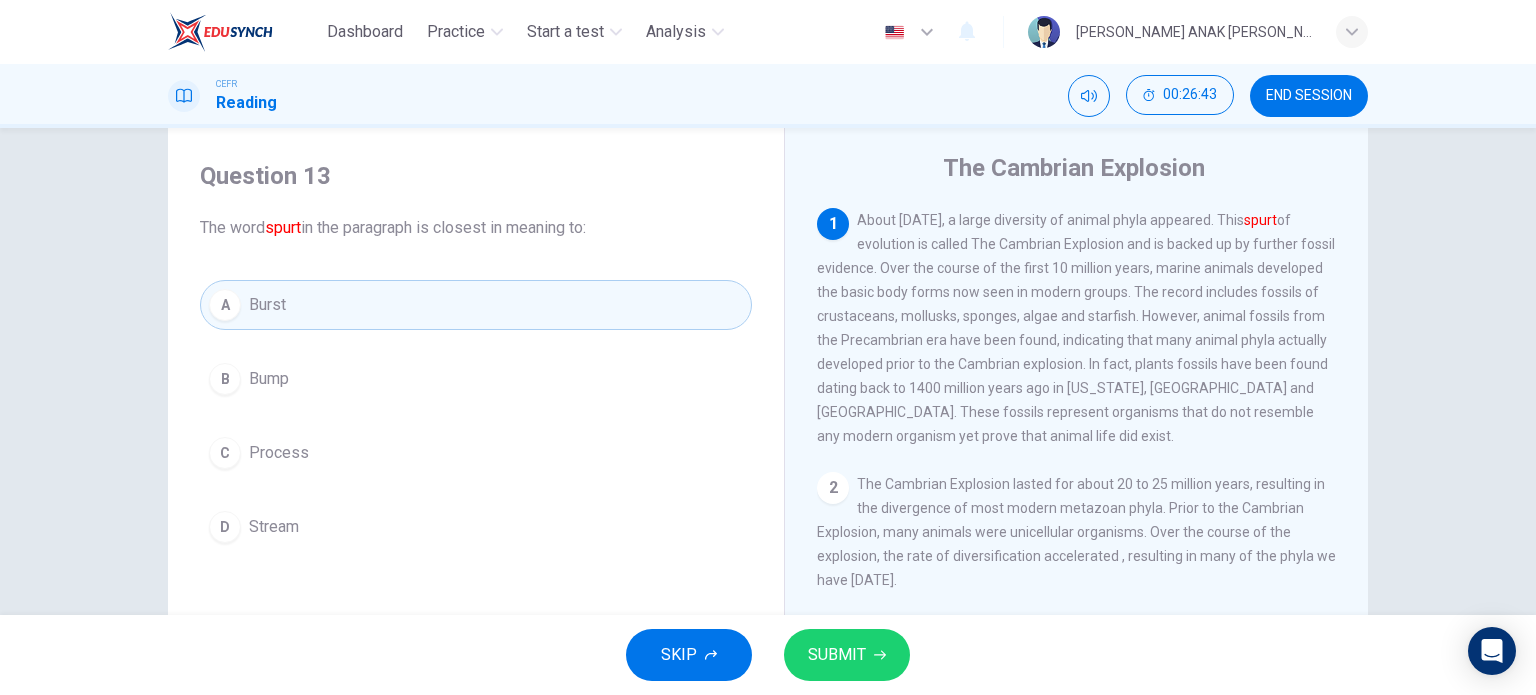 click on "SUBMIT" at bounding box center (837, 655) 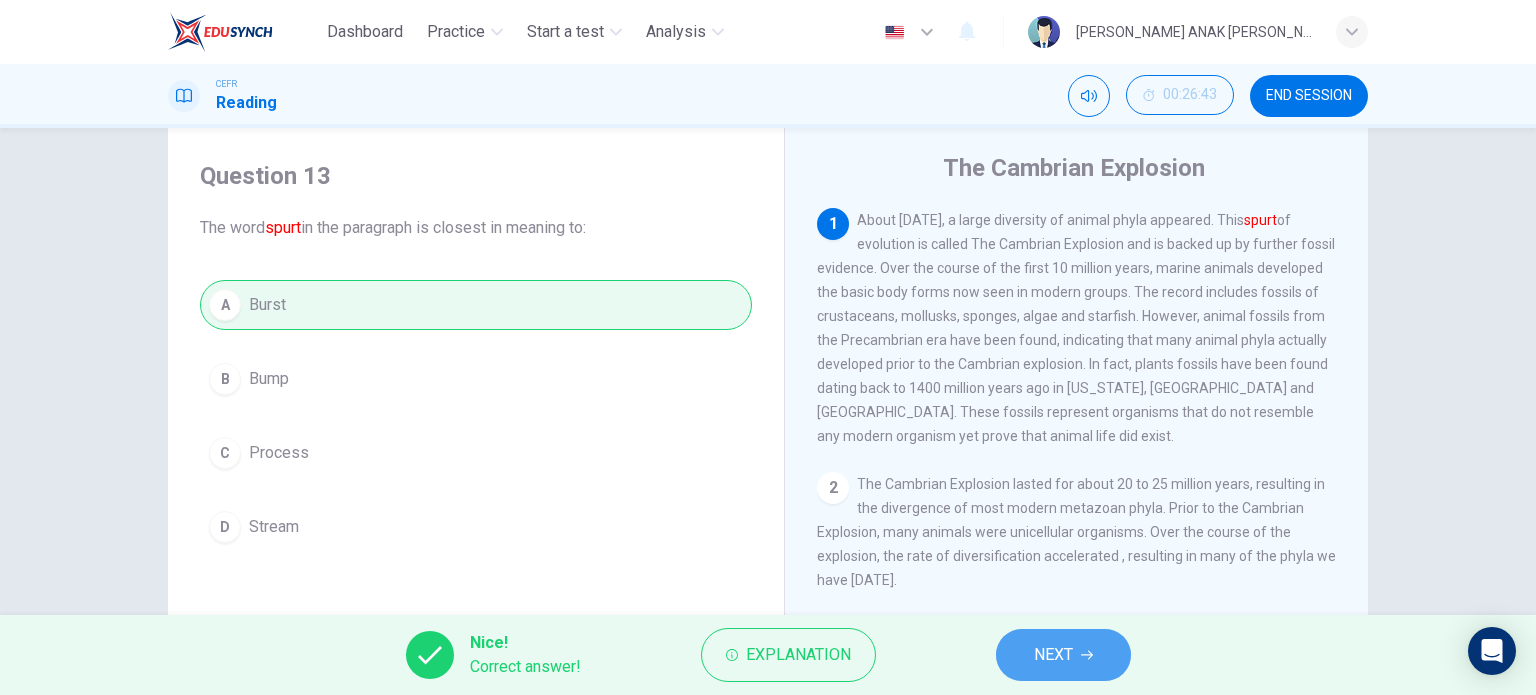 click on "NEXT" at bounding box center [1053, 655] 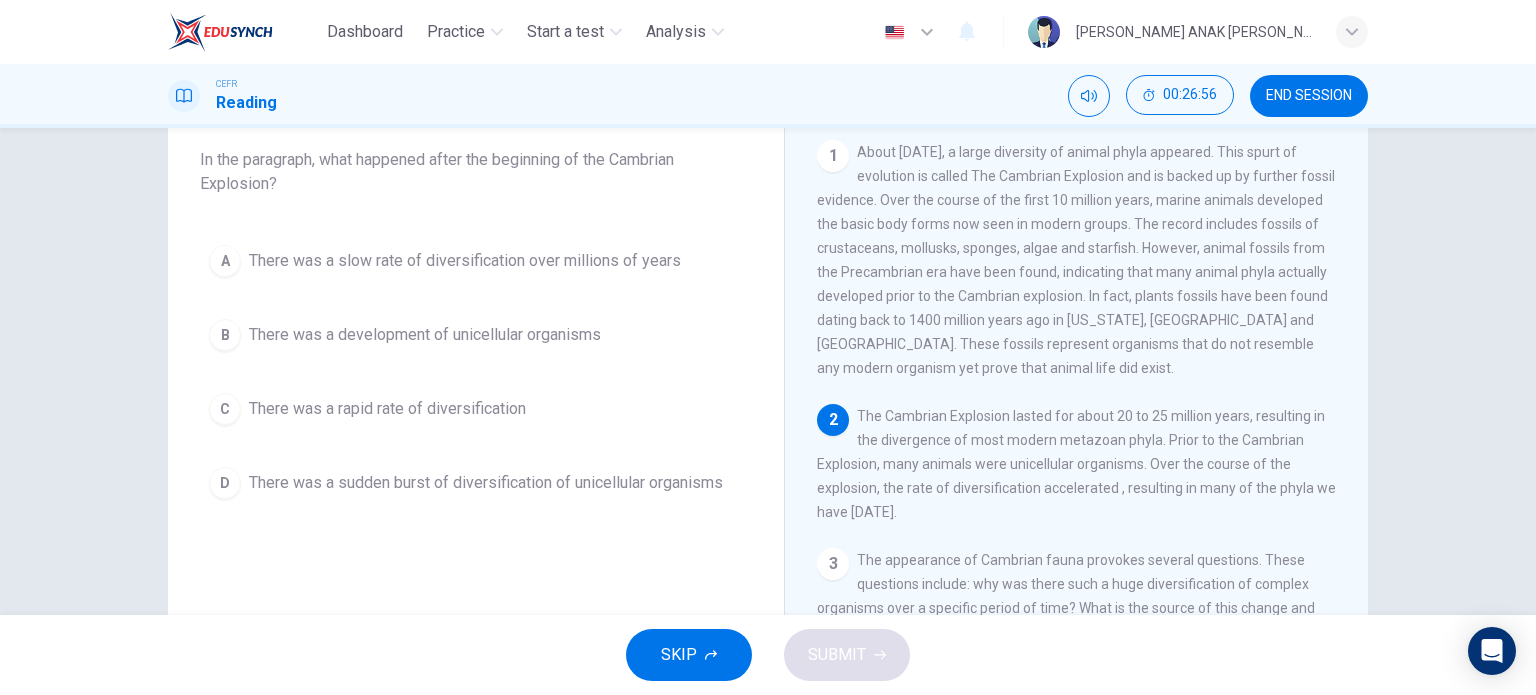scroll, scrollTop: 116, scrollLeft: 0, axis: vertical 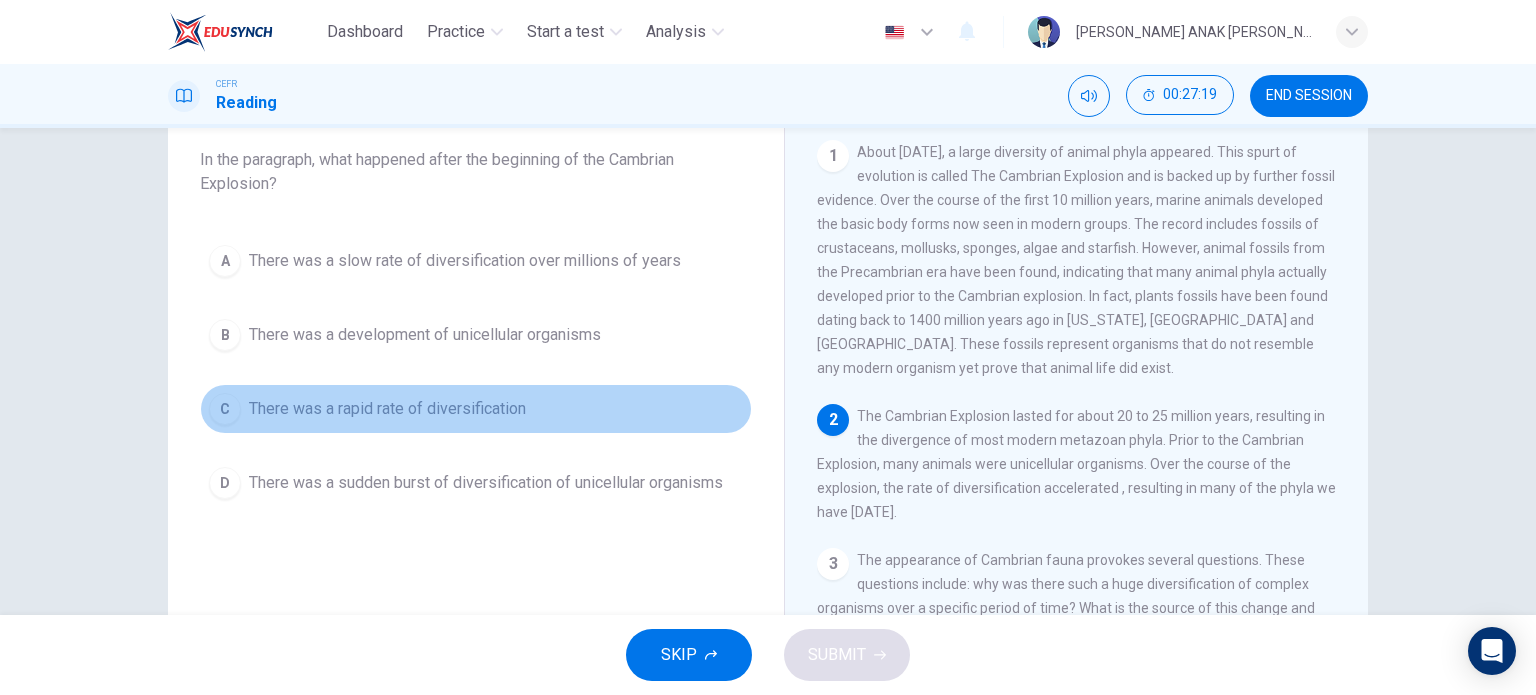click on "C" at bounding box center (225, 409) 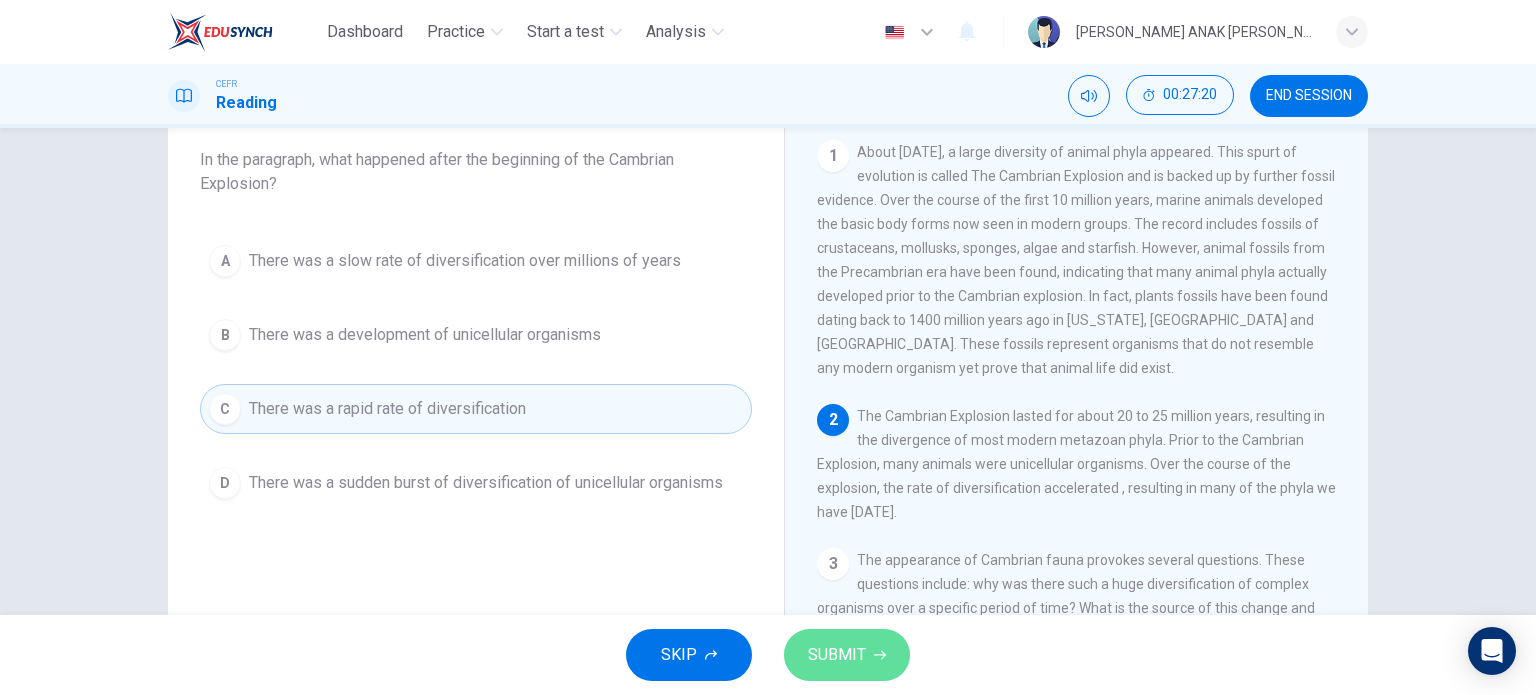 click on "SUBMIT" at bounding box center (837, 655) 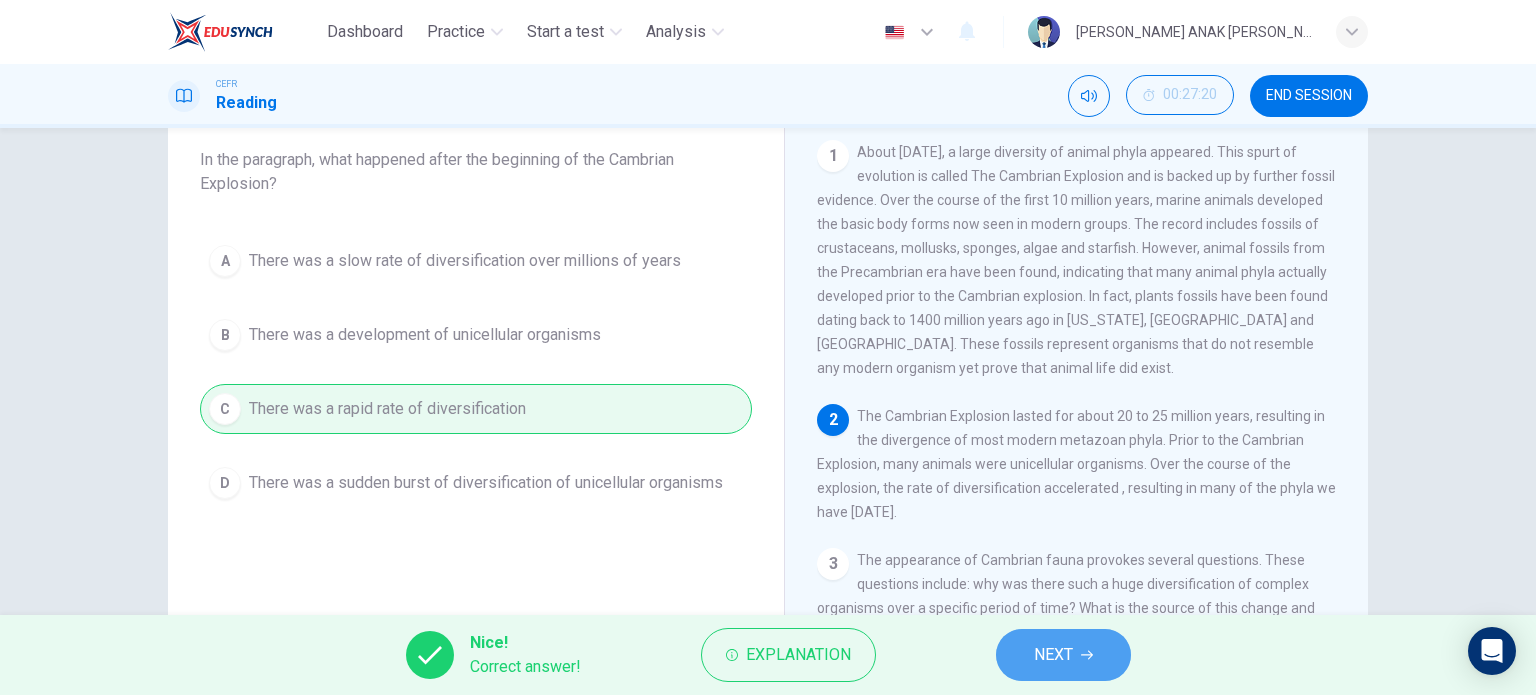 click on "NEXT" at bounding box center (1063, 655) 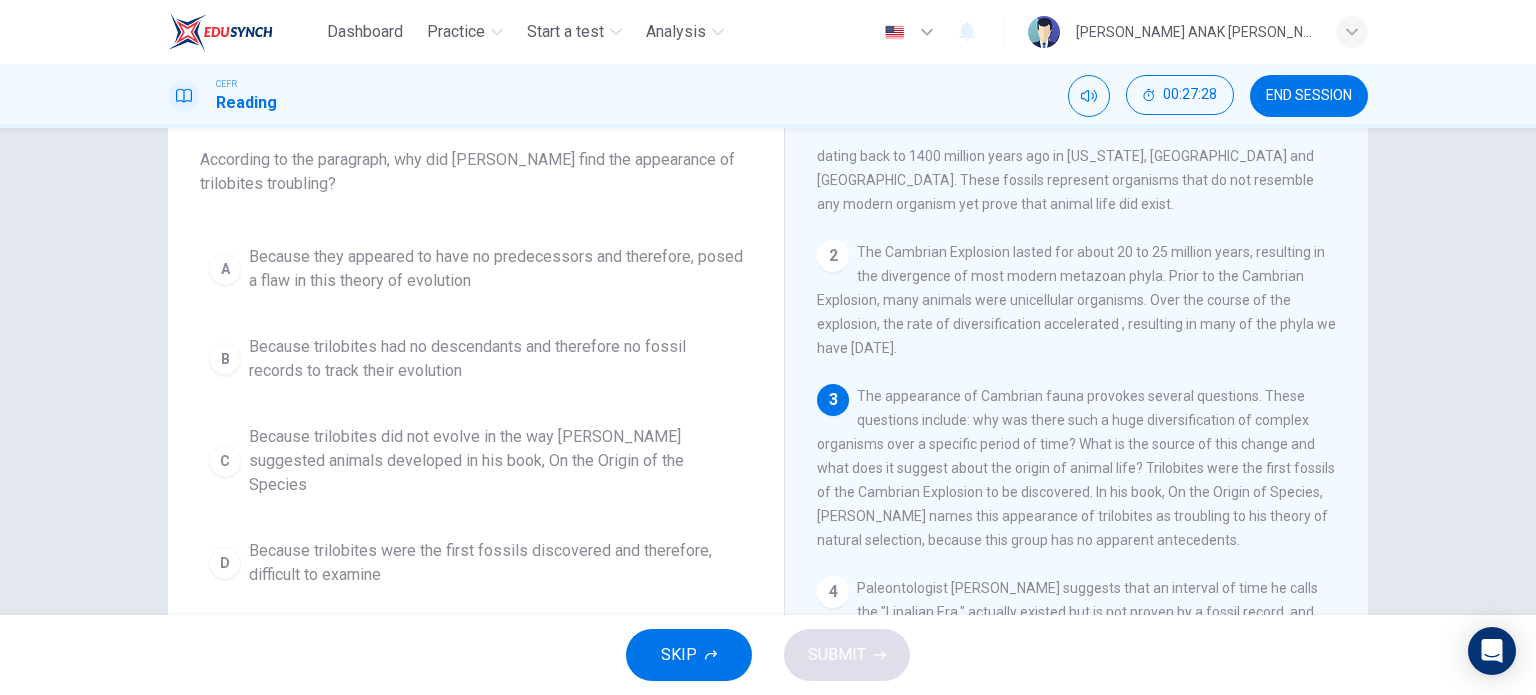 scroll, scrollTop: 171, scrollLeft: 0, axis: vertical 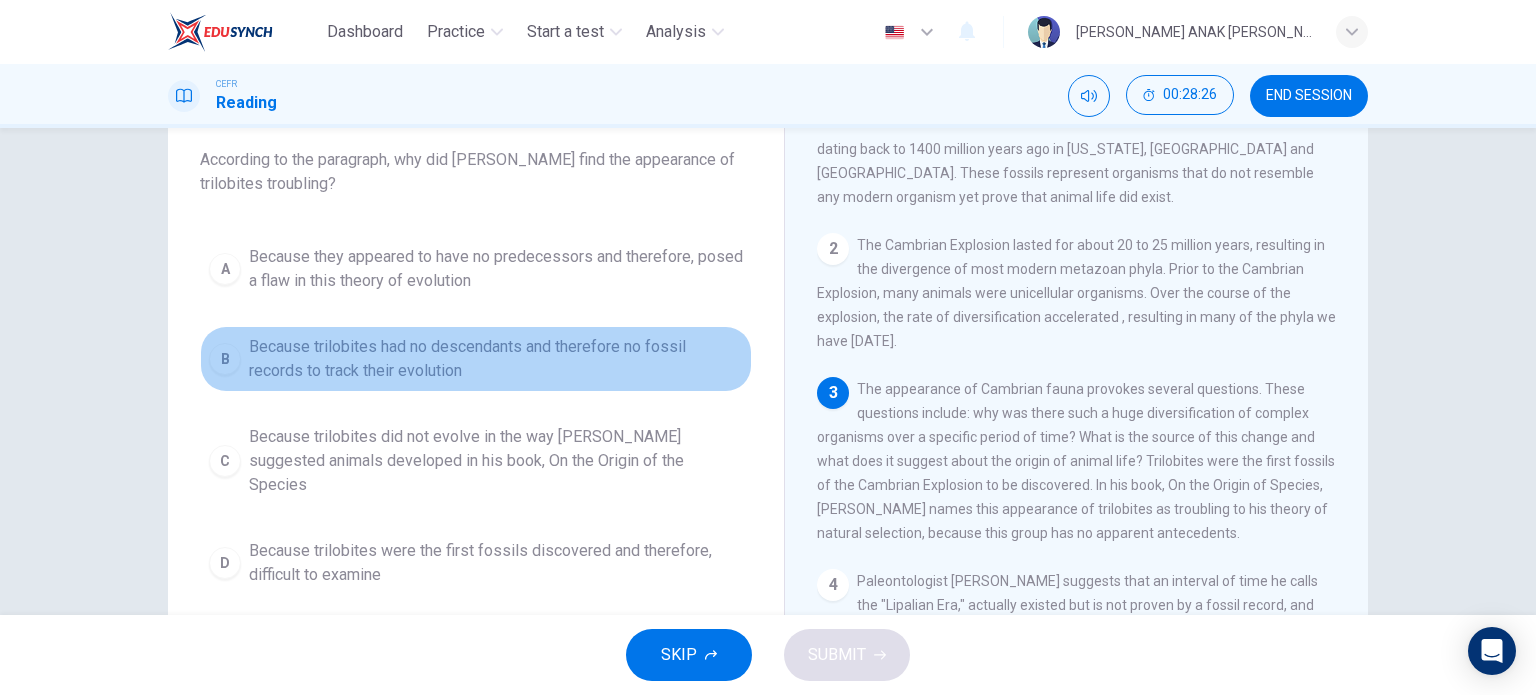 click on "B" at bounding box center [225, 359] 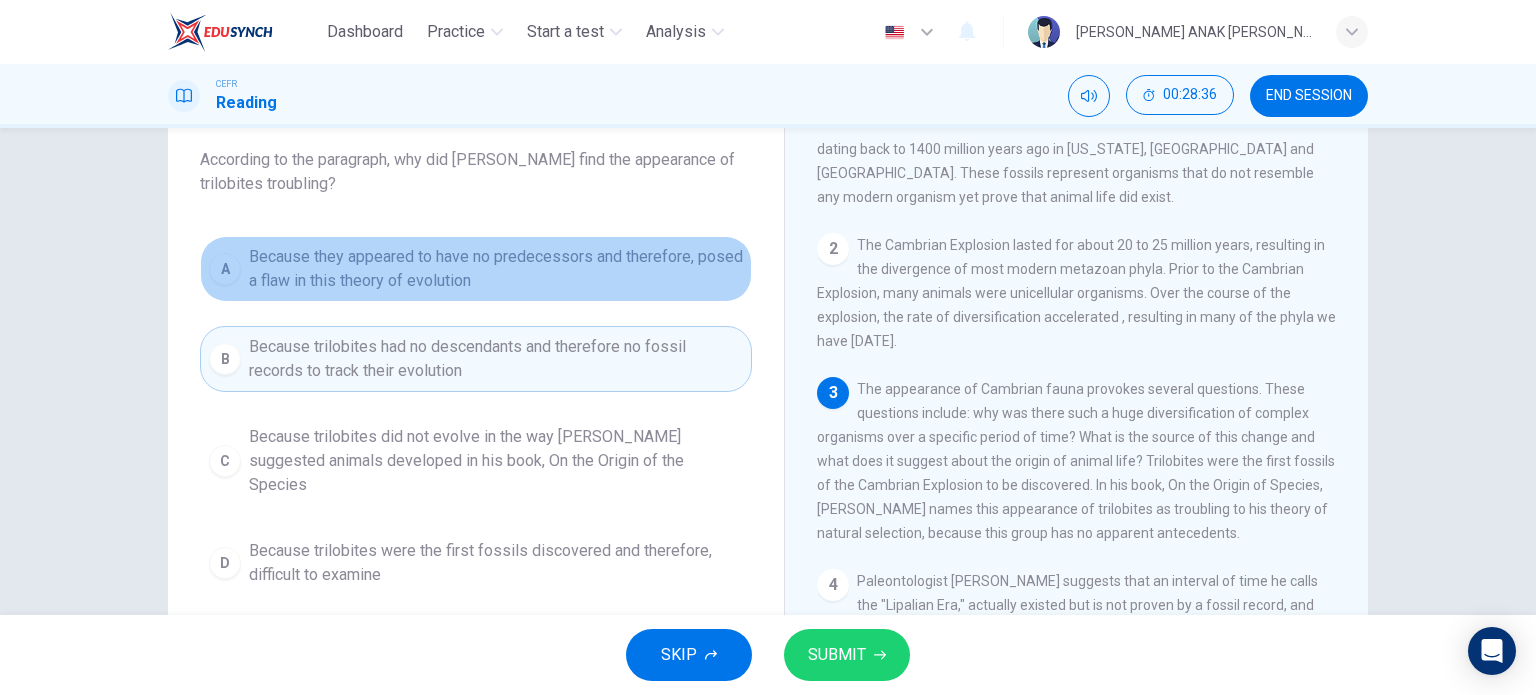 click on "A" at bounding box center [225, 269] 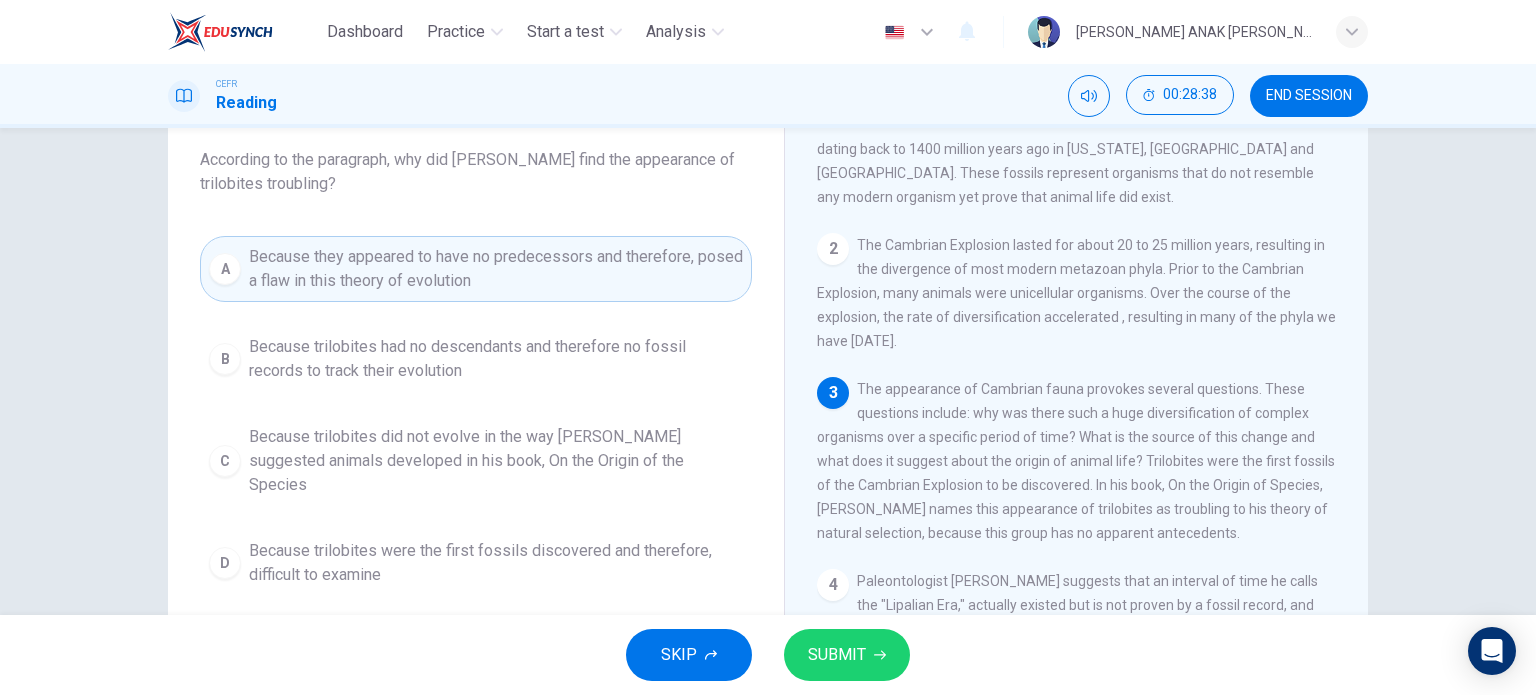 click on "SUBMIT" at bounding box center [837, 655] 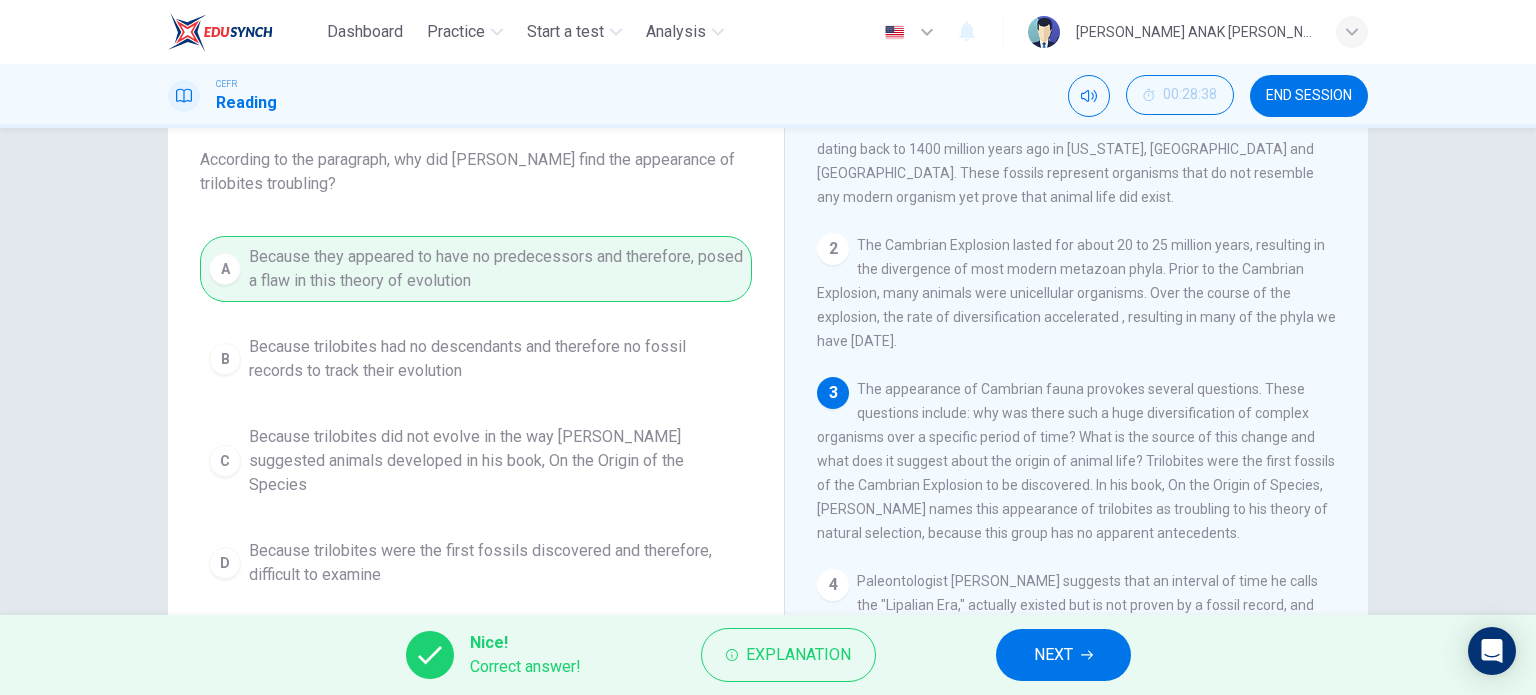 click on "NEXT" at bounding box center (1053, 655) 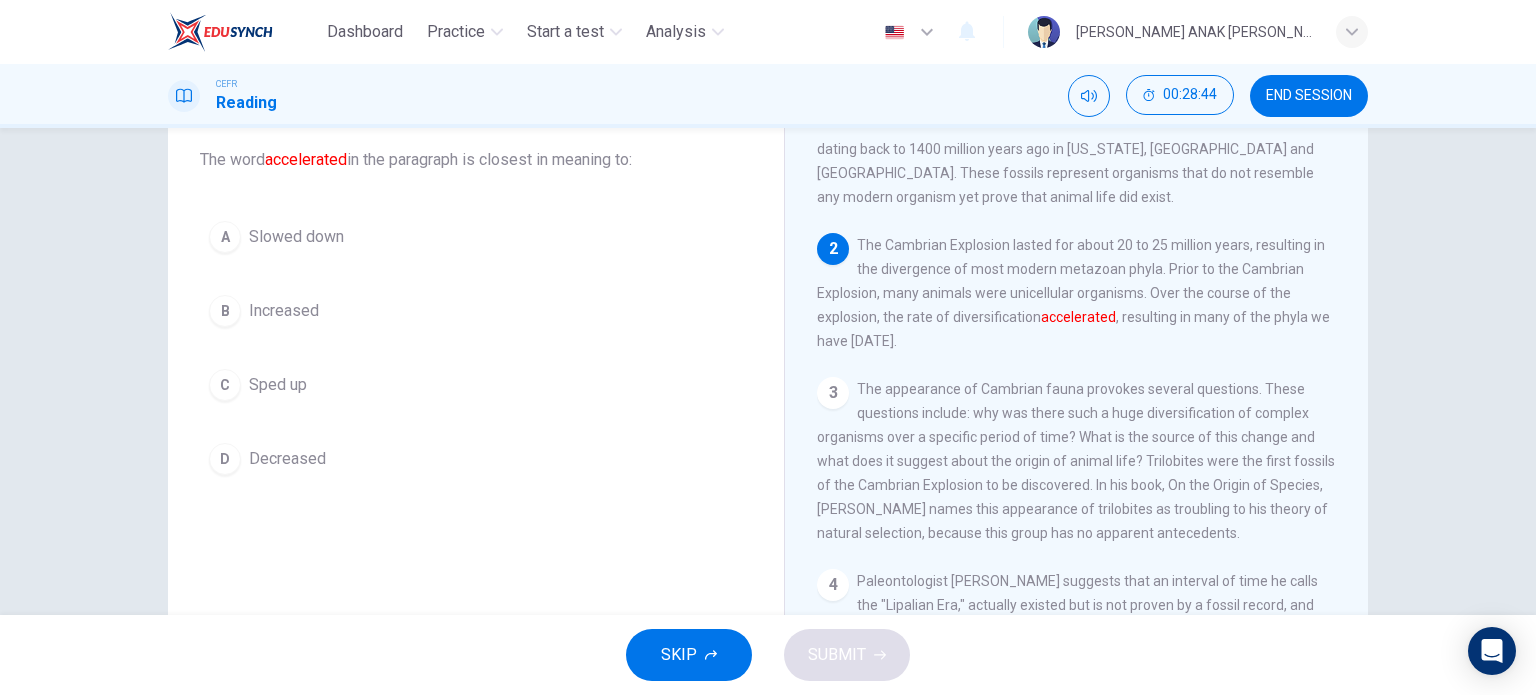 click on "B" at bounding box center (225, 311) 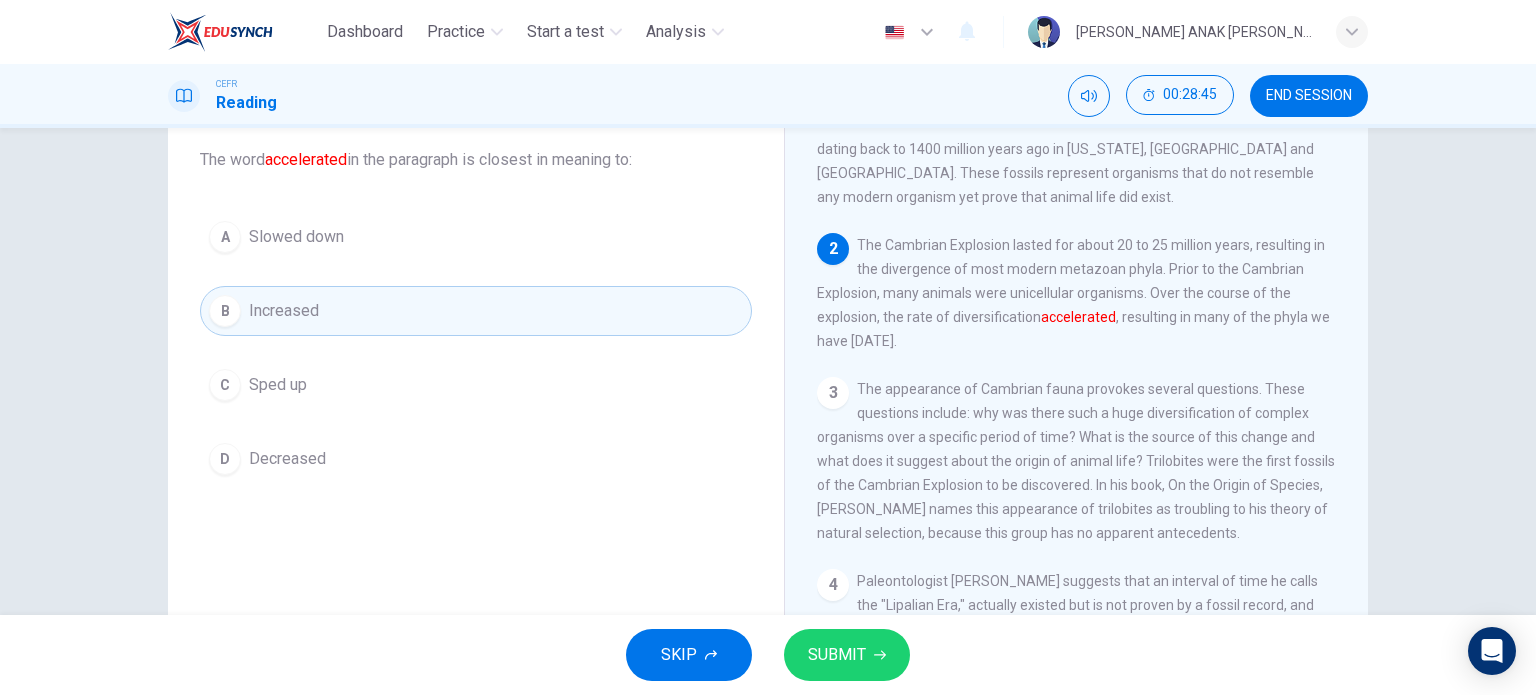 click on "SUBMIT" at bounding box center [837, 655] 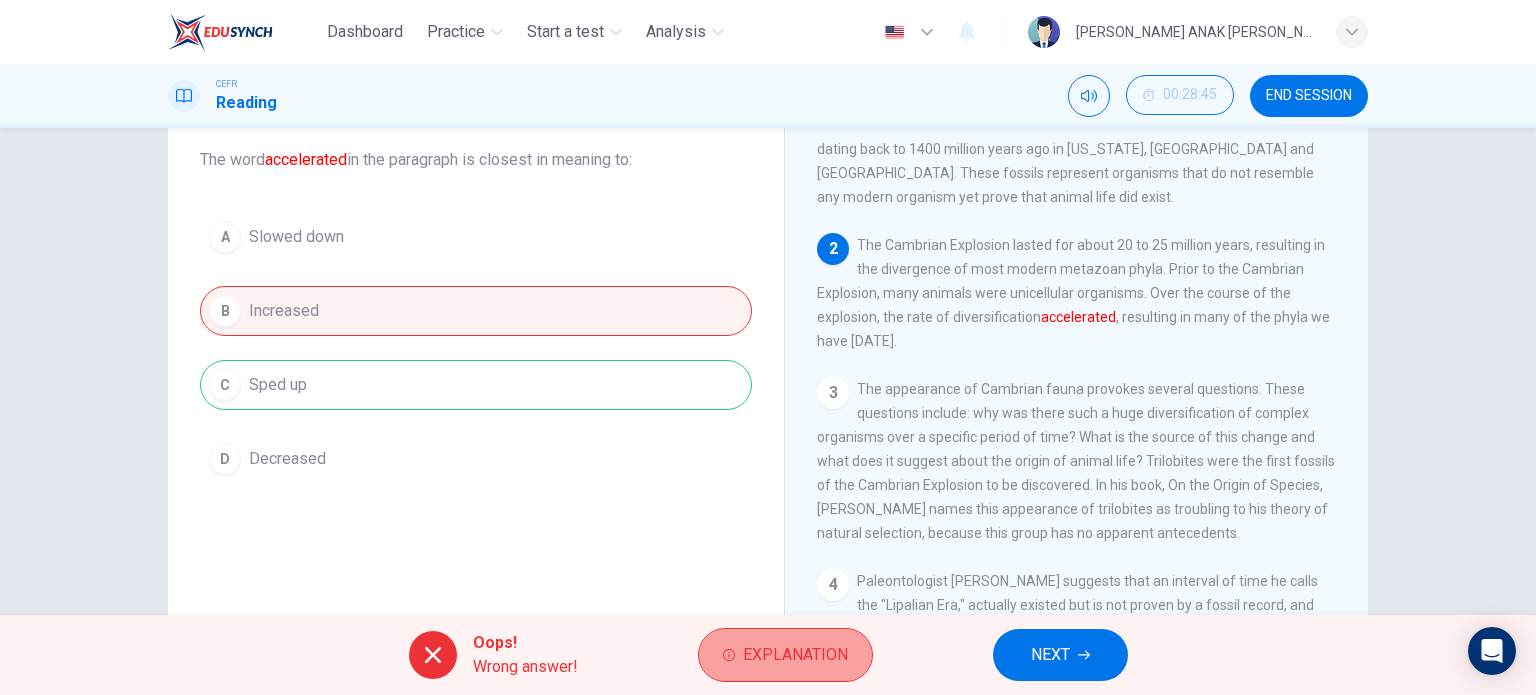 click on "Explanation" at bounding box center (785, 655) 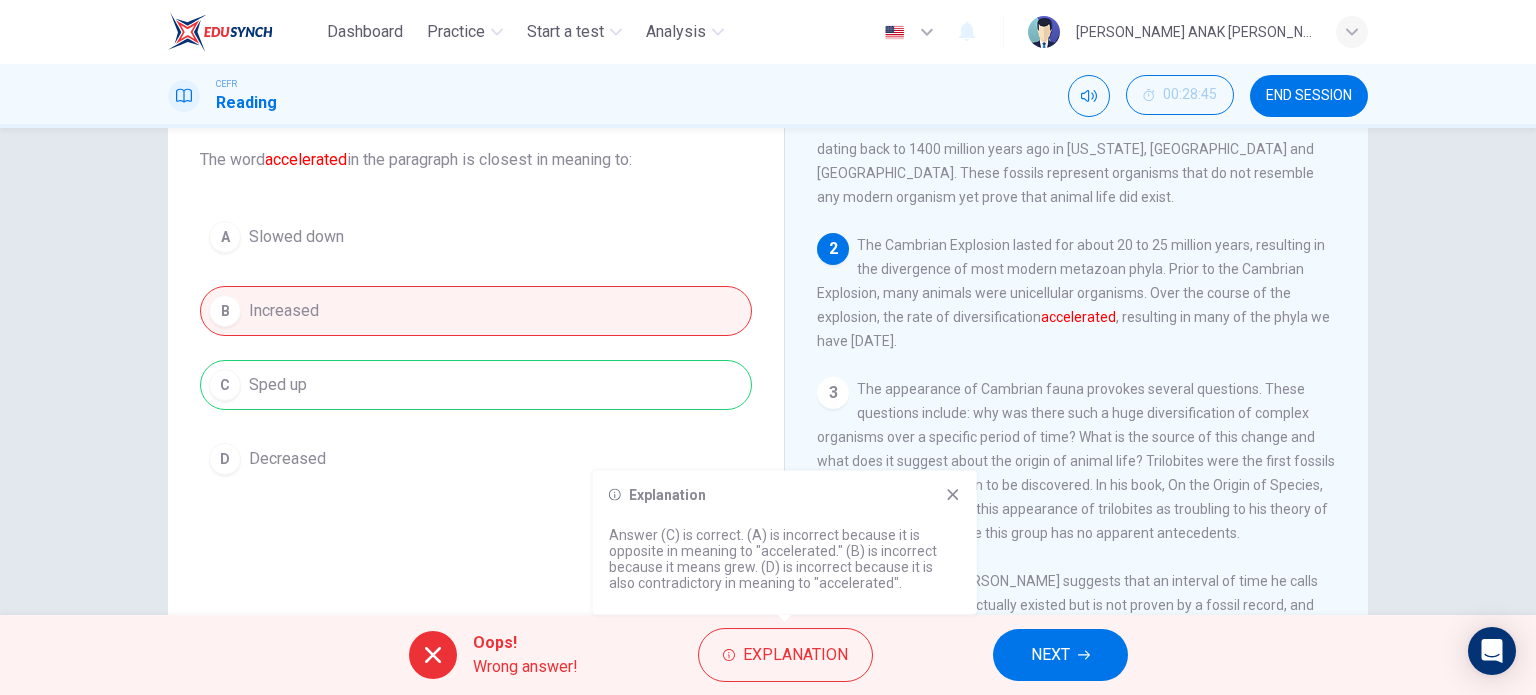 click 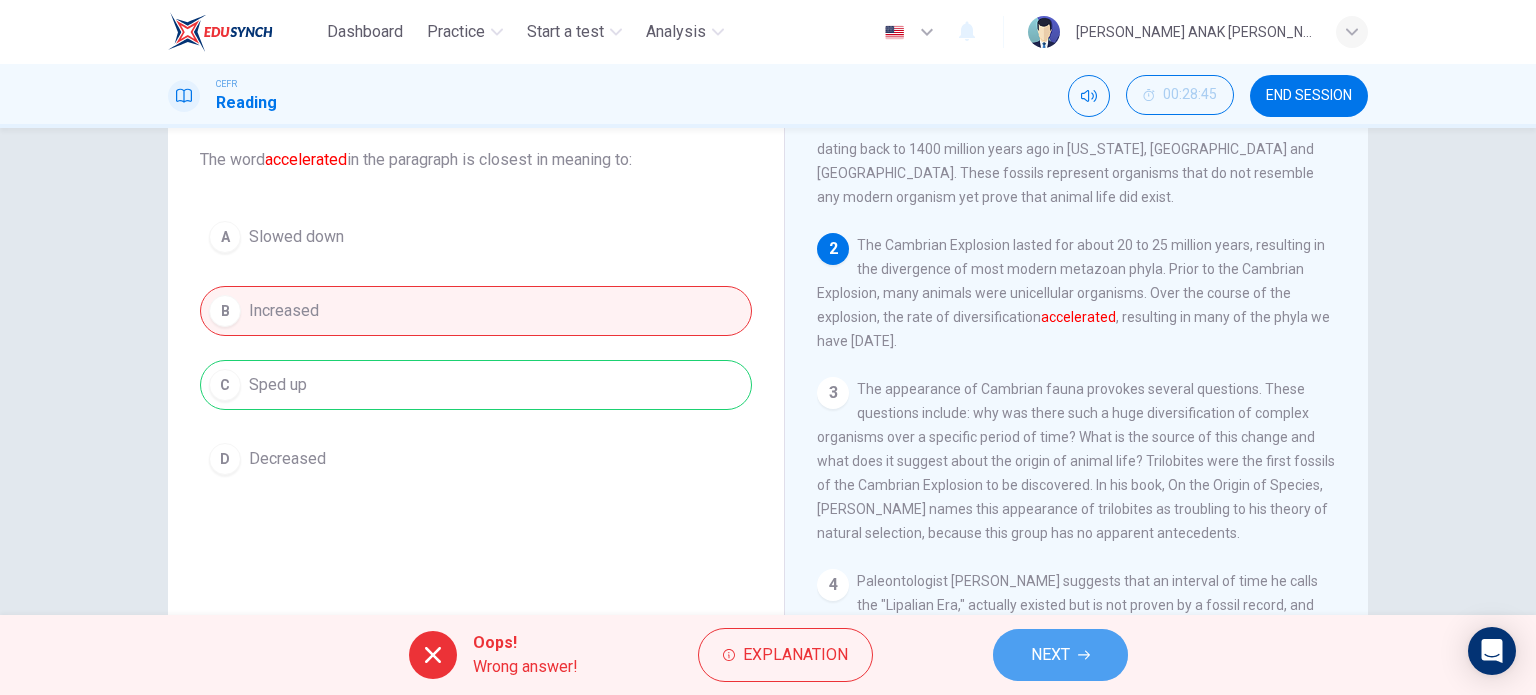 click on "NEXT" at bounding box center [1050, 655] 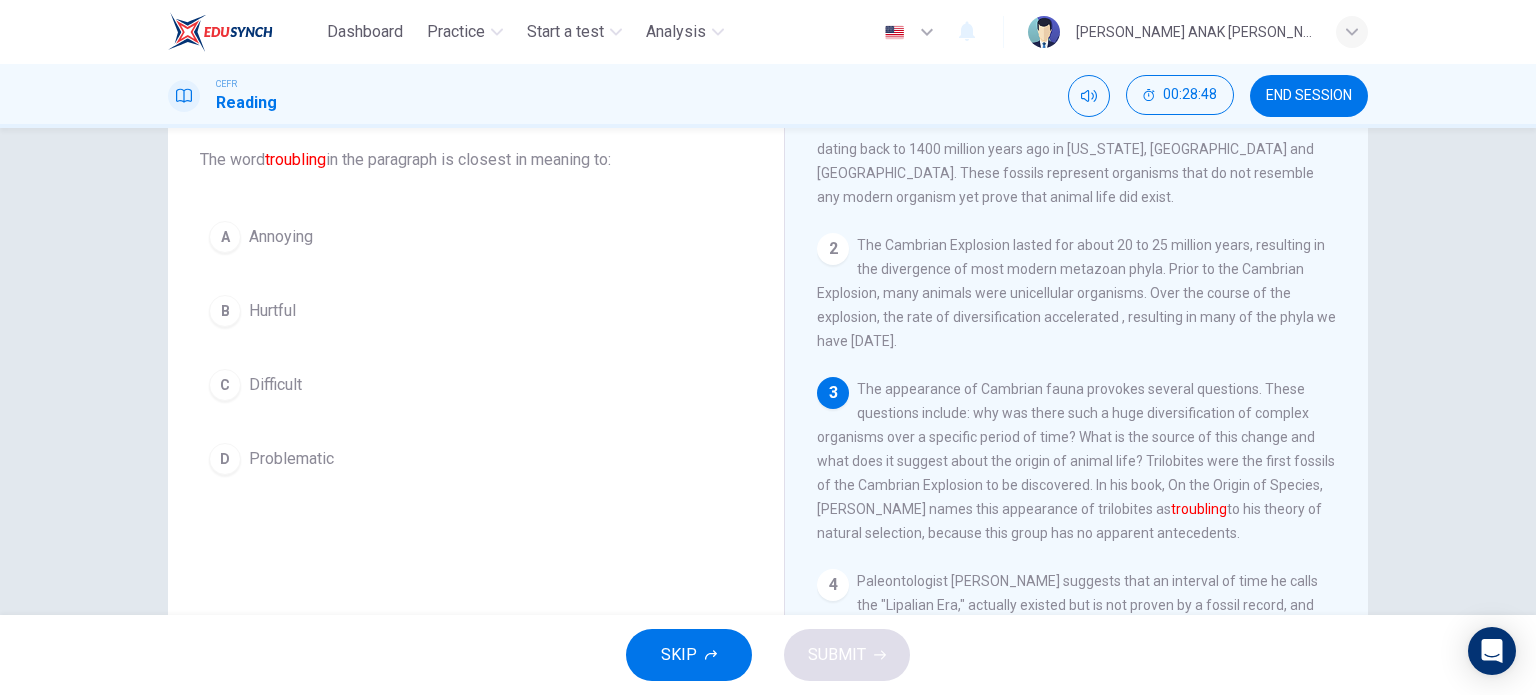 click on "C" at bounding box center [225, 385] 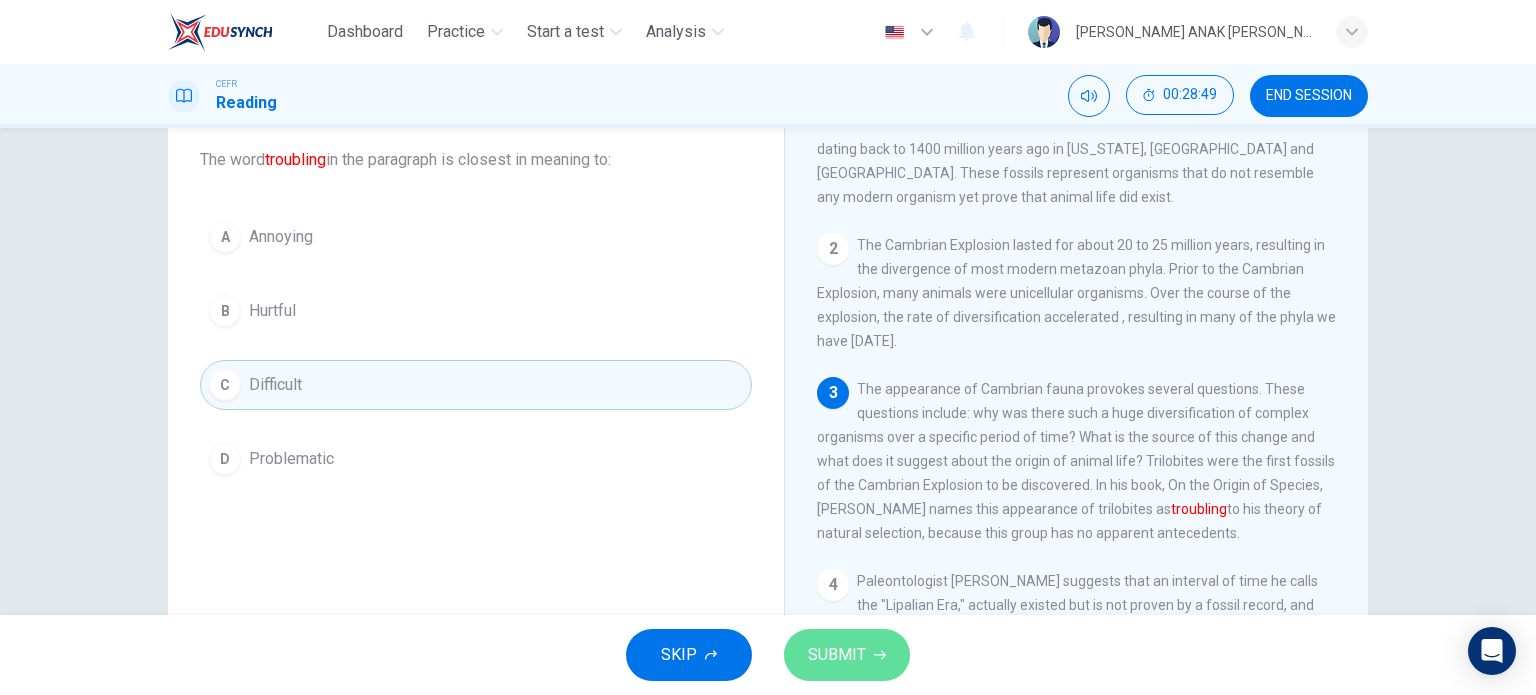 click on "SUBMIT" at bounding box center (837, 655) 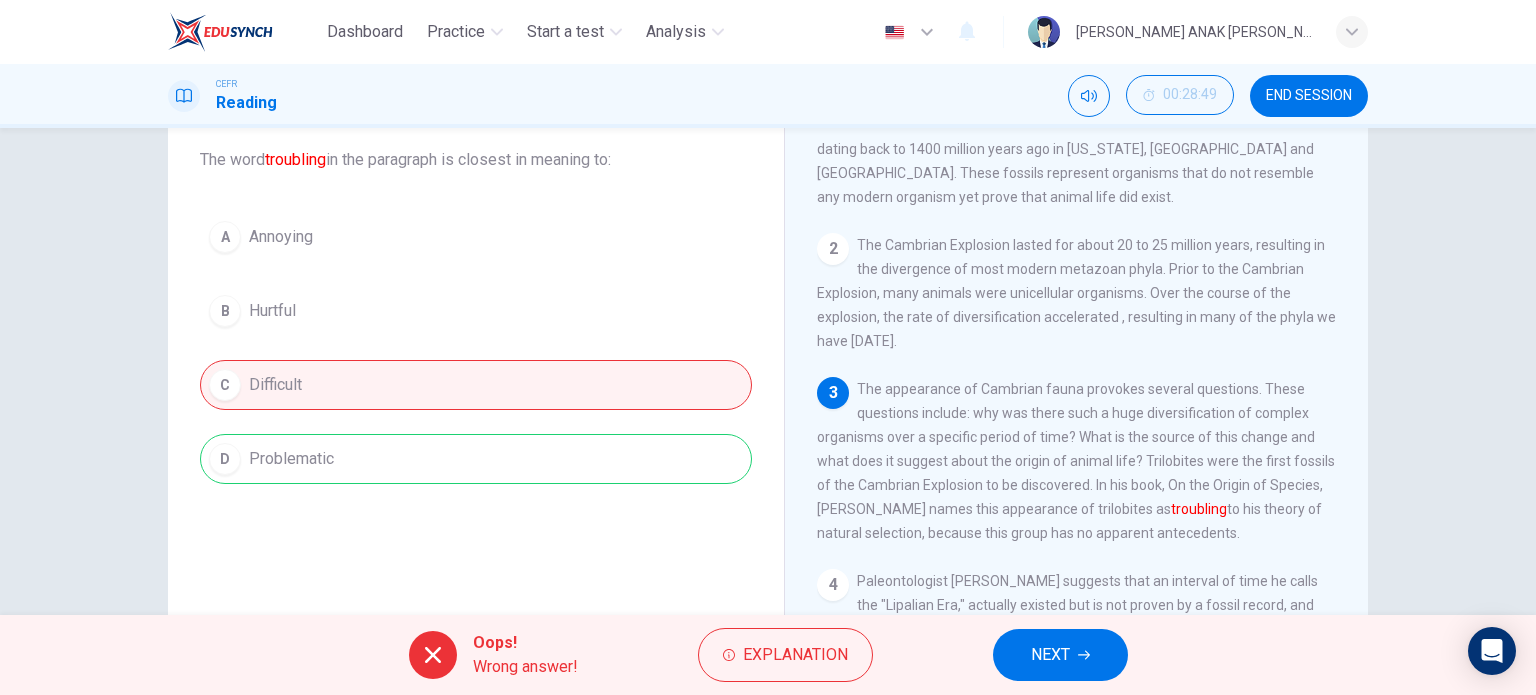 click on "NEXT" at bounding box center (1050, 655) 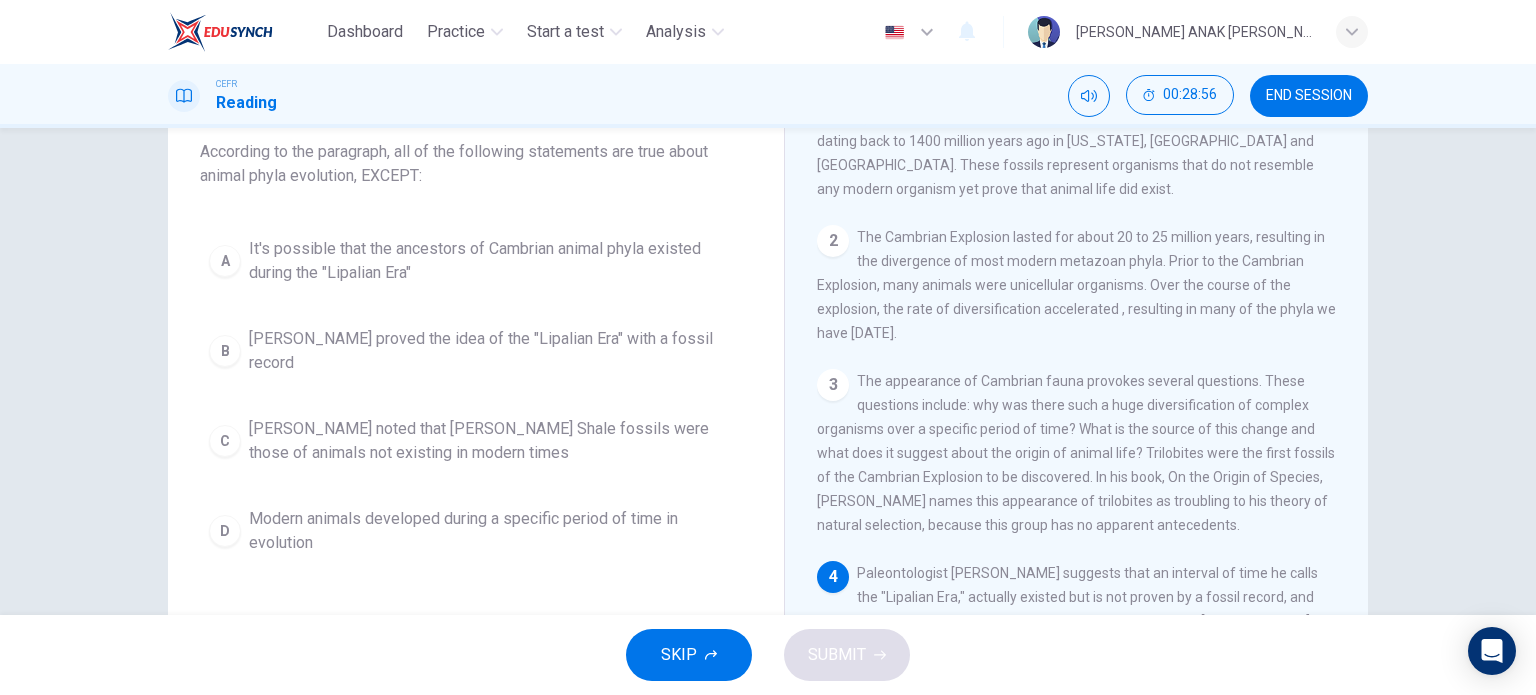 scroll, scrollTop: 123, scrollLeft: 0, axis: vertical 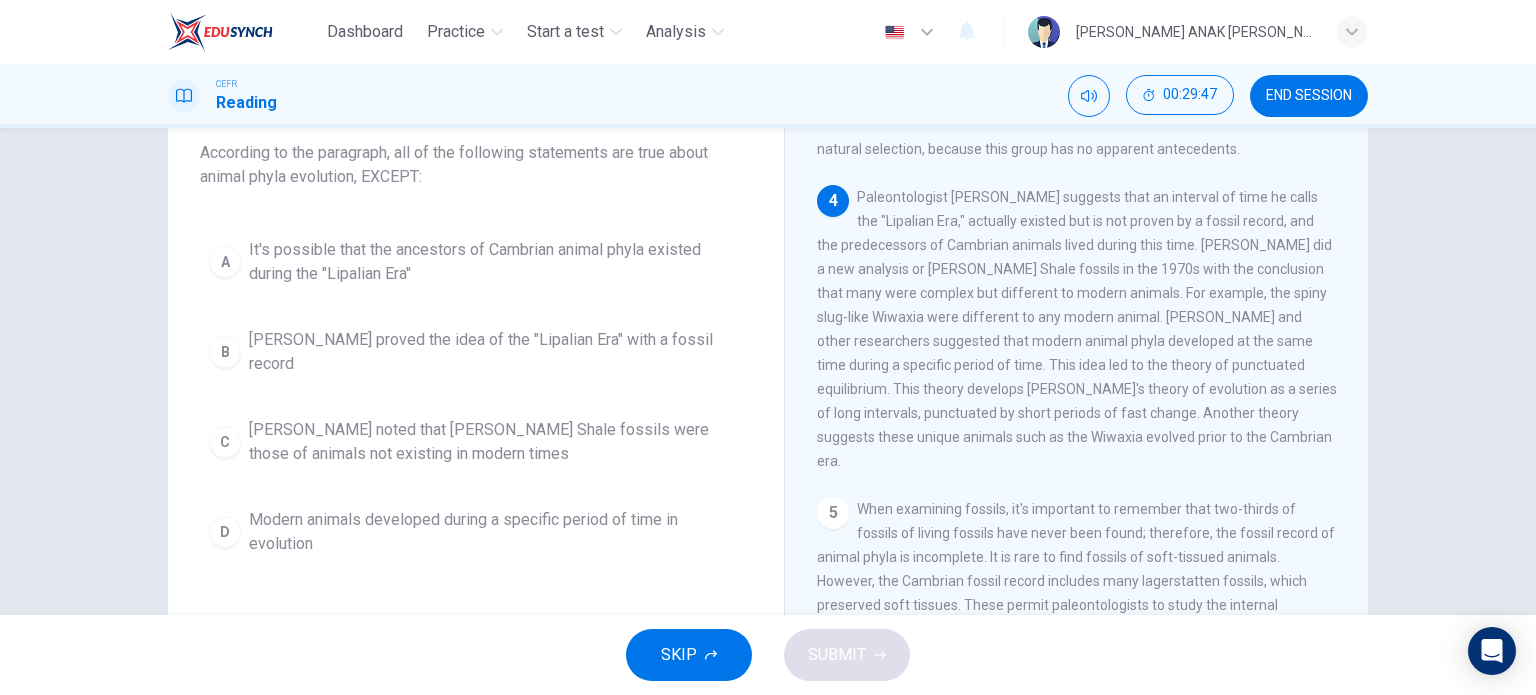 click on "B Charles Walcott proved the idea of the "Lipalian Era" with a fossil record" at bounding box center [476, 352] 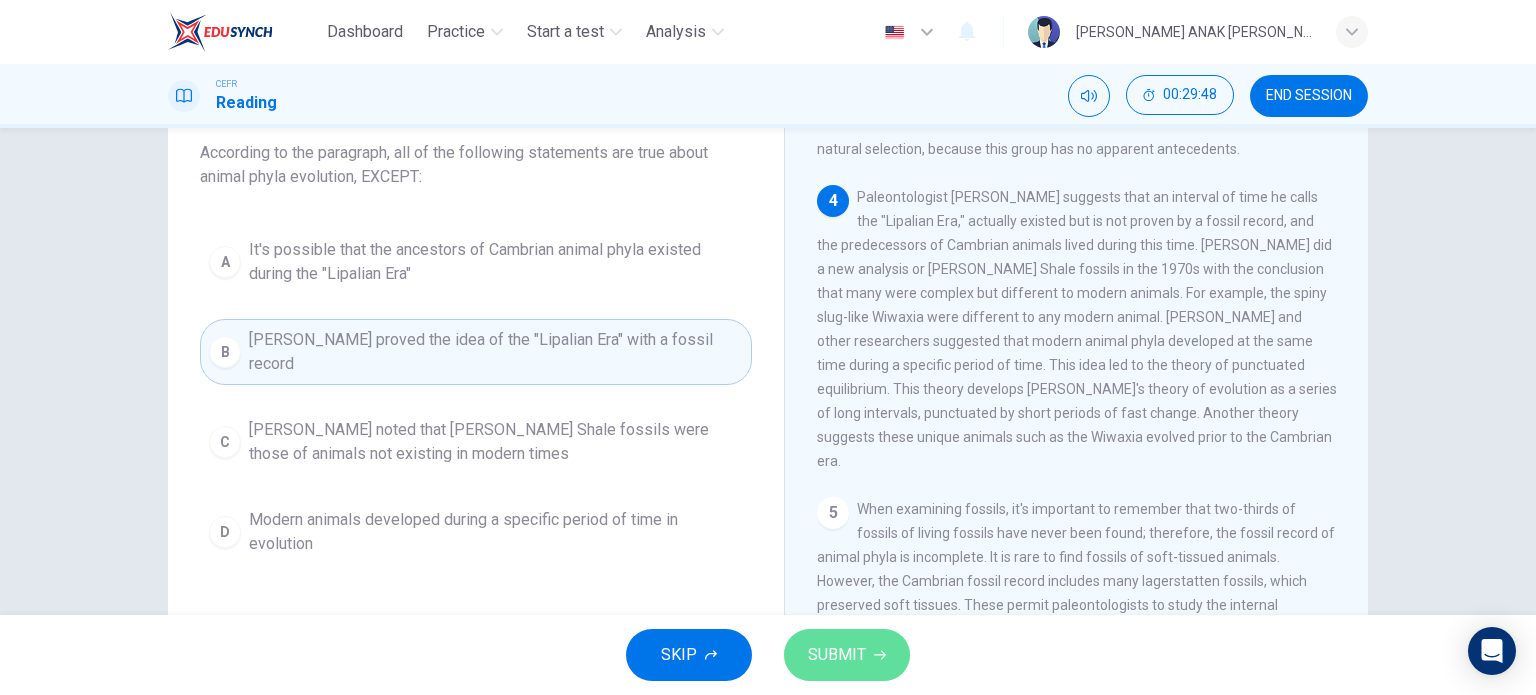 click on "SUBMIT" at bounding box center (837, 655) 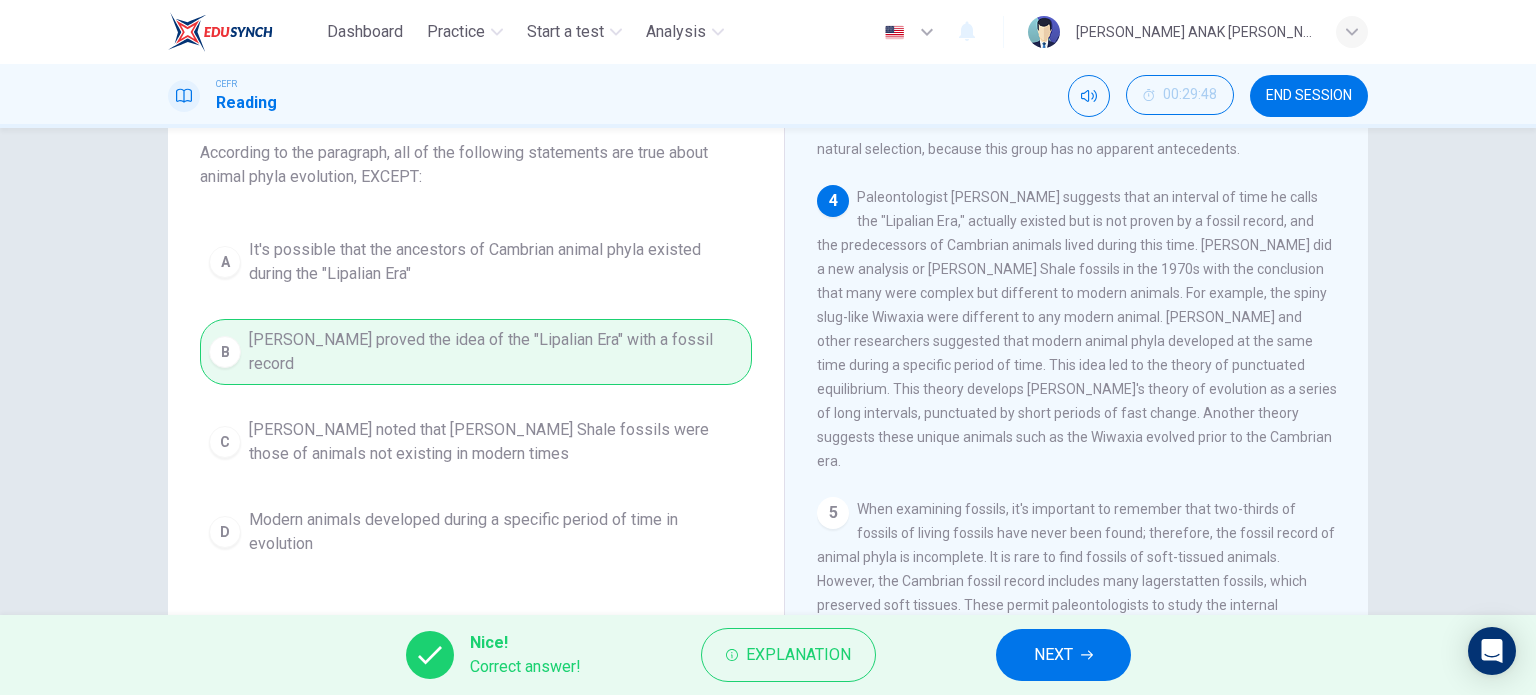 click on "NEXT" at bounding box center [1063, 655] 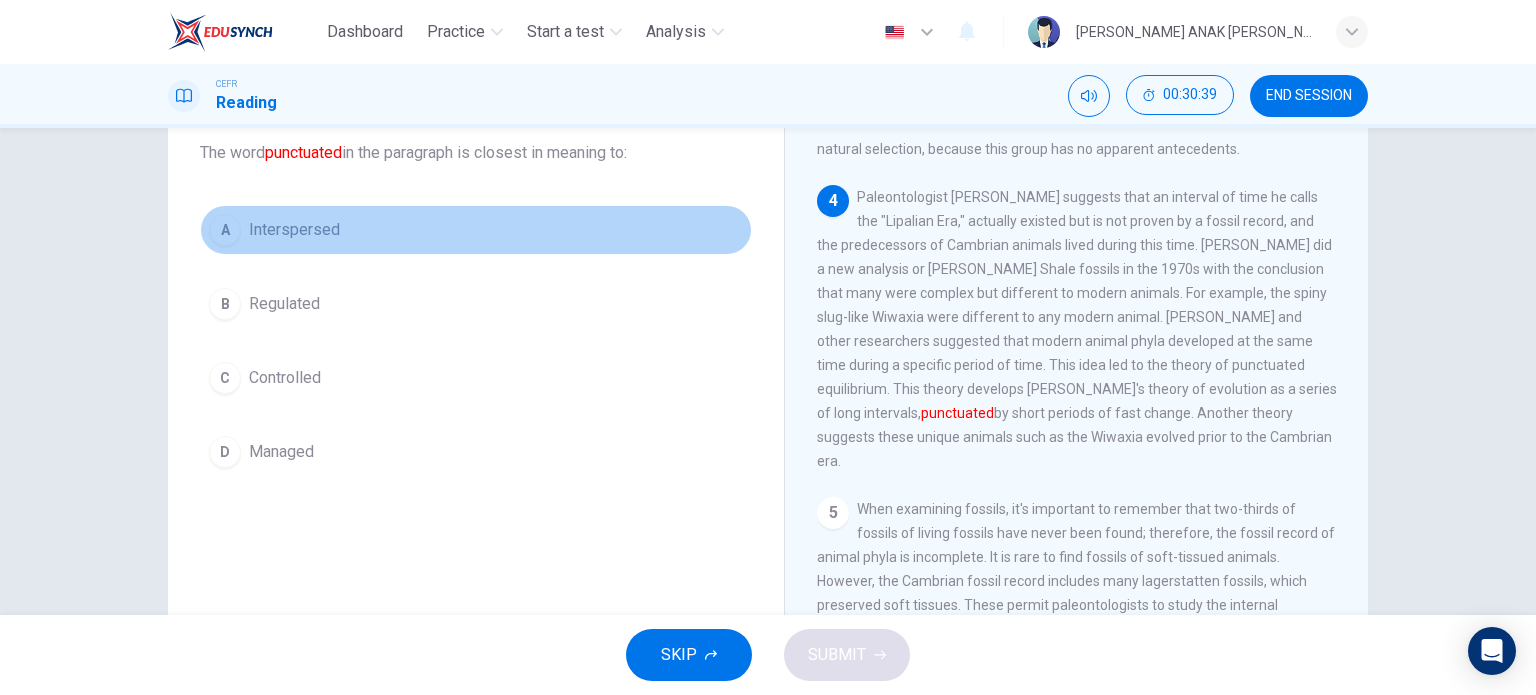 click on "Interspersed" at bounding box center (294, 230) 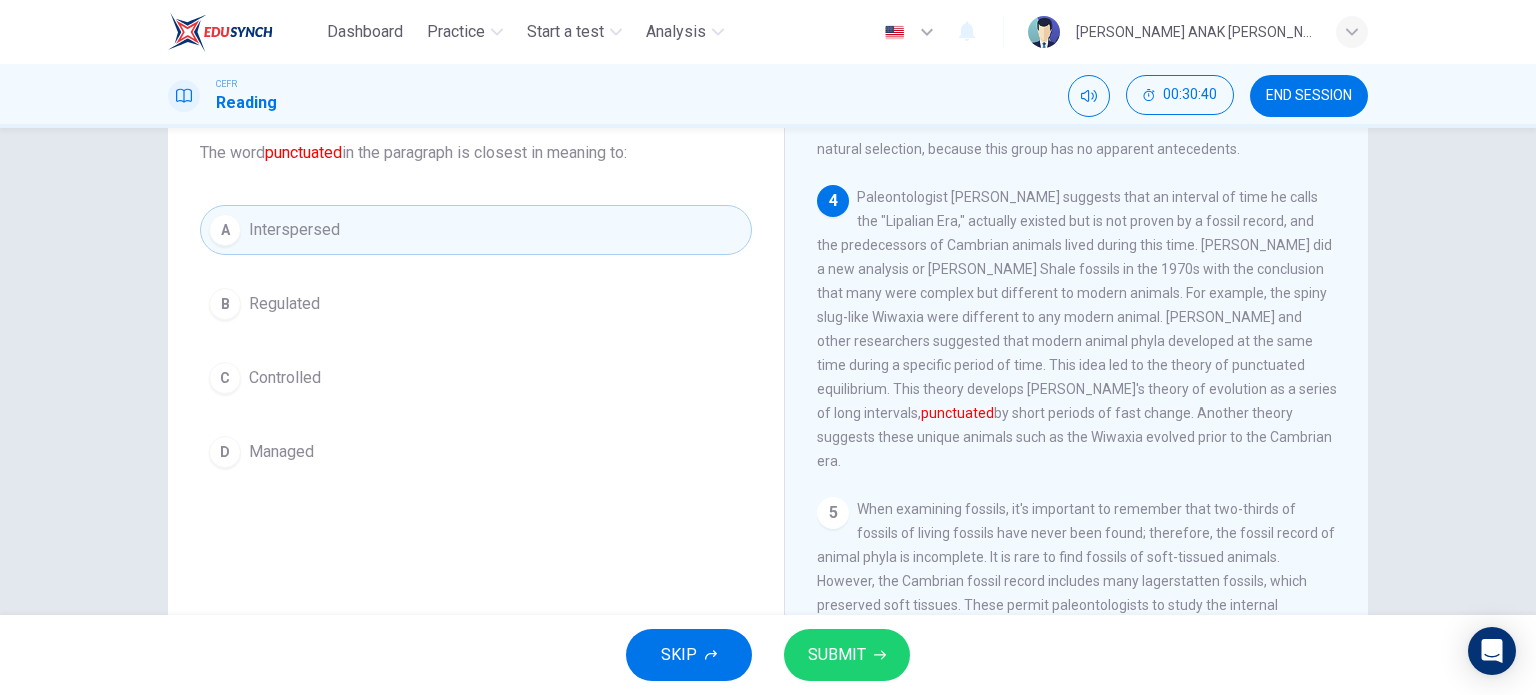 click on "SUBMIT" at bounding box center [847, 655] 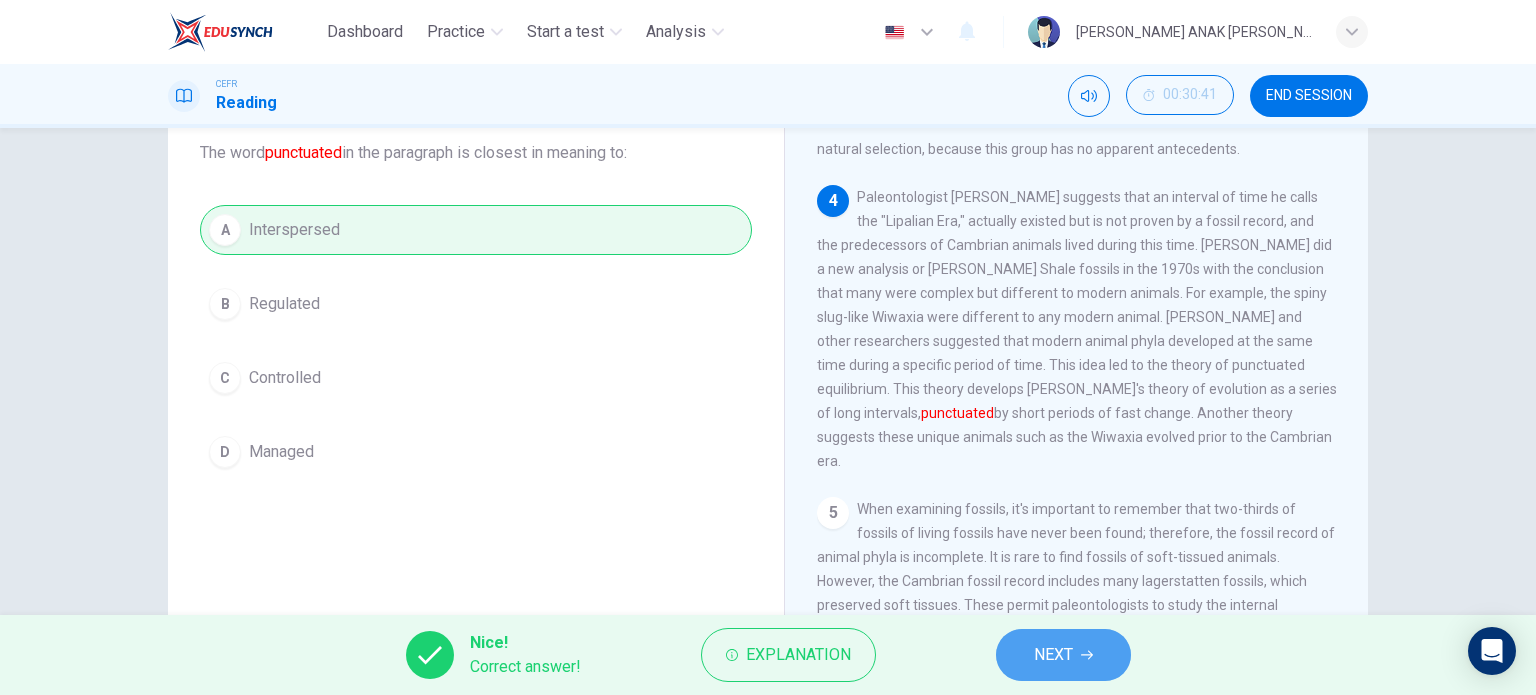 click on "NEXT" at bounding box center [1063, 655] 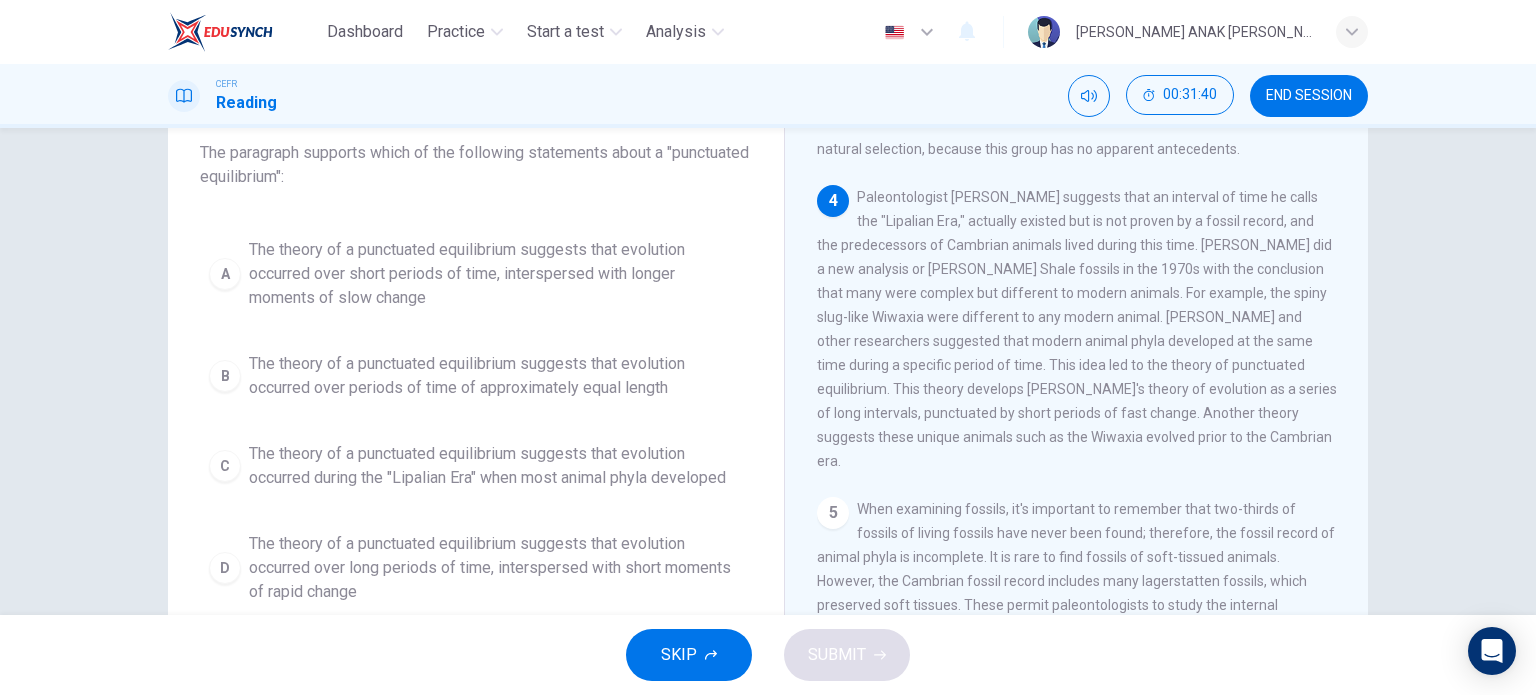 click on "D" at bounding box center [225, 568] 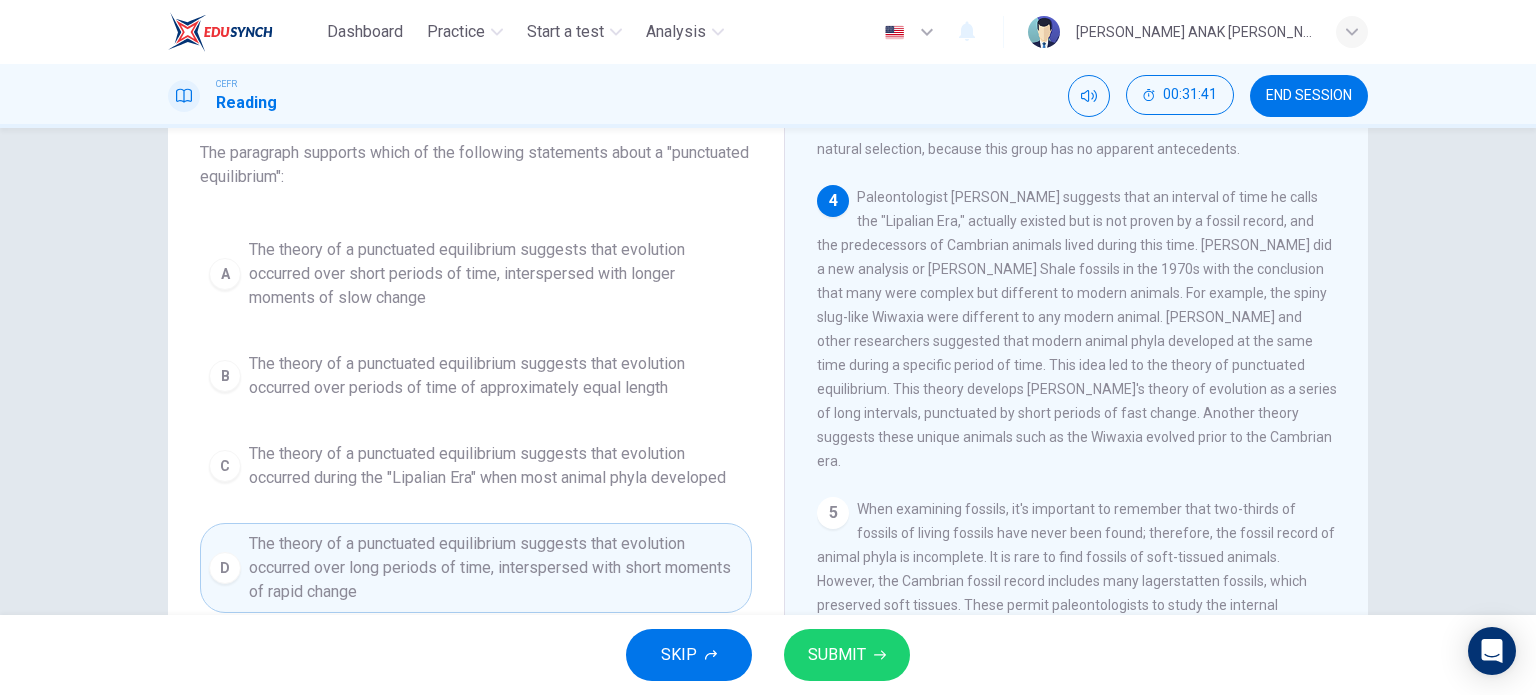 click on "SUBMIT" at bounding box center [837, 655] 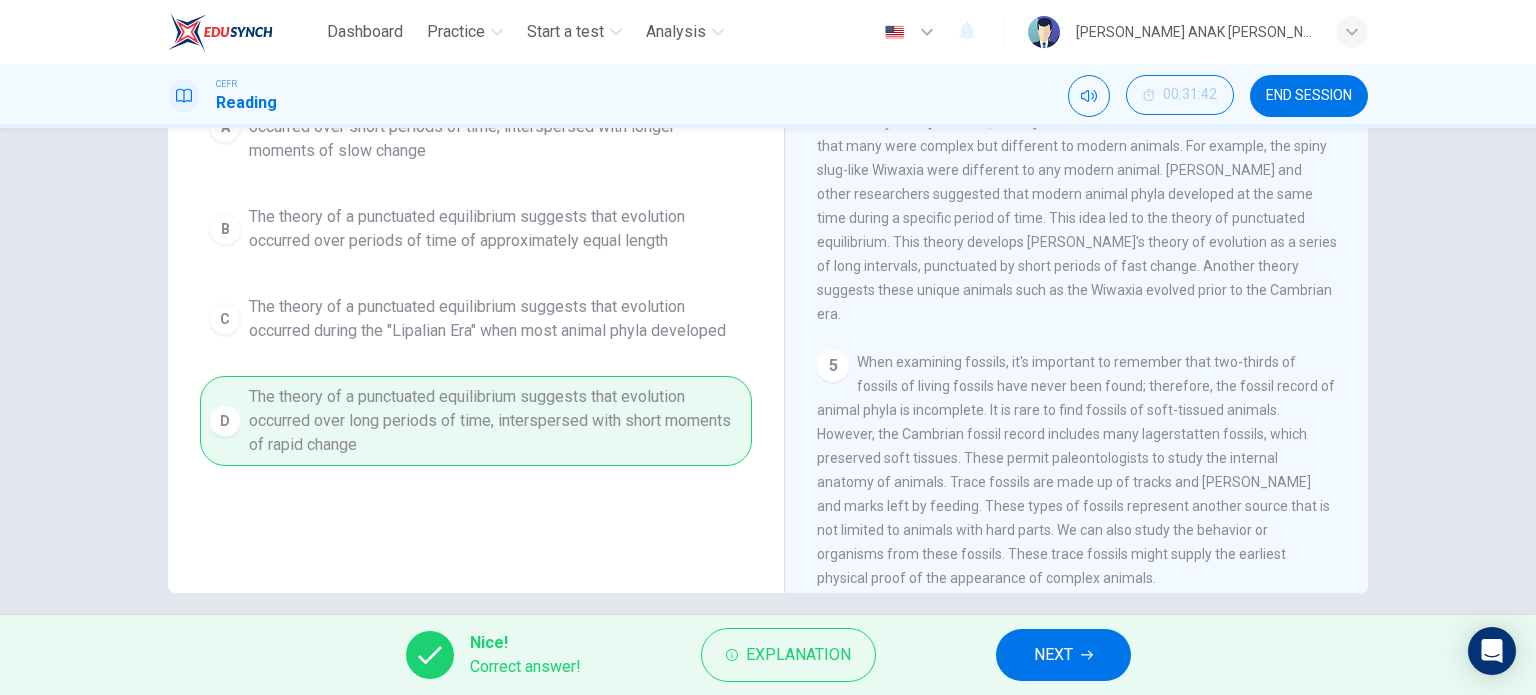 scroll, scrollTop: 271, scrollLeft: 0, axis: vertical 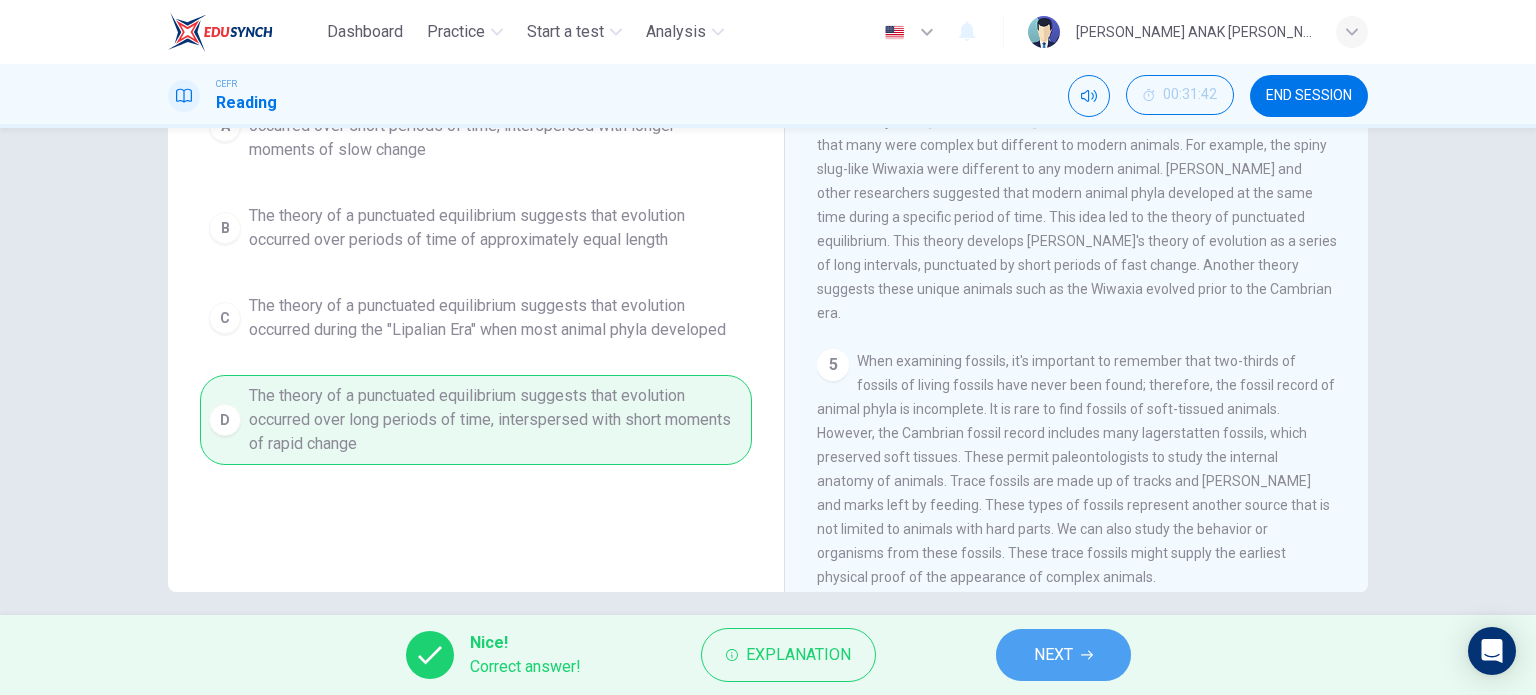 click on "NEXT" at bounding box center [1053, 655] 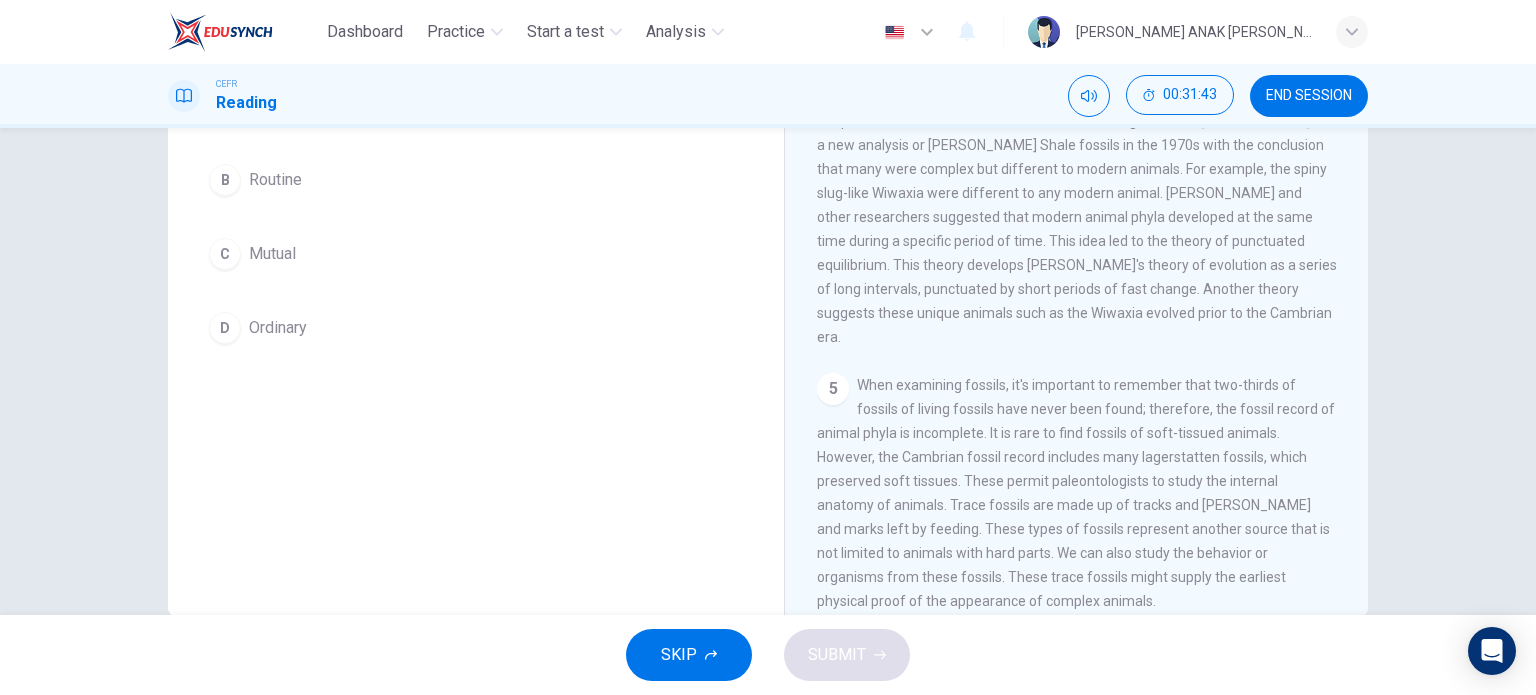 scroll, scrollTop: 40, scrollLeft: 0, axis: vertical 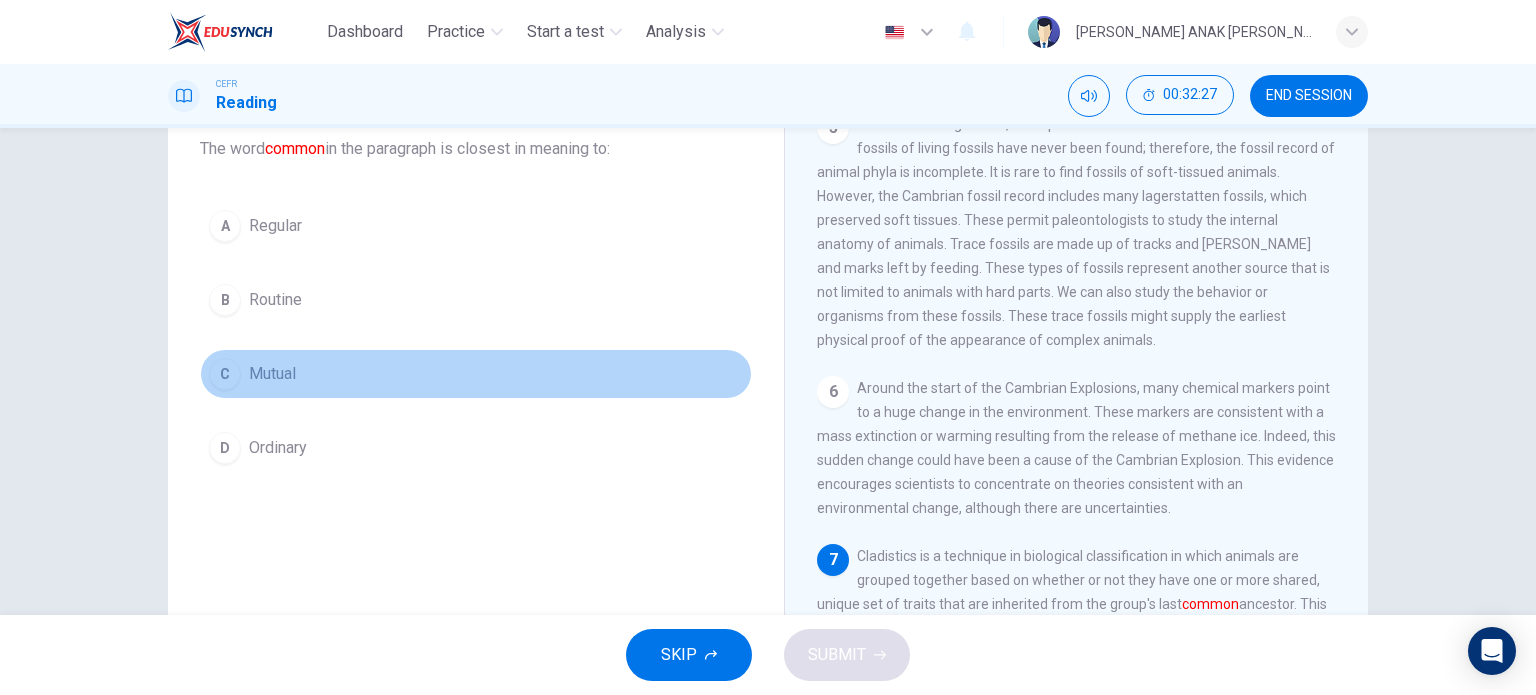 click on "C Mutual" at bounding box center (476, 374) 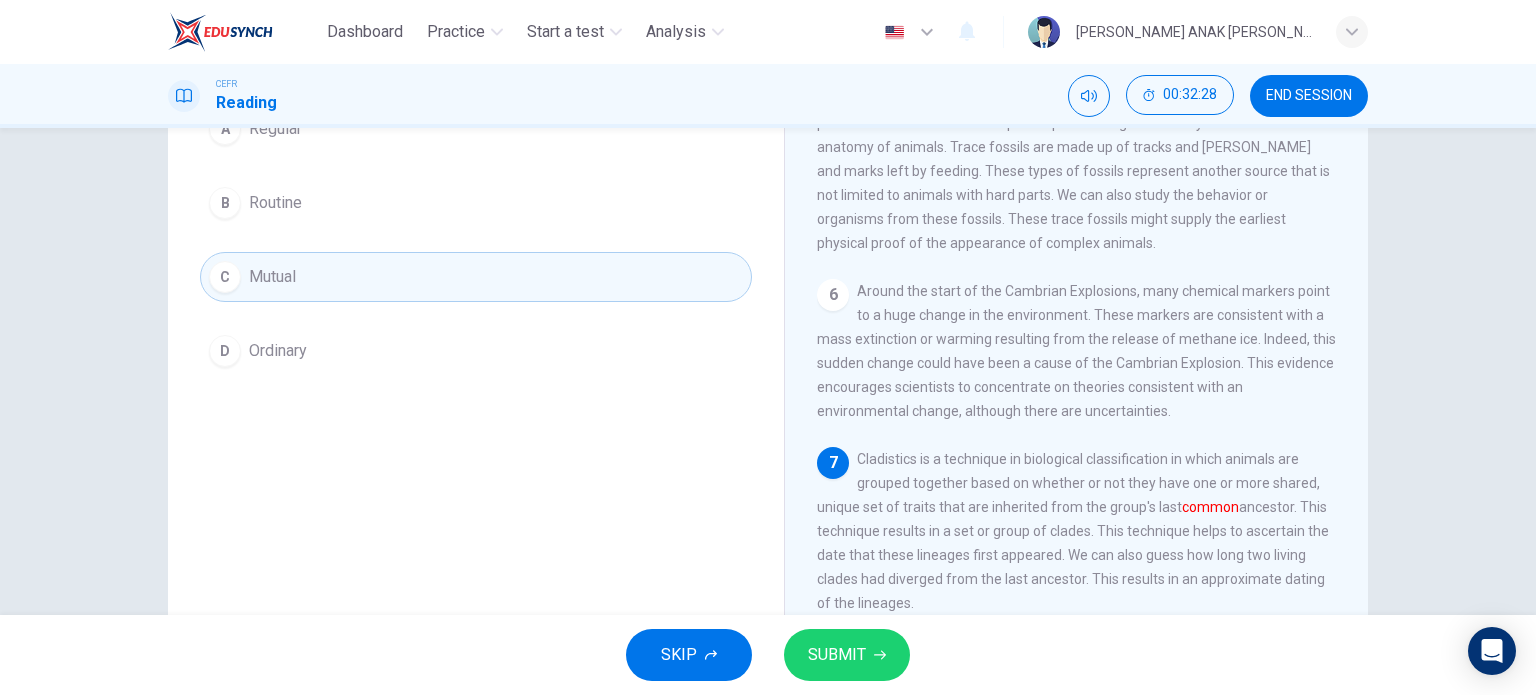 scroll, scrollTop: 230, scrollLeft: 0, axis: vertical 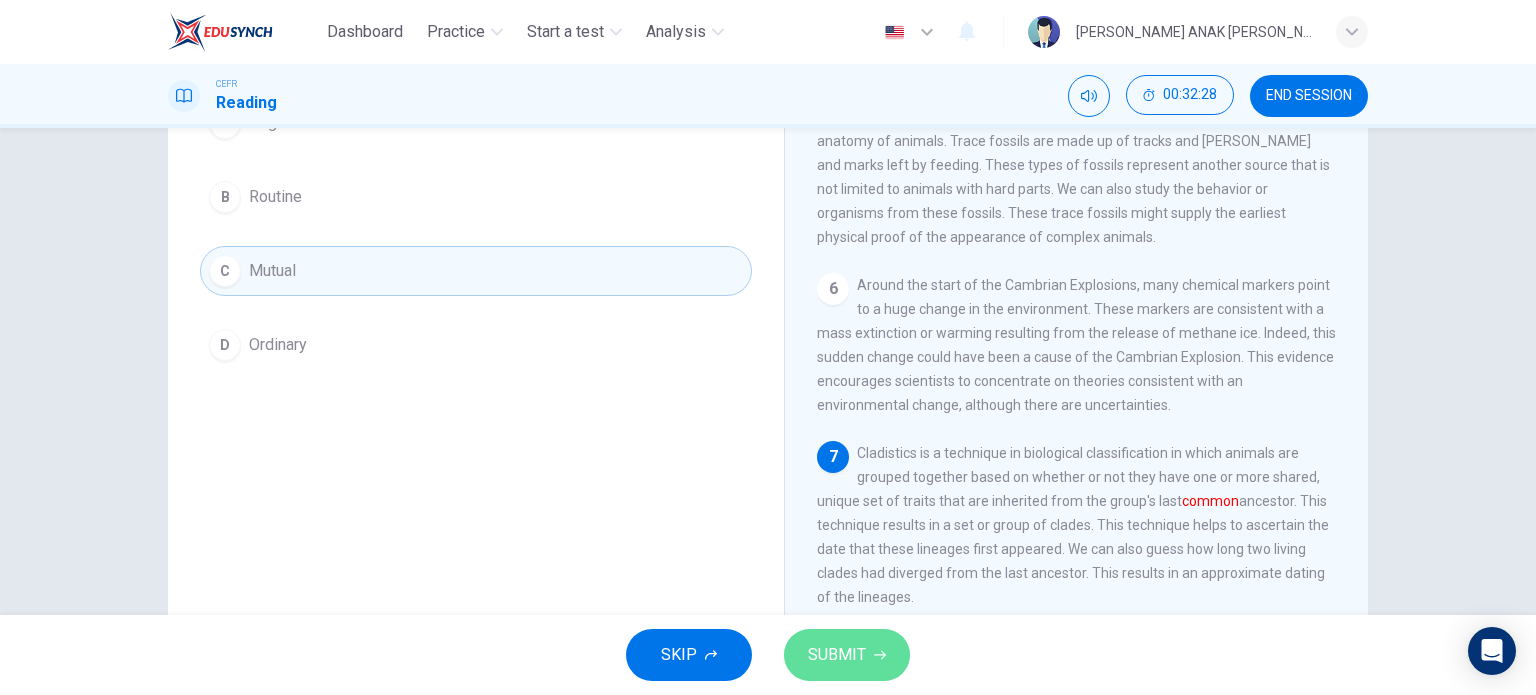 click on "SUBMIT" at bounding box center (837, 655) 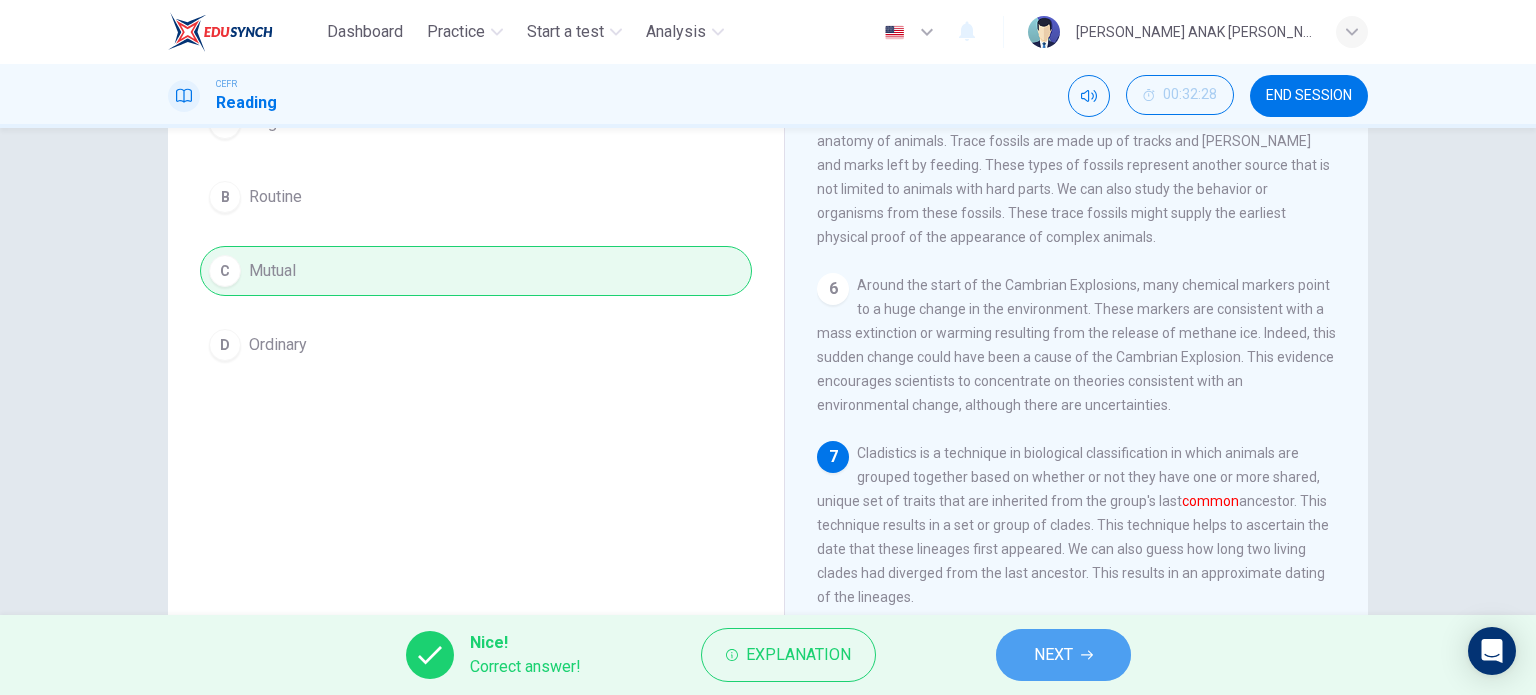 click on "NEXT" at bounding box center [1053, 655] 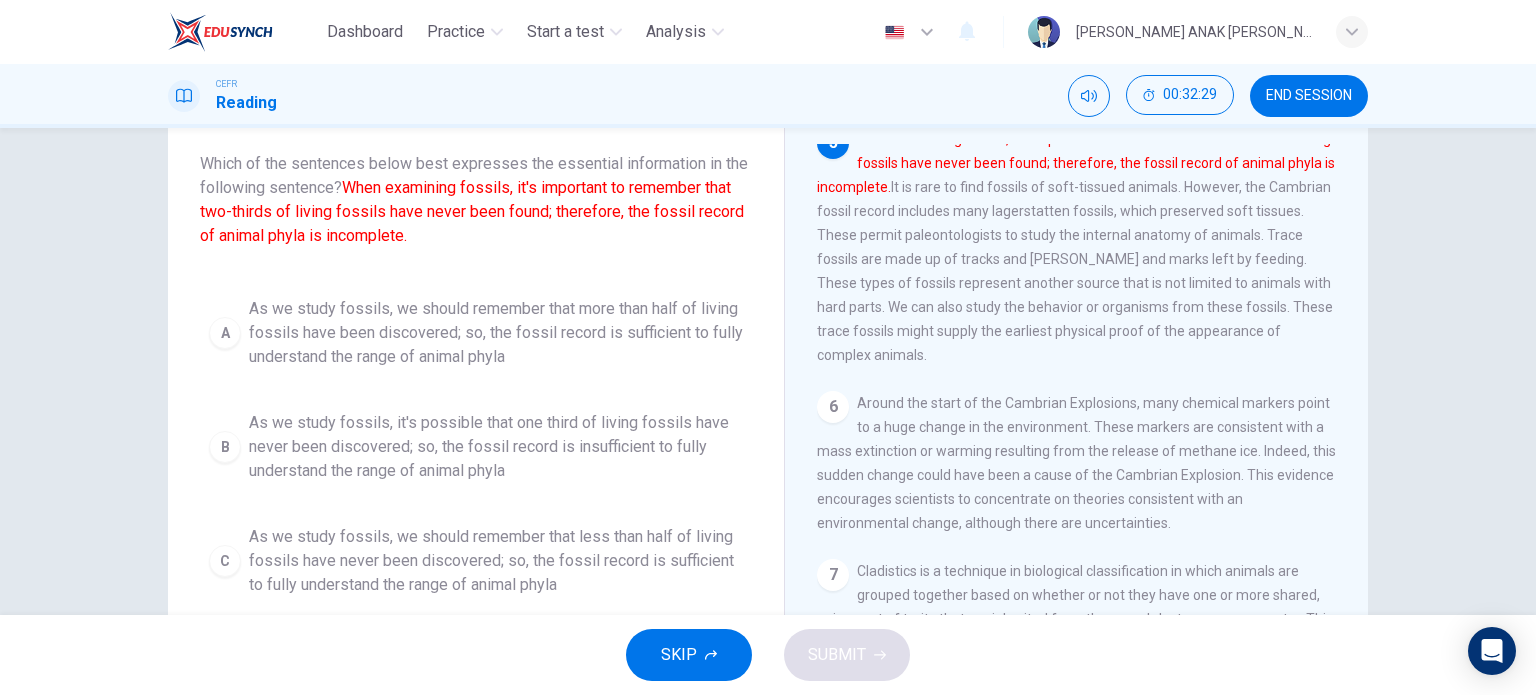 scroll, scrollTop: 109, scrollLeft: 0, axis: vertical 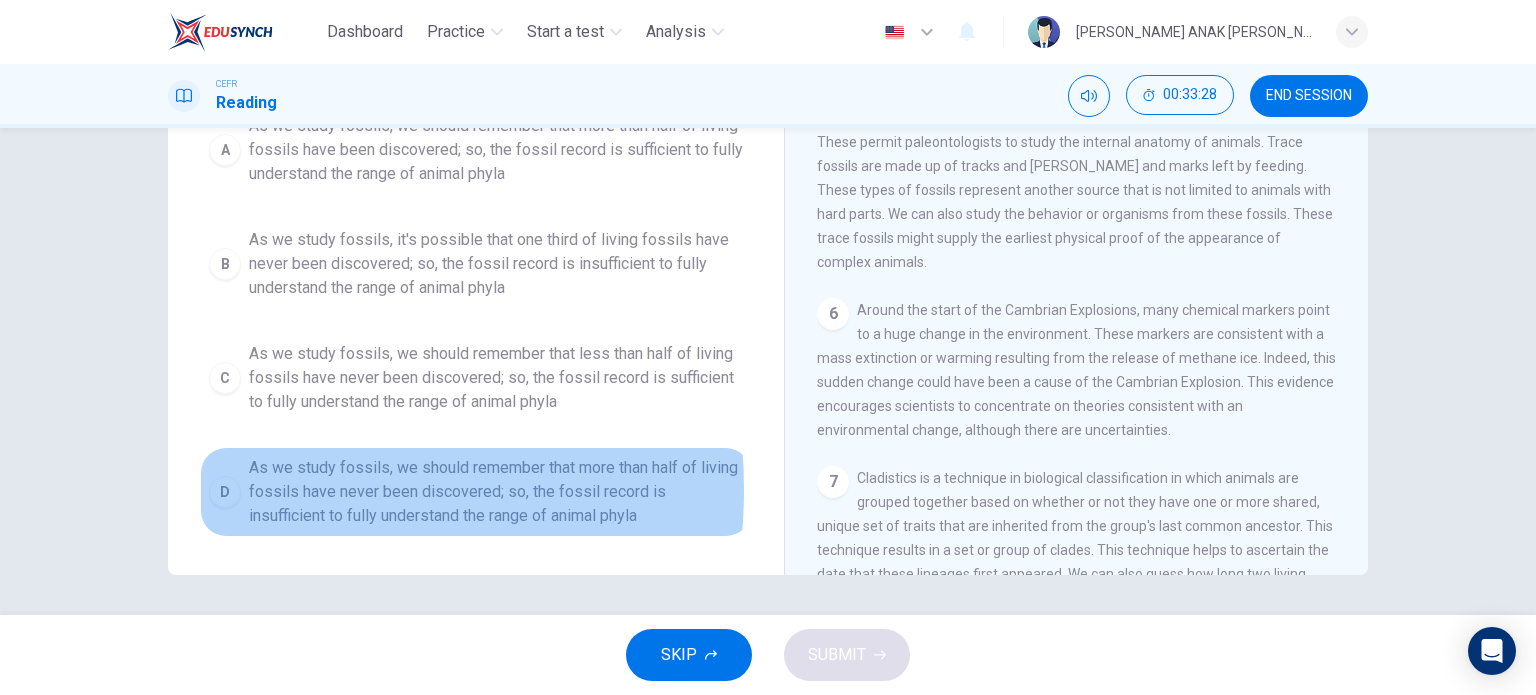 click on "D" at bounding box center (225, 492) 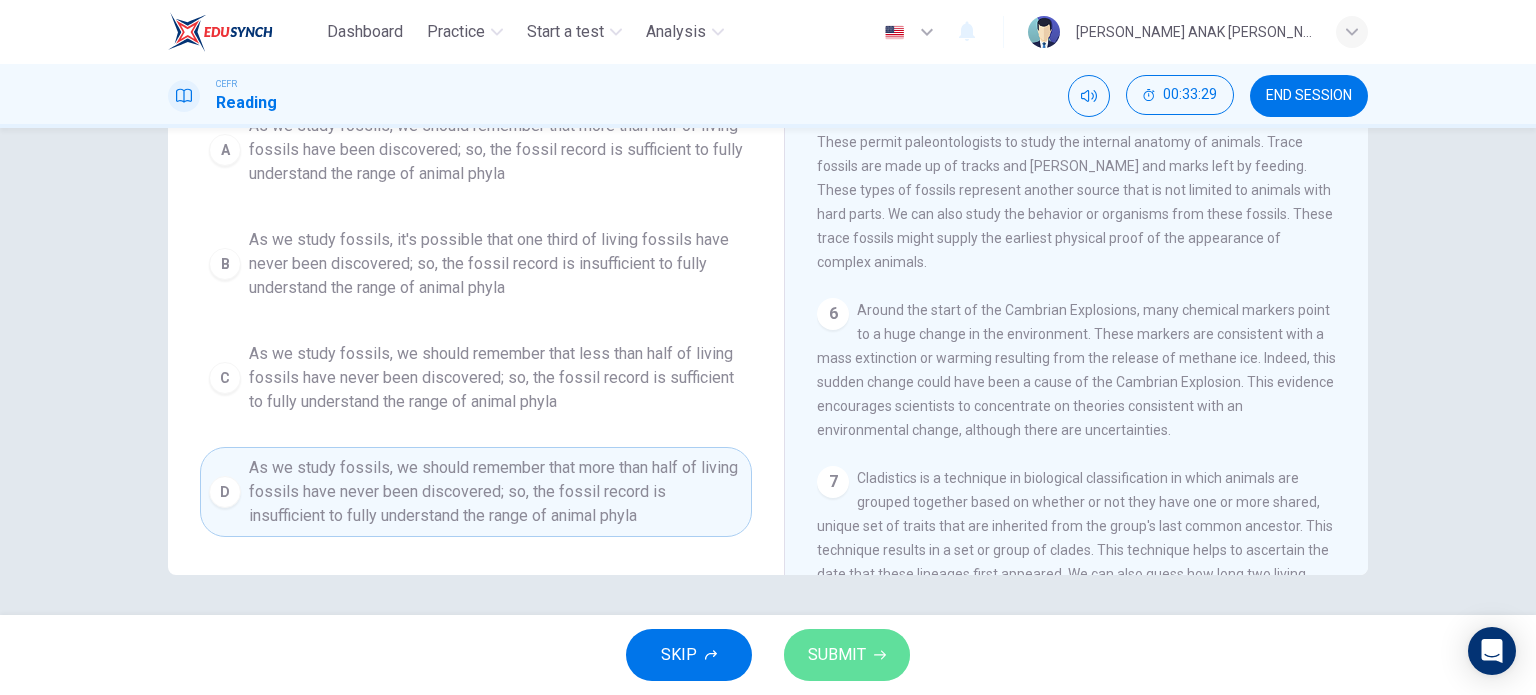 click on "SUBMIT" at bounding box center [837, 655] 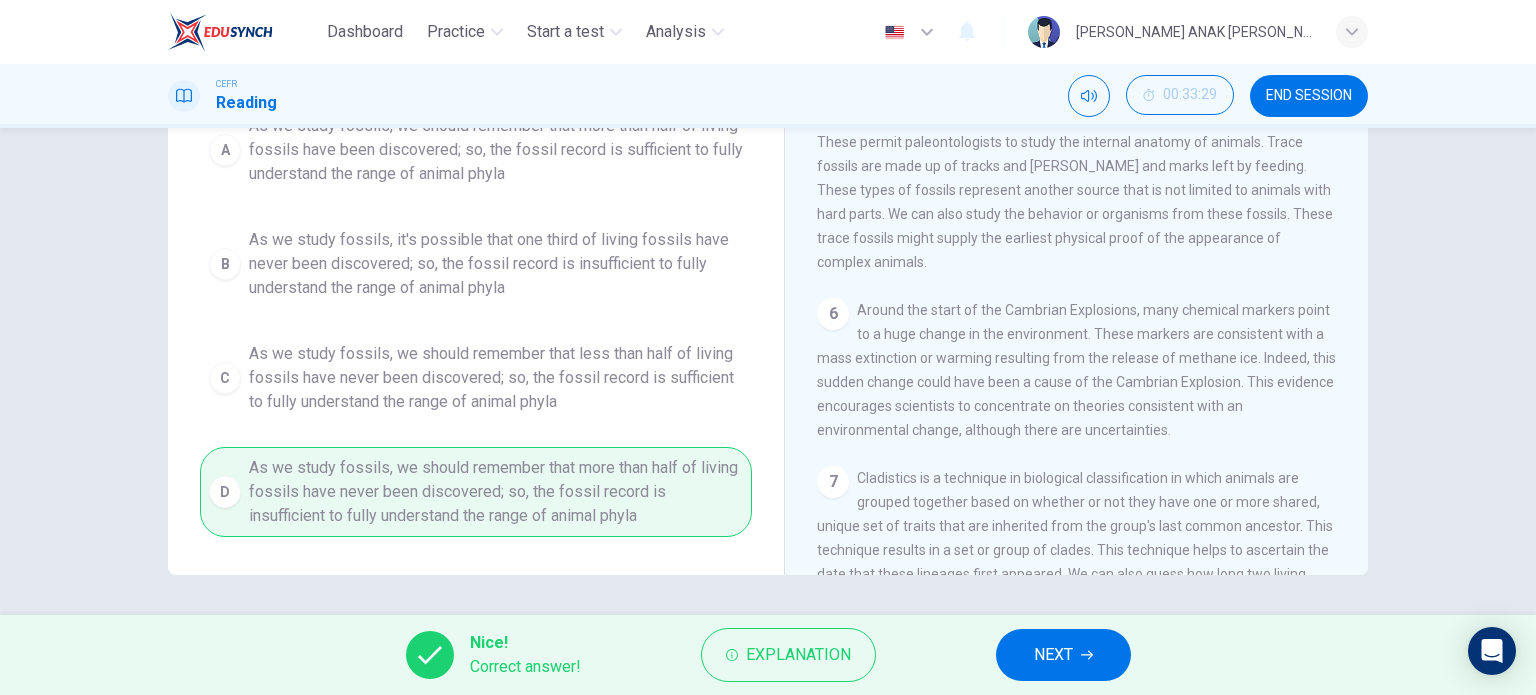 click on "NEXT" at bounding box center [1053, 655] 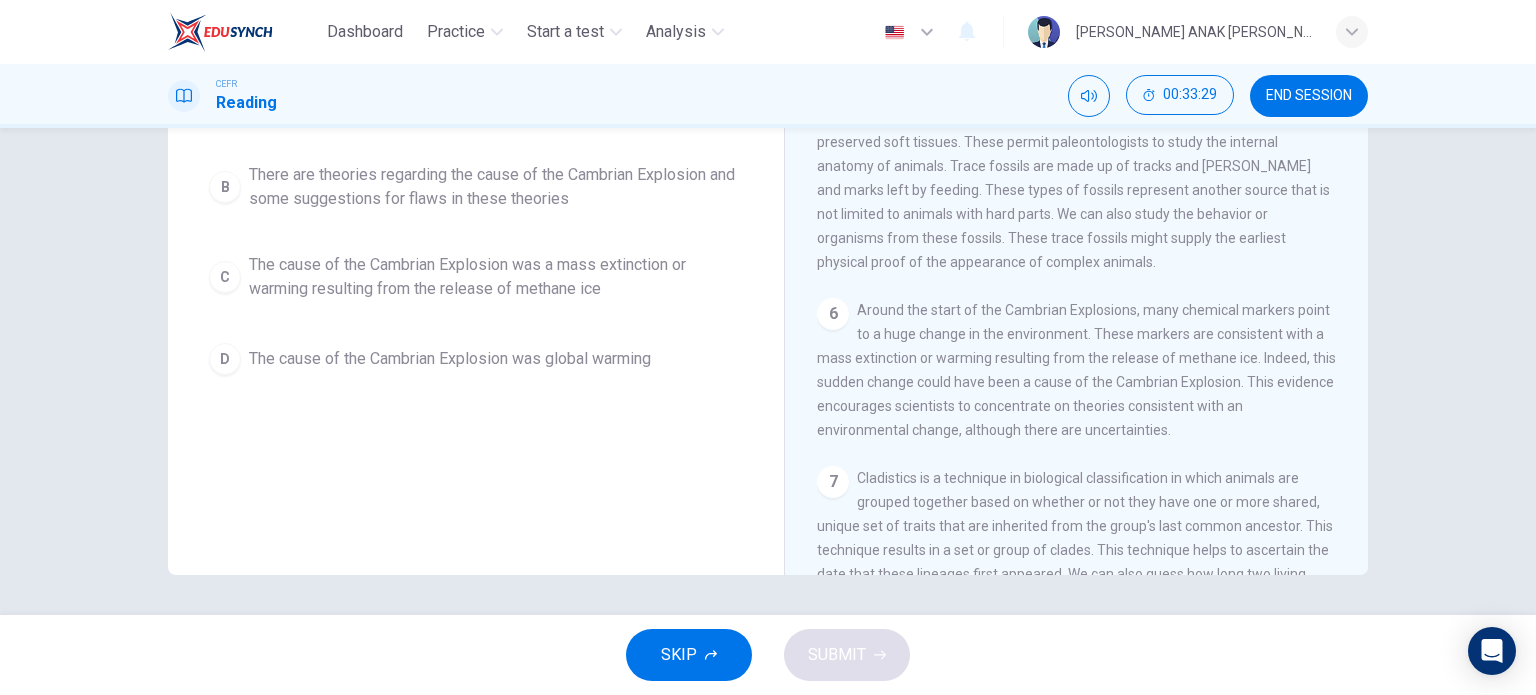 scroll, scrollTop: 0, scrollLeft: 0, axis: both 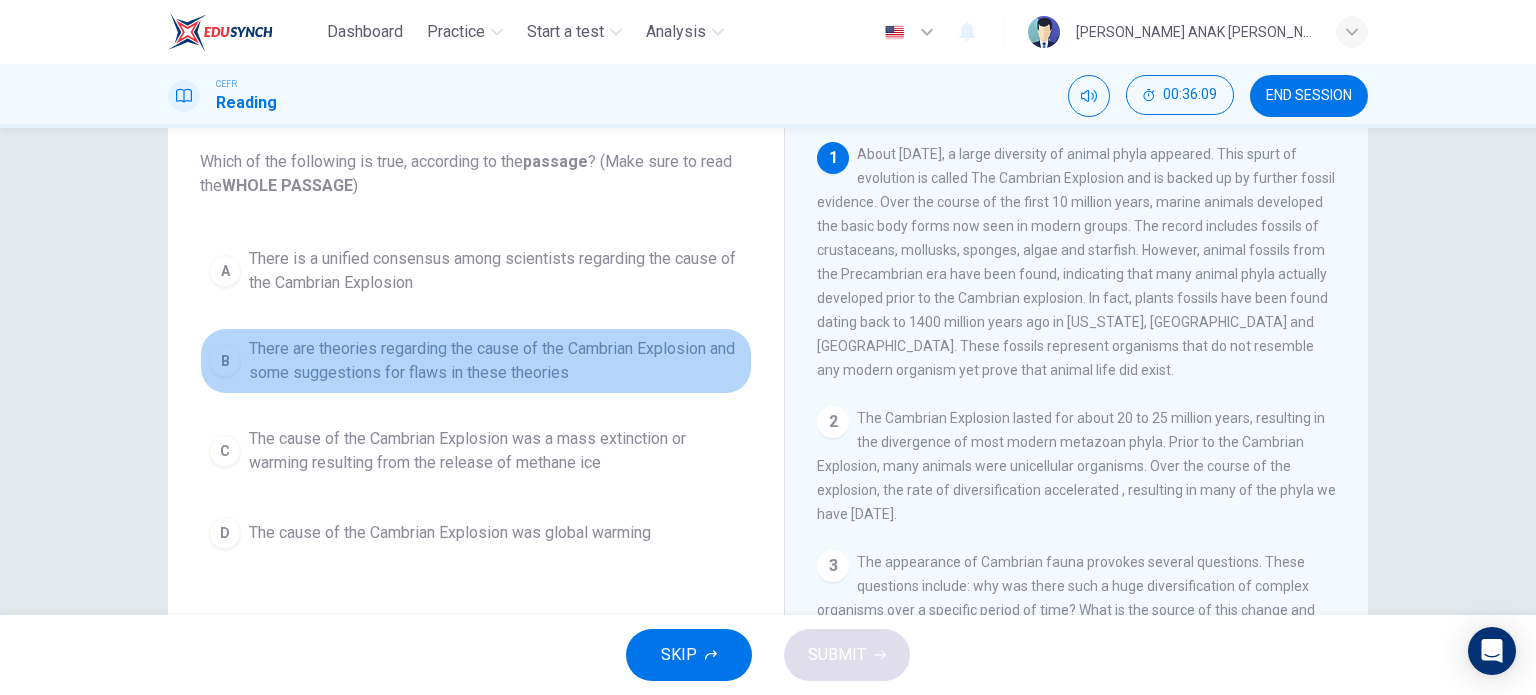 click on "B There are theories regarding the cause of the Cambrian Explosion and some suggestions for flaws in these theories" at bounding box center (476, 361) 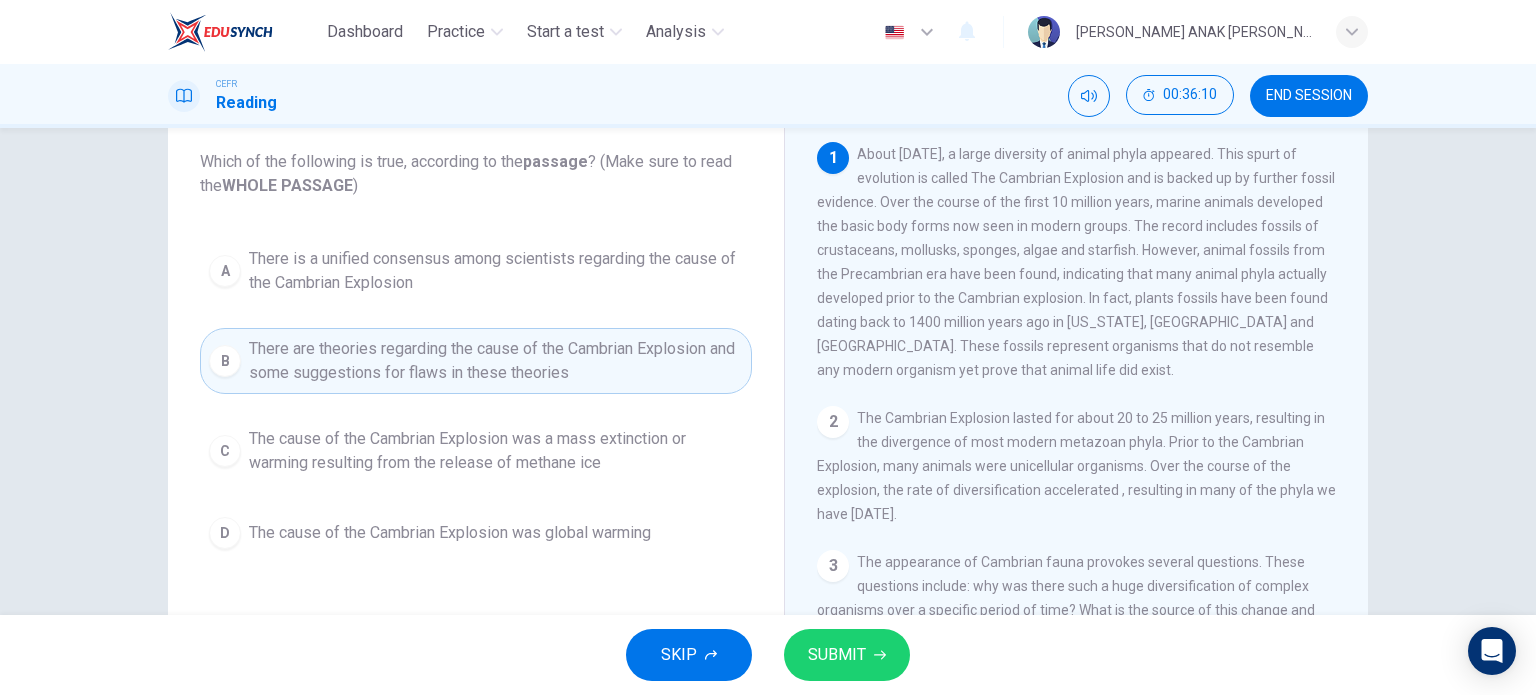 click on "SUBMIT" at bounding box center [837, 655] 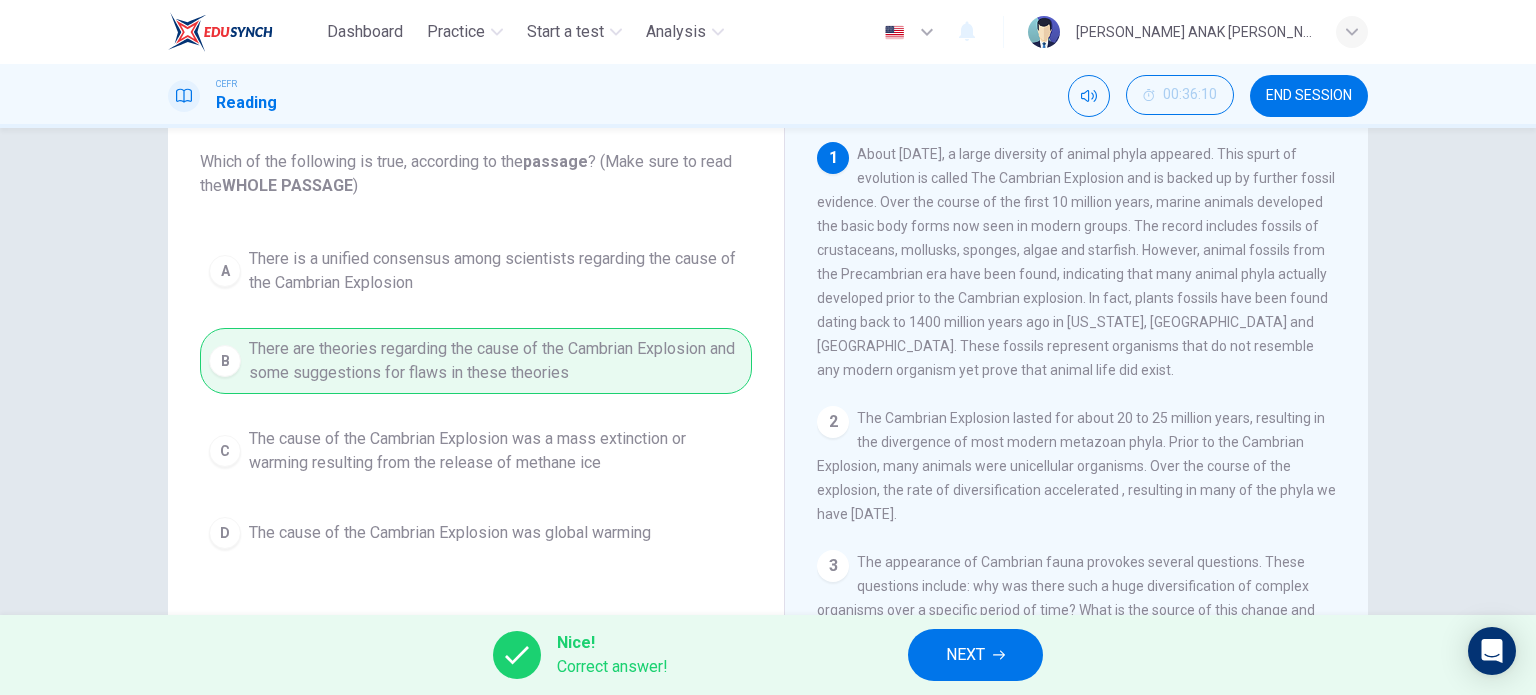 click on "NEXT" at bounding box center [975, 655] 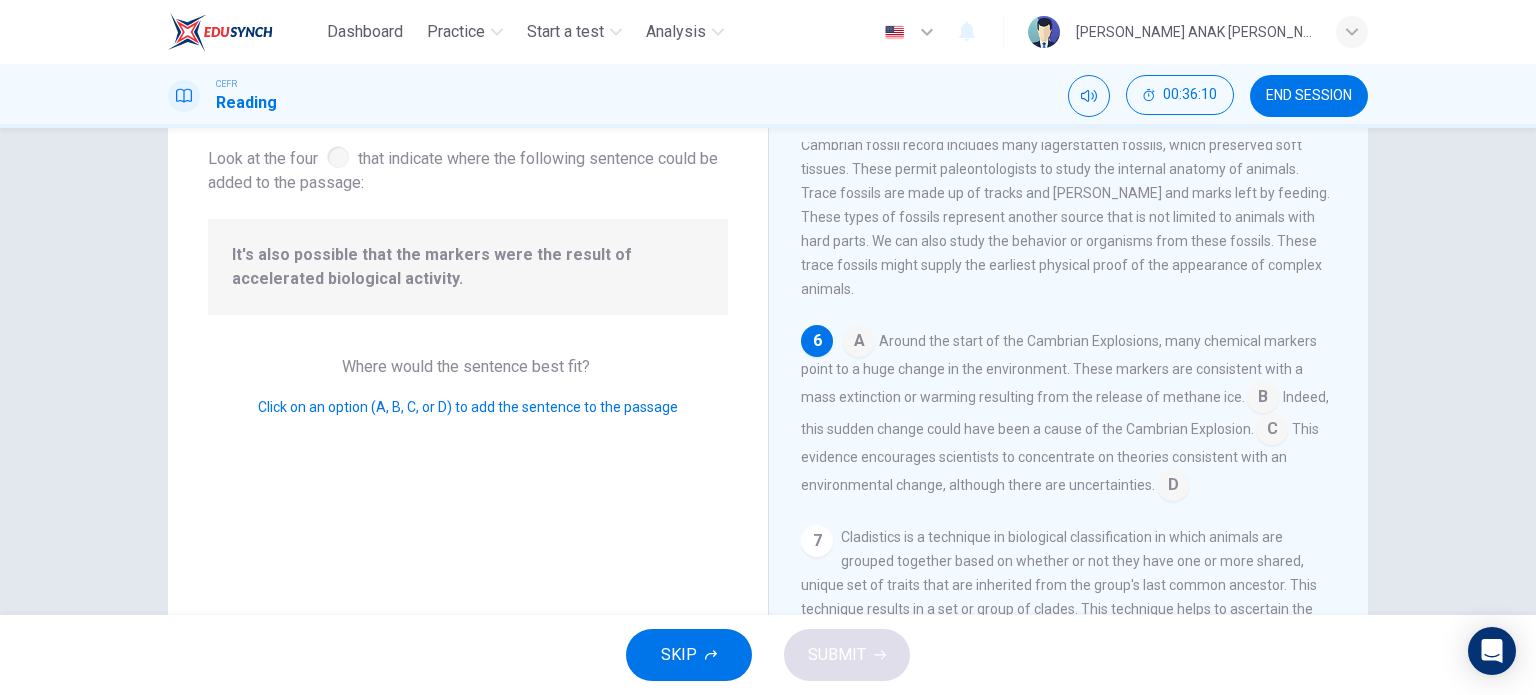 scroll, scrollTop: 987, scrollLeft: 0, axis: vertical 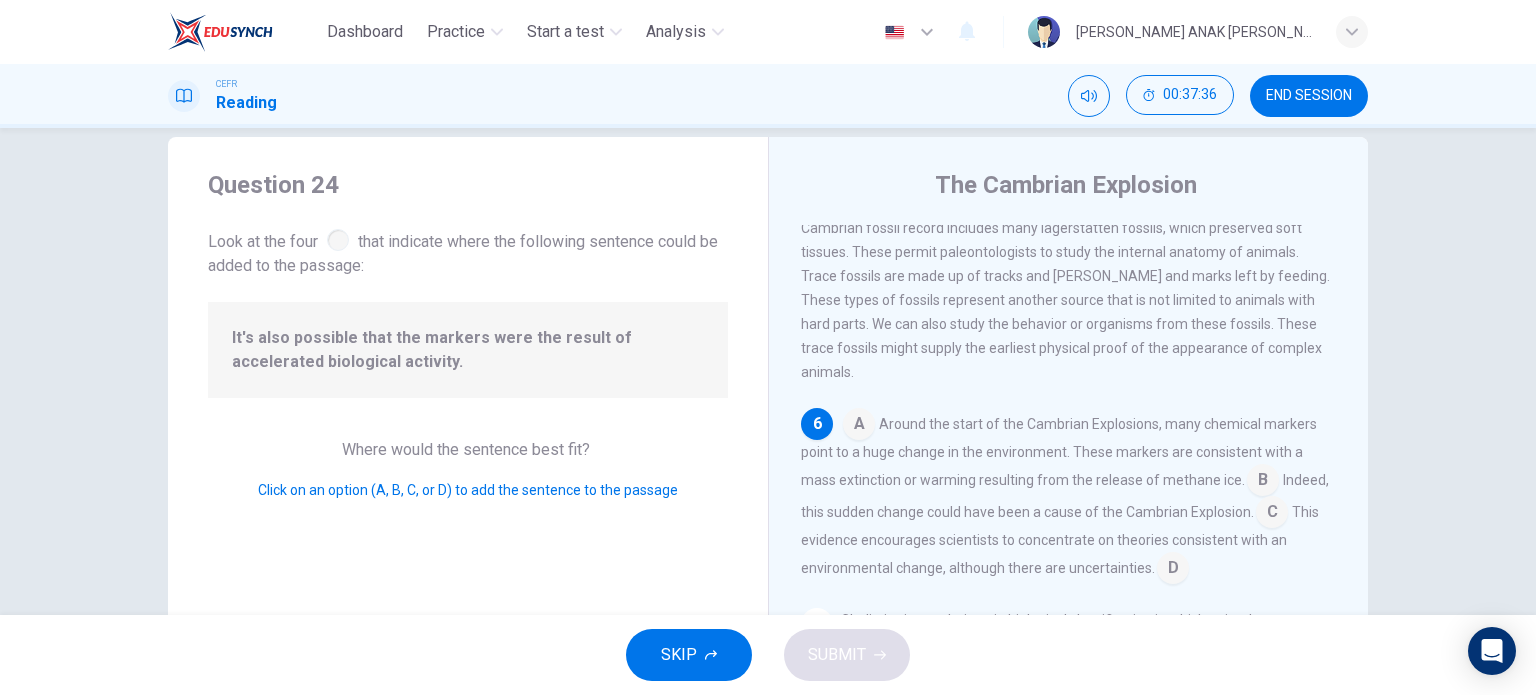 click at bounding box center (859, 426) 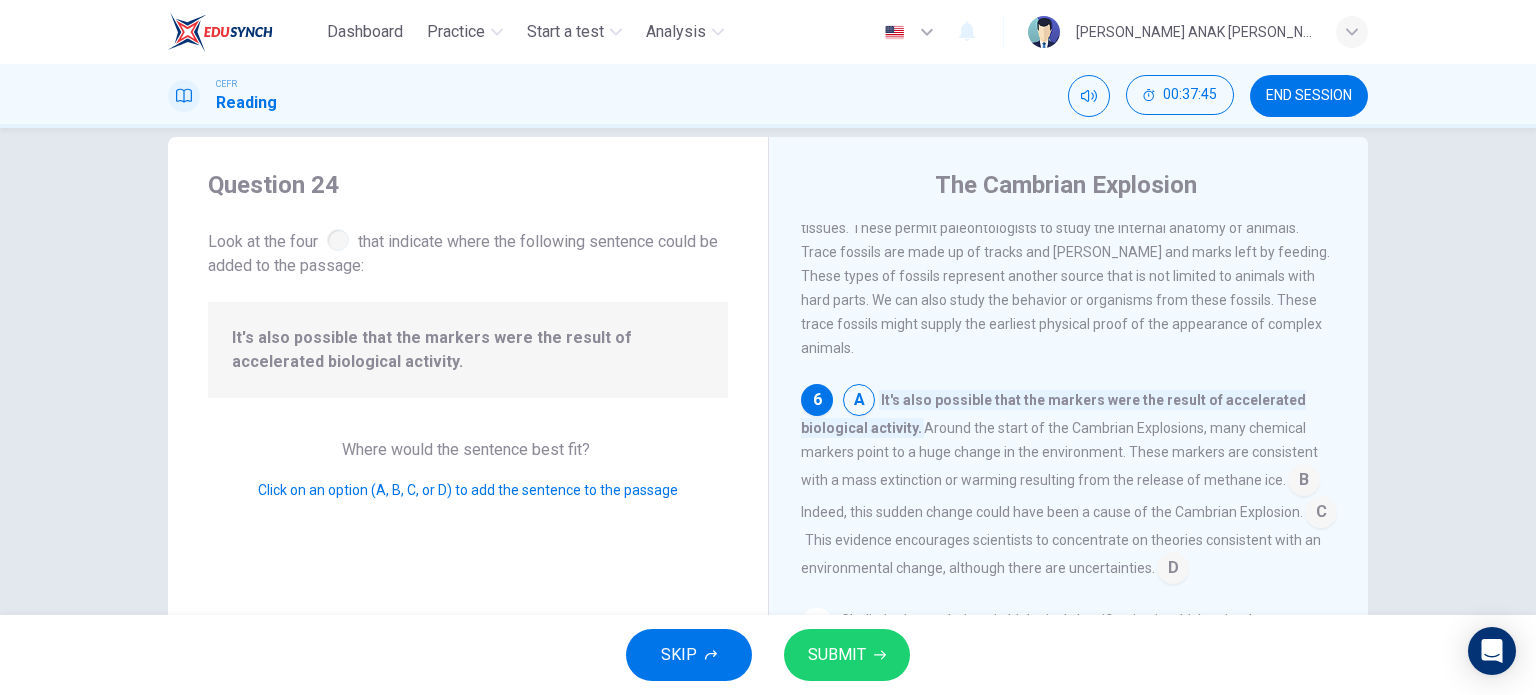 click at bounding box center [859, 402] 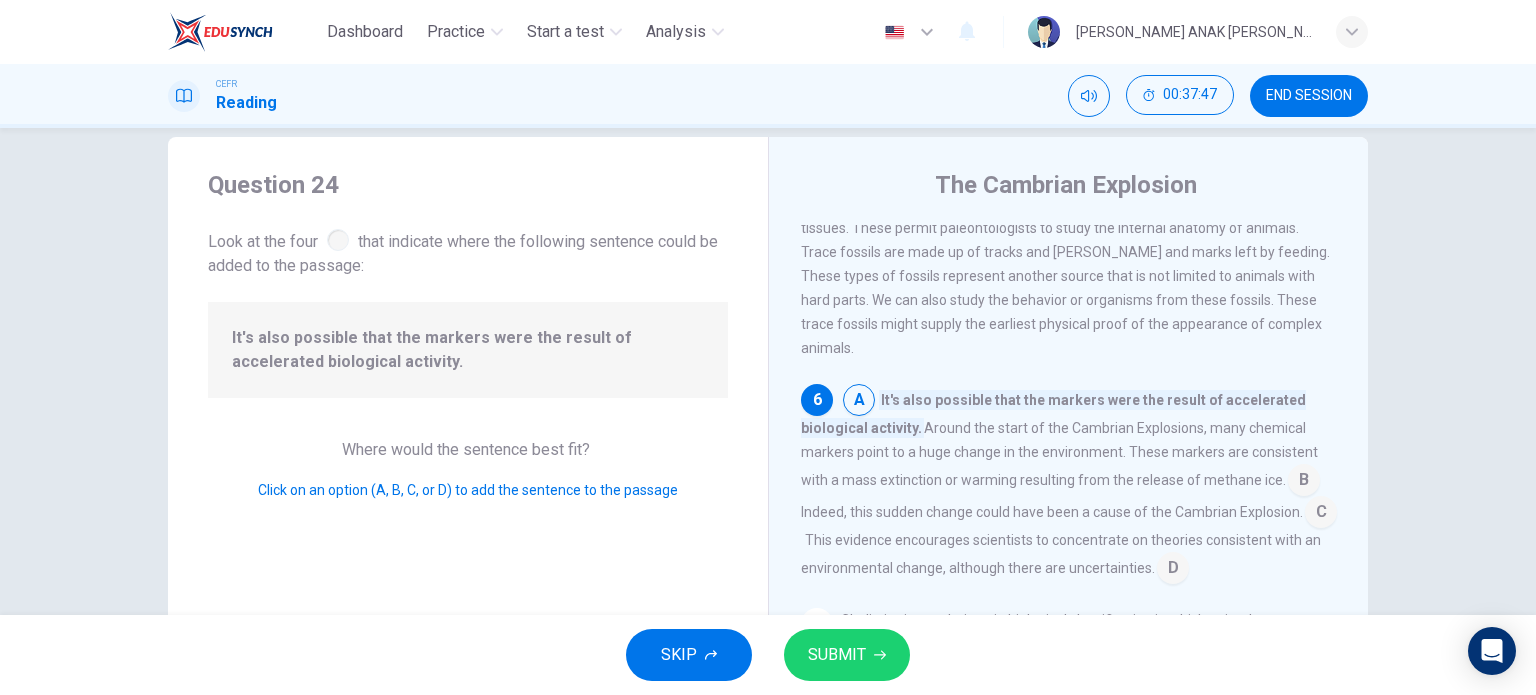 click at bounding box center (1304, 482) 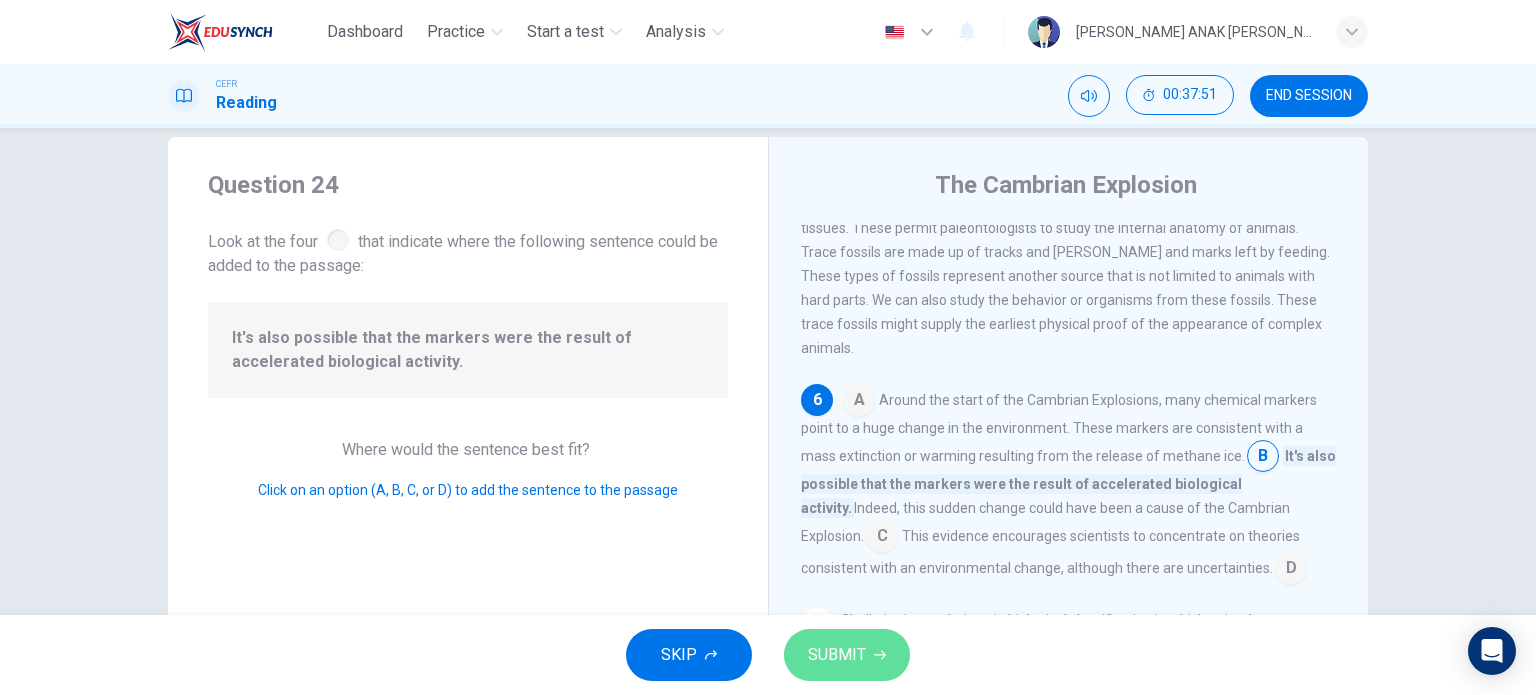 click on "SUBMIT" at bounding box center (837, 655) 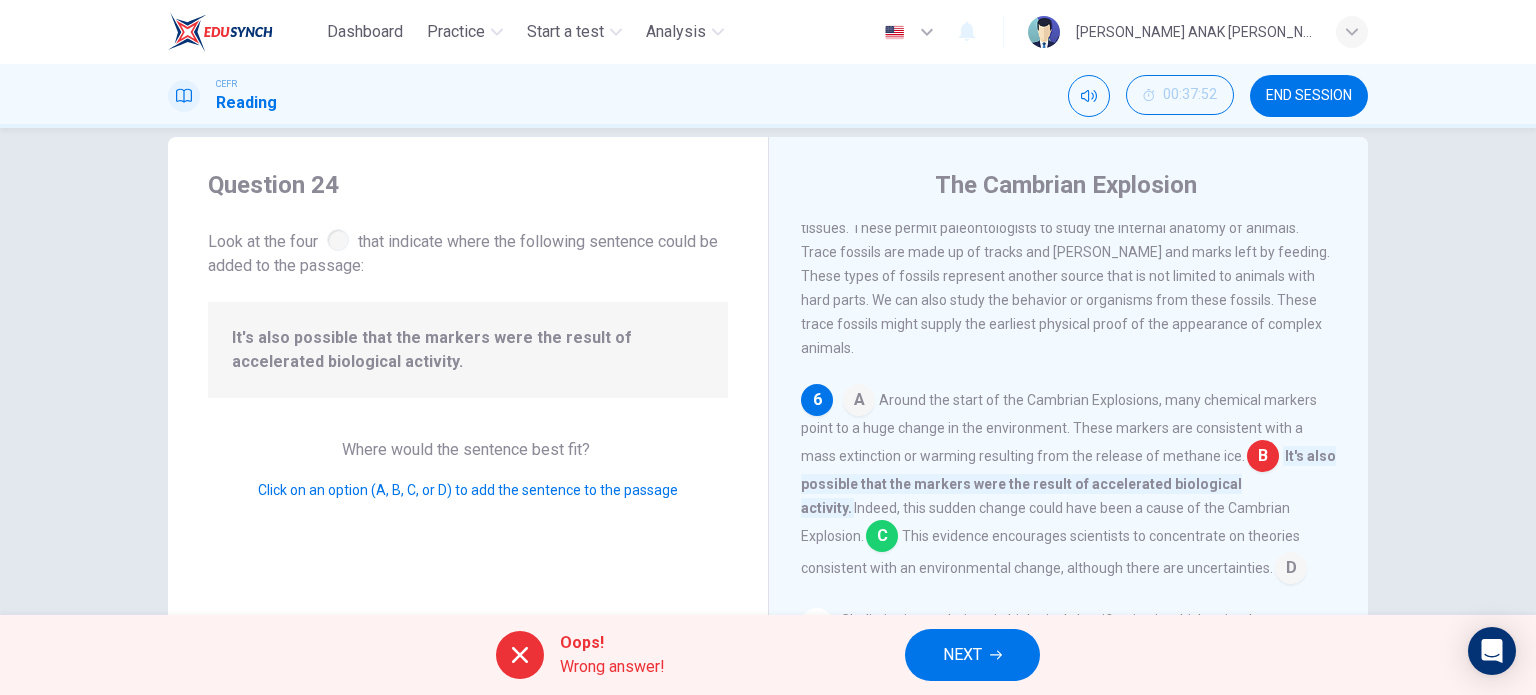 scroll, scrollTop: 1032, scrollLeft: 0, axis: vertical 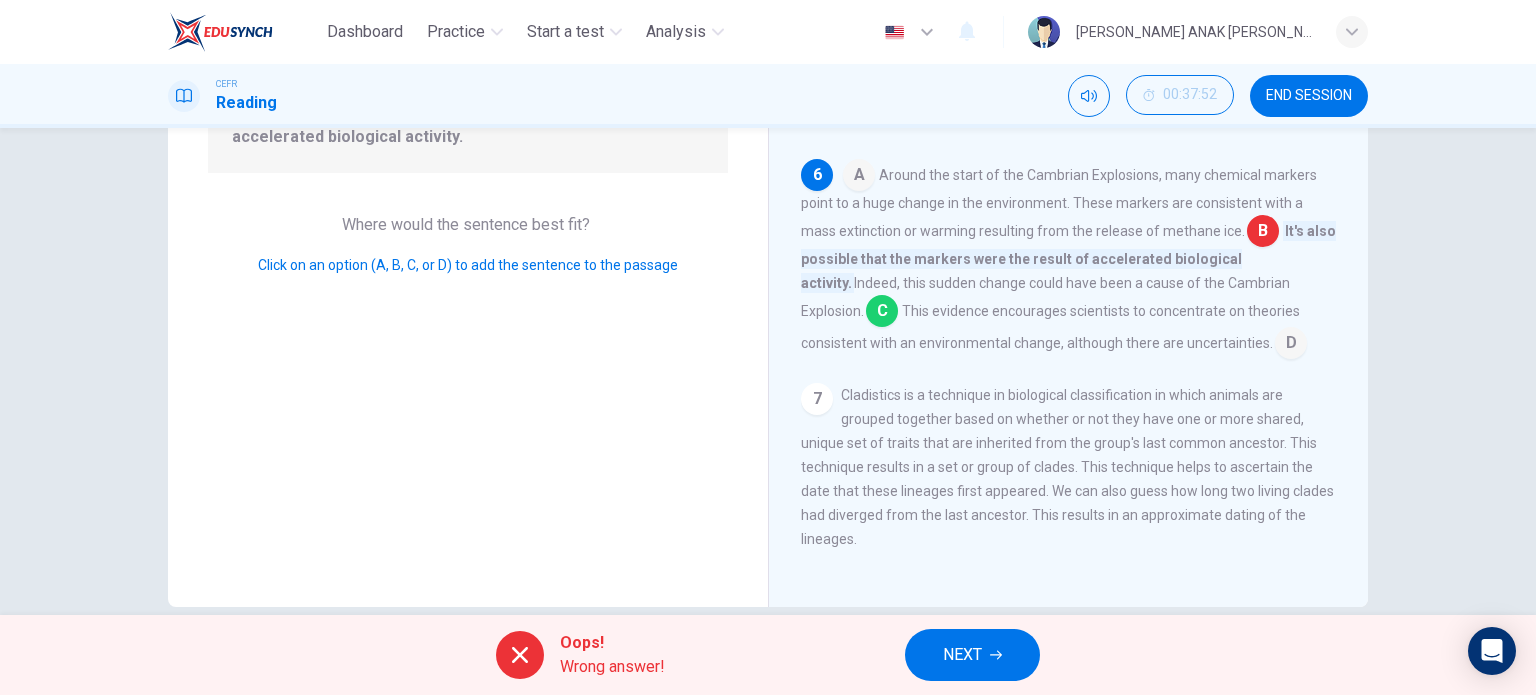 click at bounding box center [882, 313] 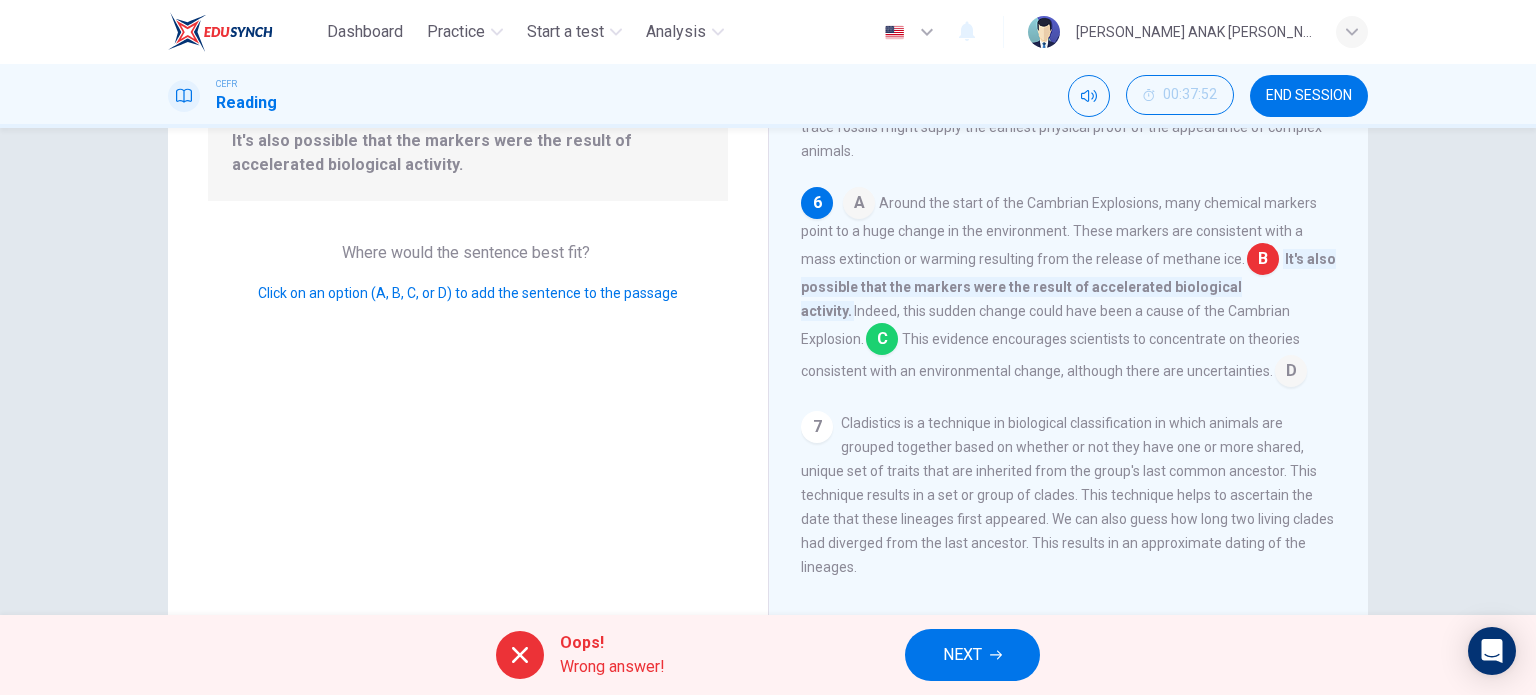 scroll, scrollTop: 227, scrollLeft: 0, axis: vertical 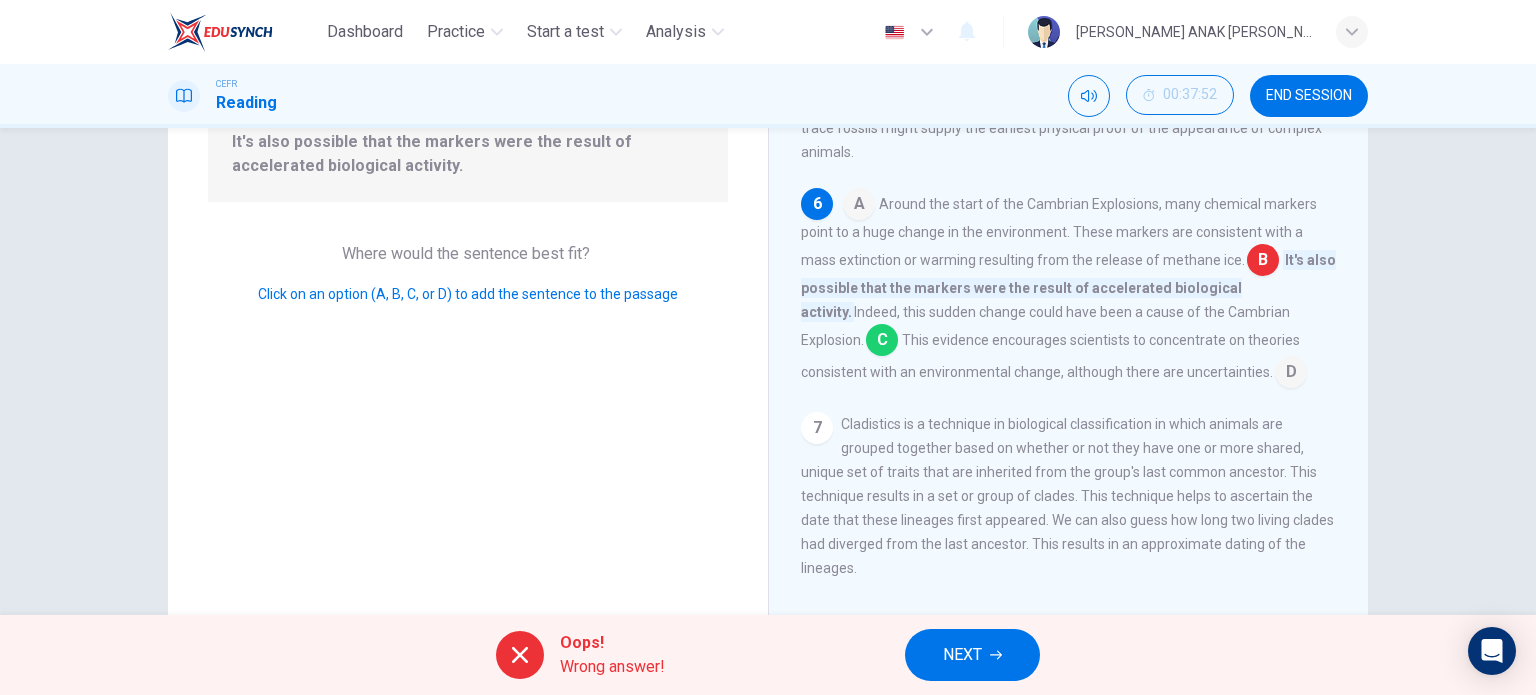 click on "NEXT" at bounding box center [962, 655] 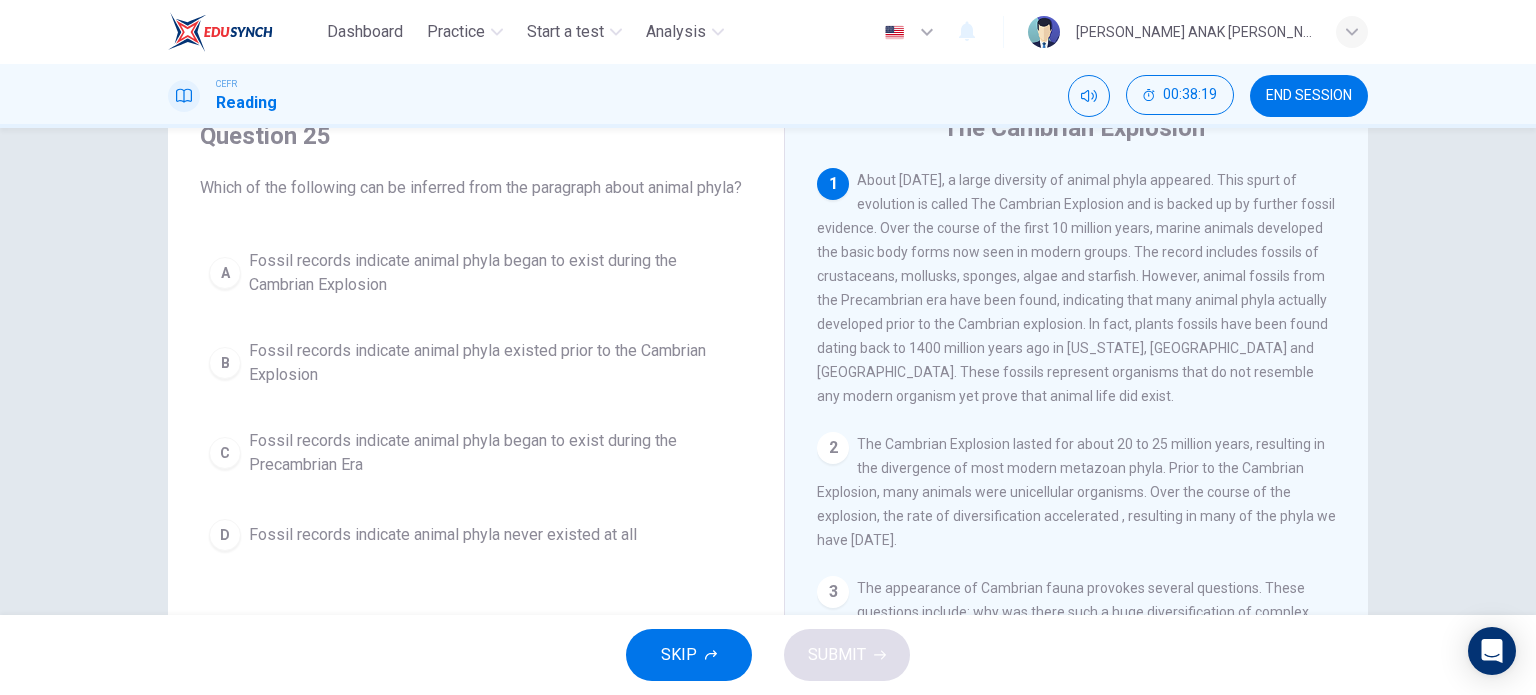 scroll, scrollTop: 92, scrollLeft: 0, axis: vertical 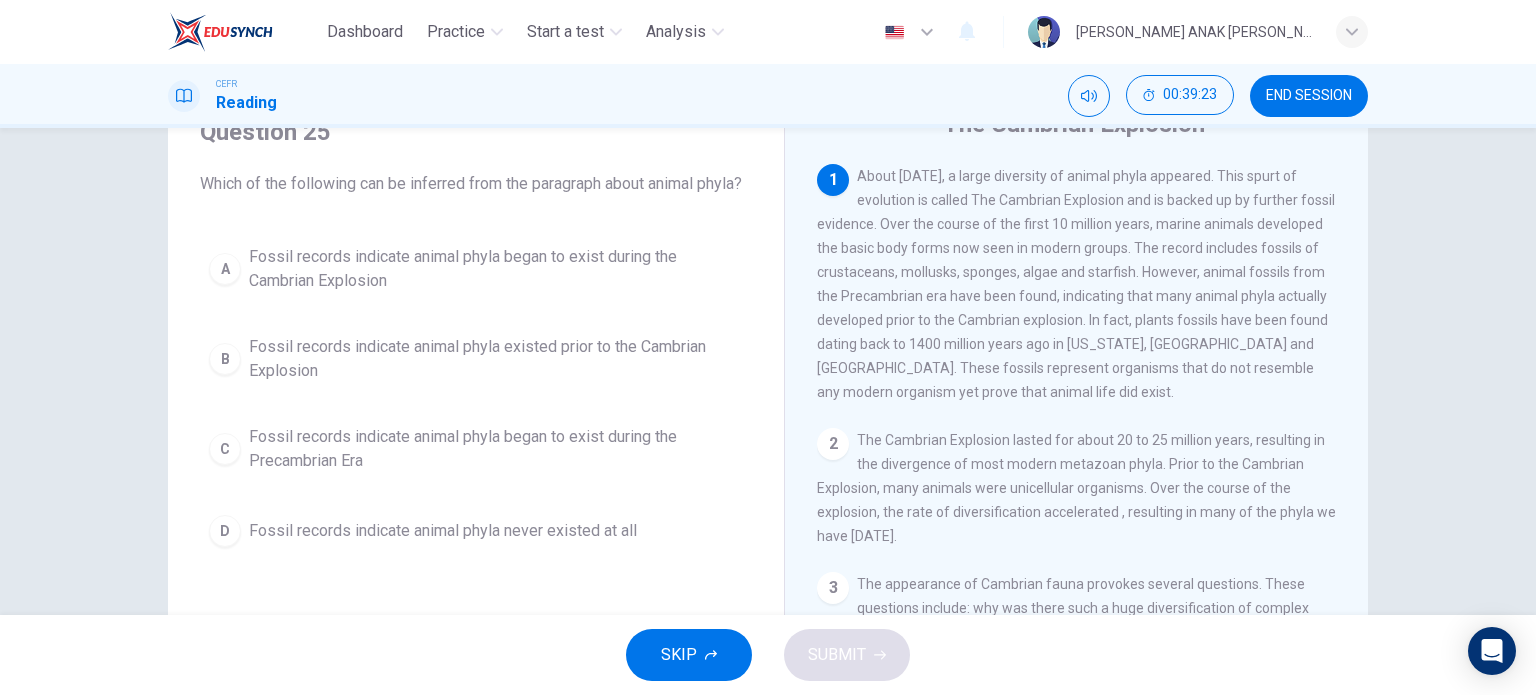 click on "C" at bounding box center (225, 449) 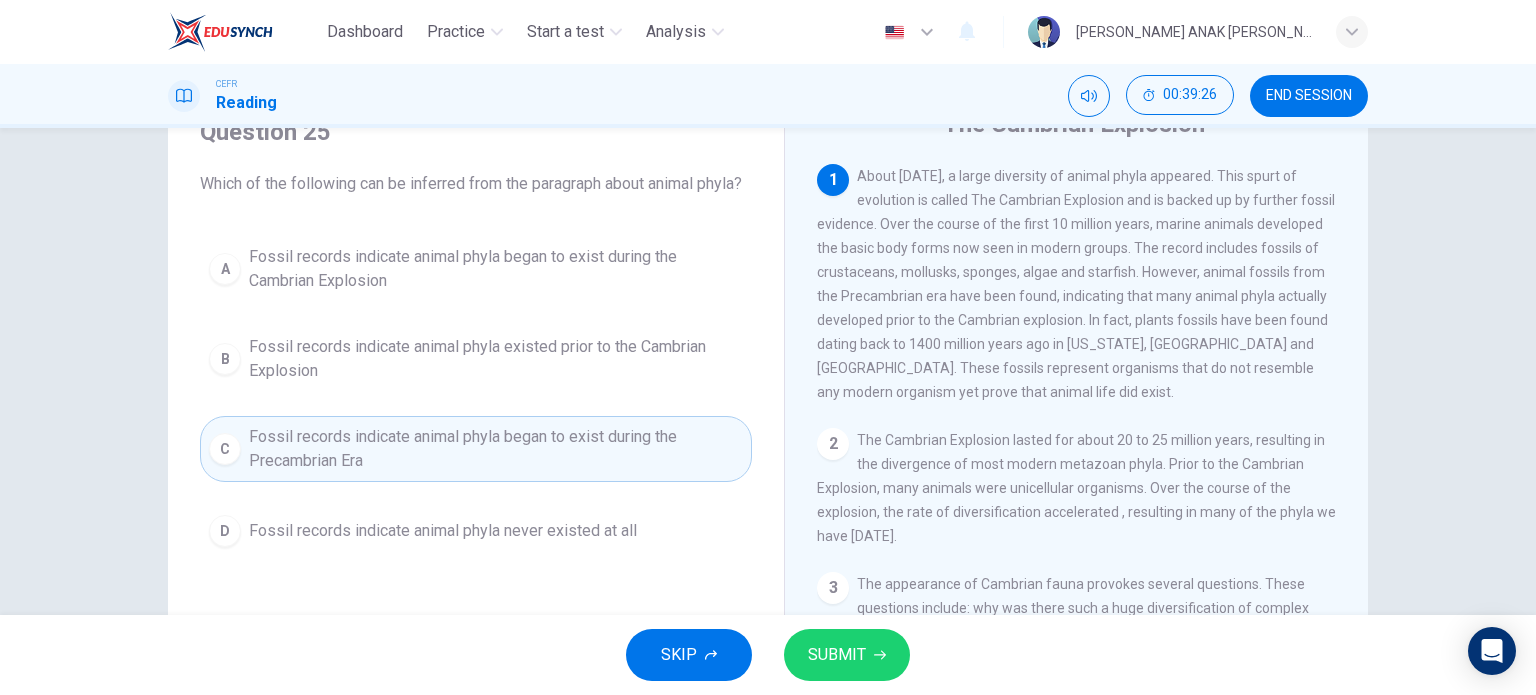 click on "SUBMIT" at bounding box center (837, 655) 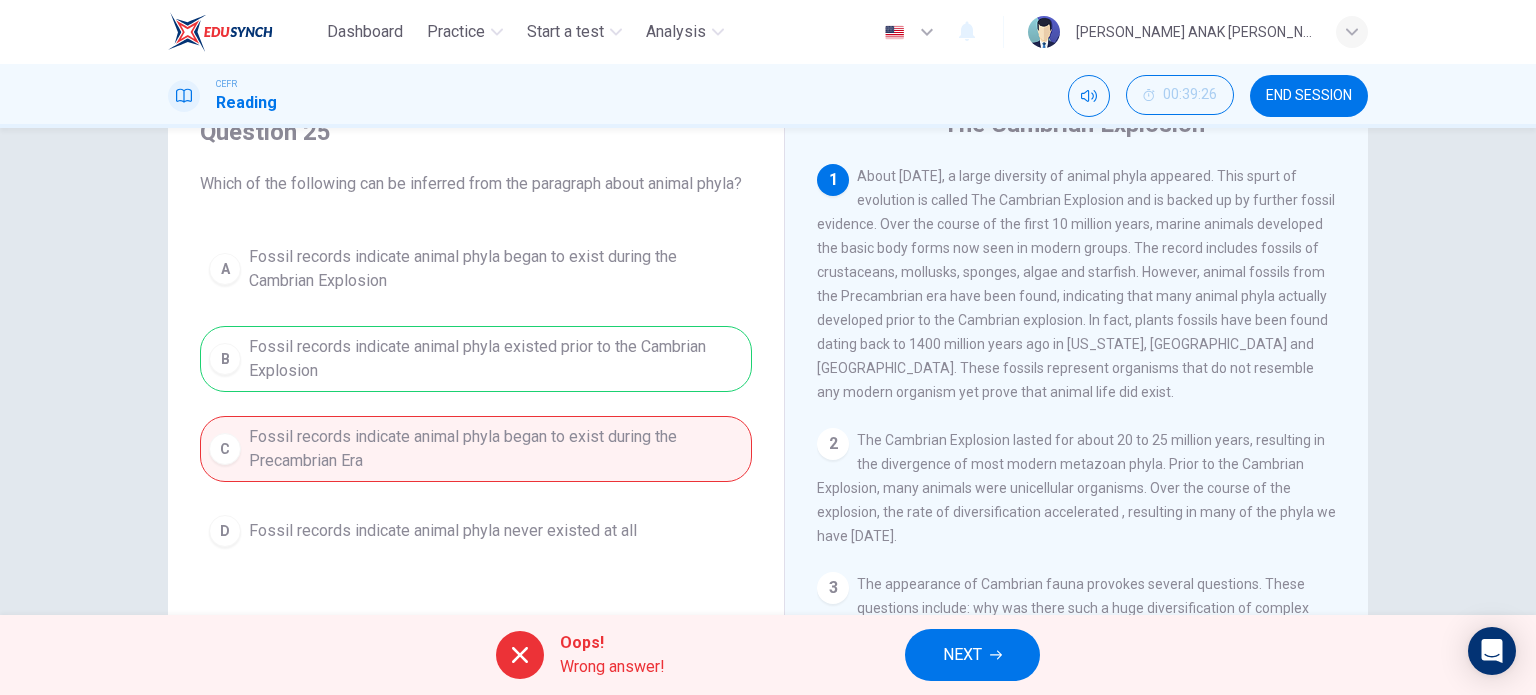 click on "NEXT" at bounding box center (962, 655) 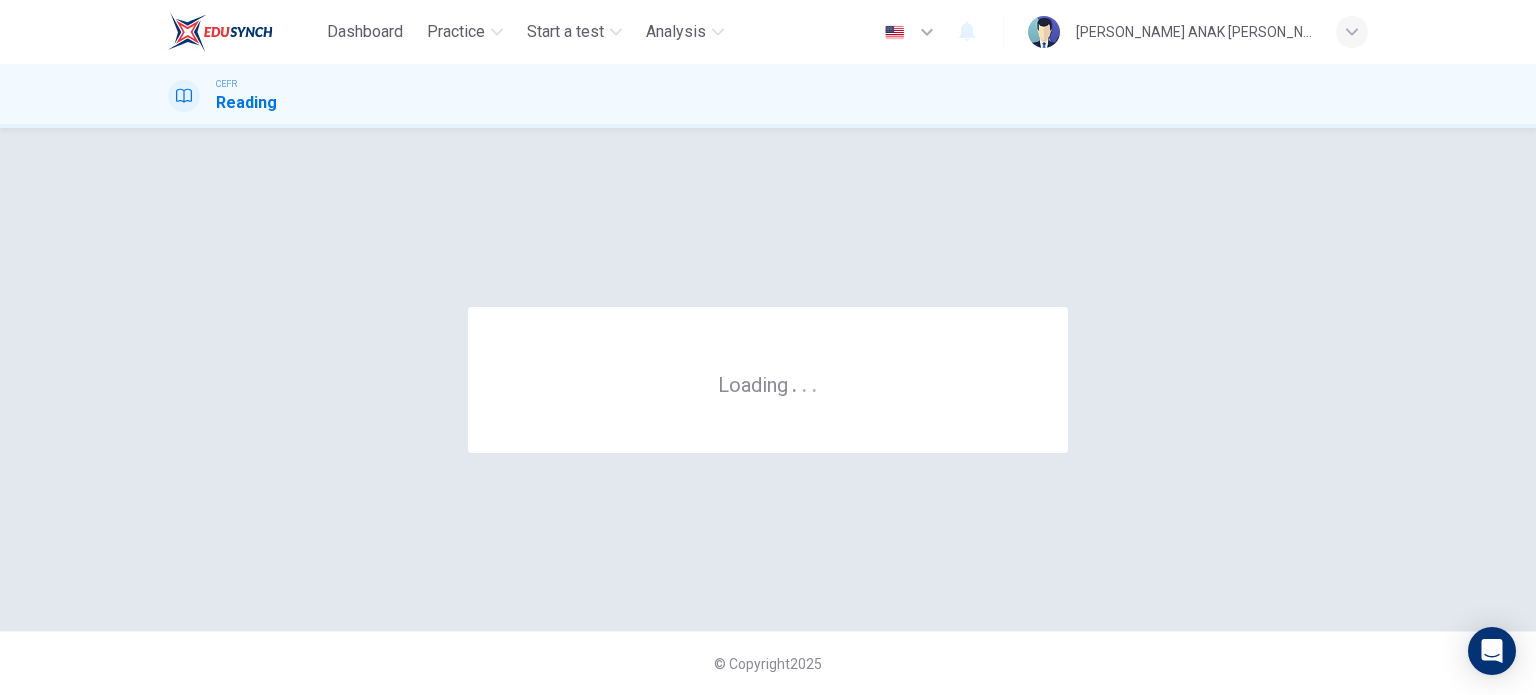 scroll, scrollTop: 0, scrollLeft: 0, axis: both 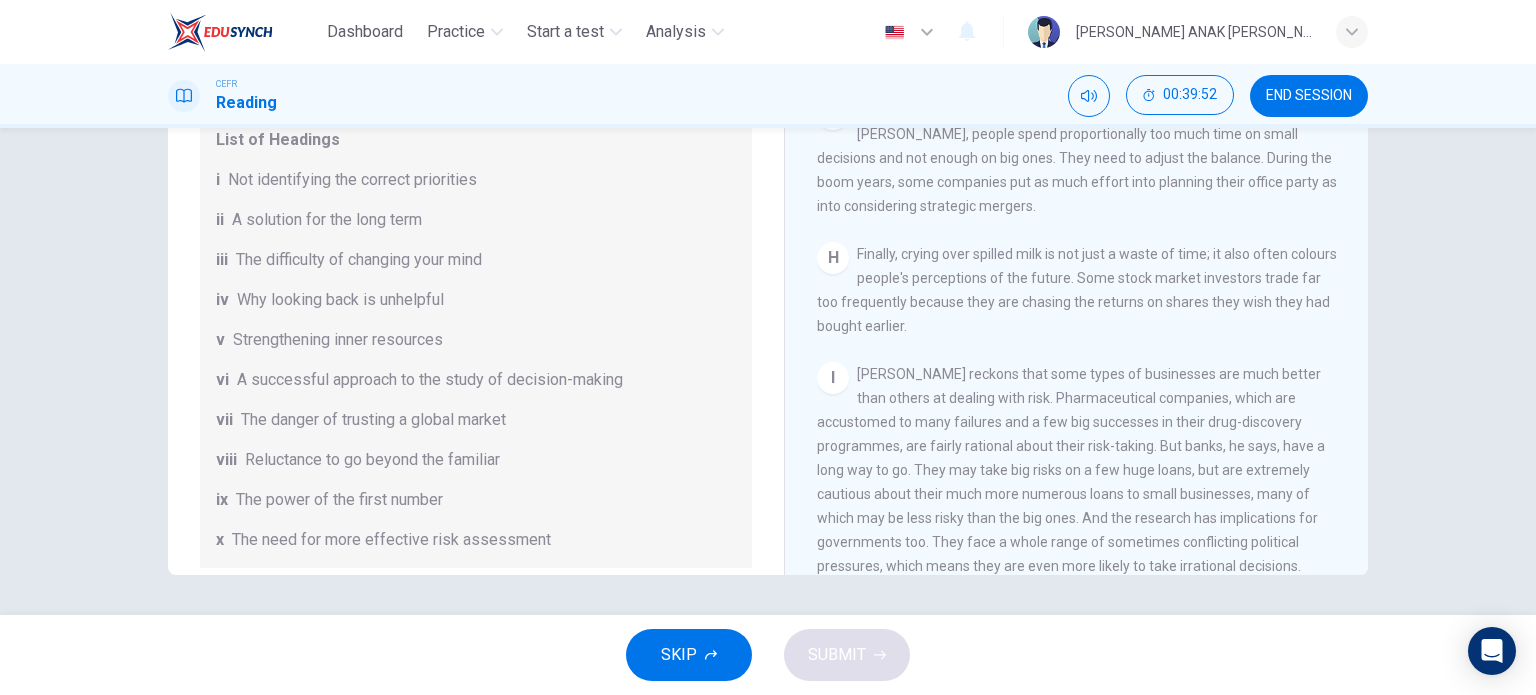 click on "END SESSION" at bounding box center (1309, 96) 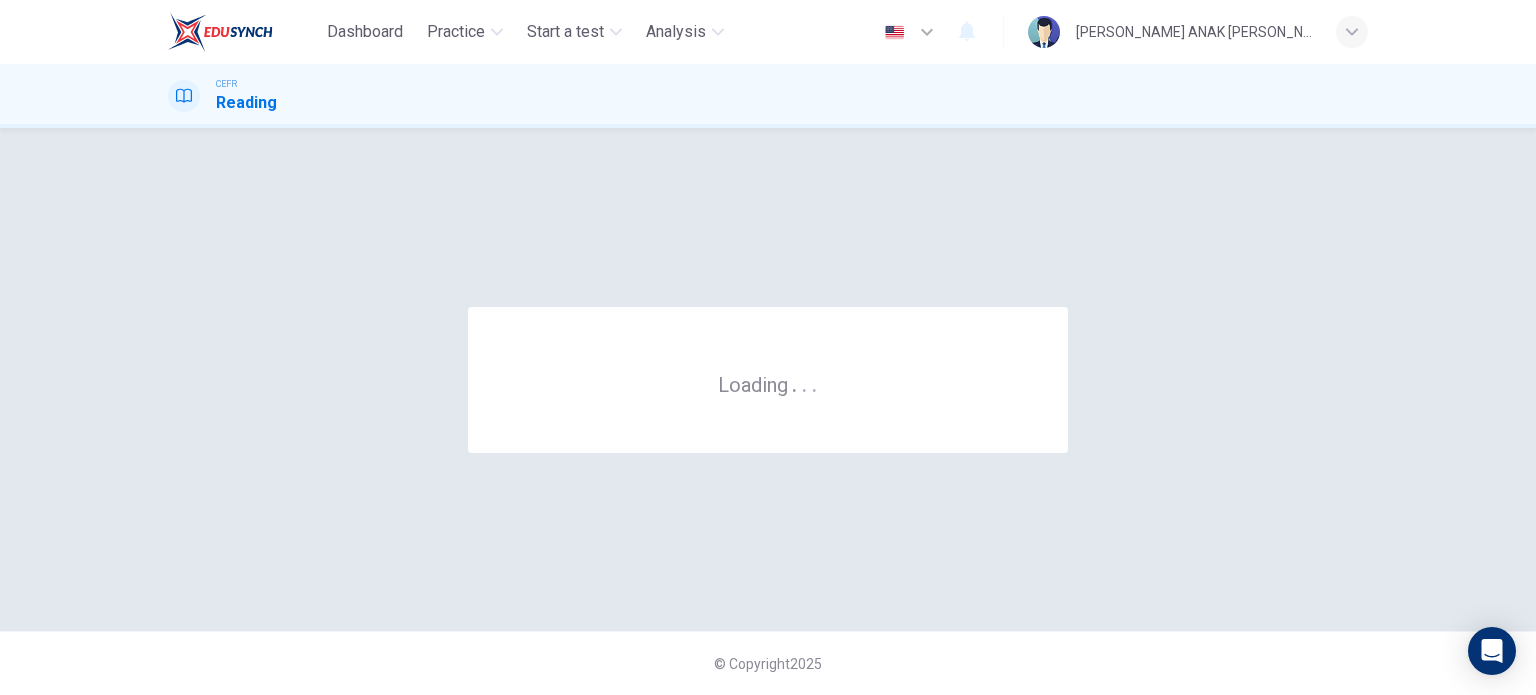 scroll, scrollTop: 0, scrollLeft: 0, axis: both 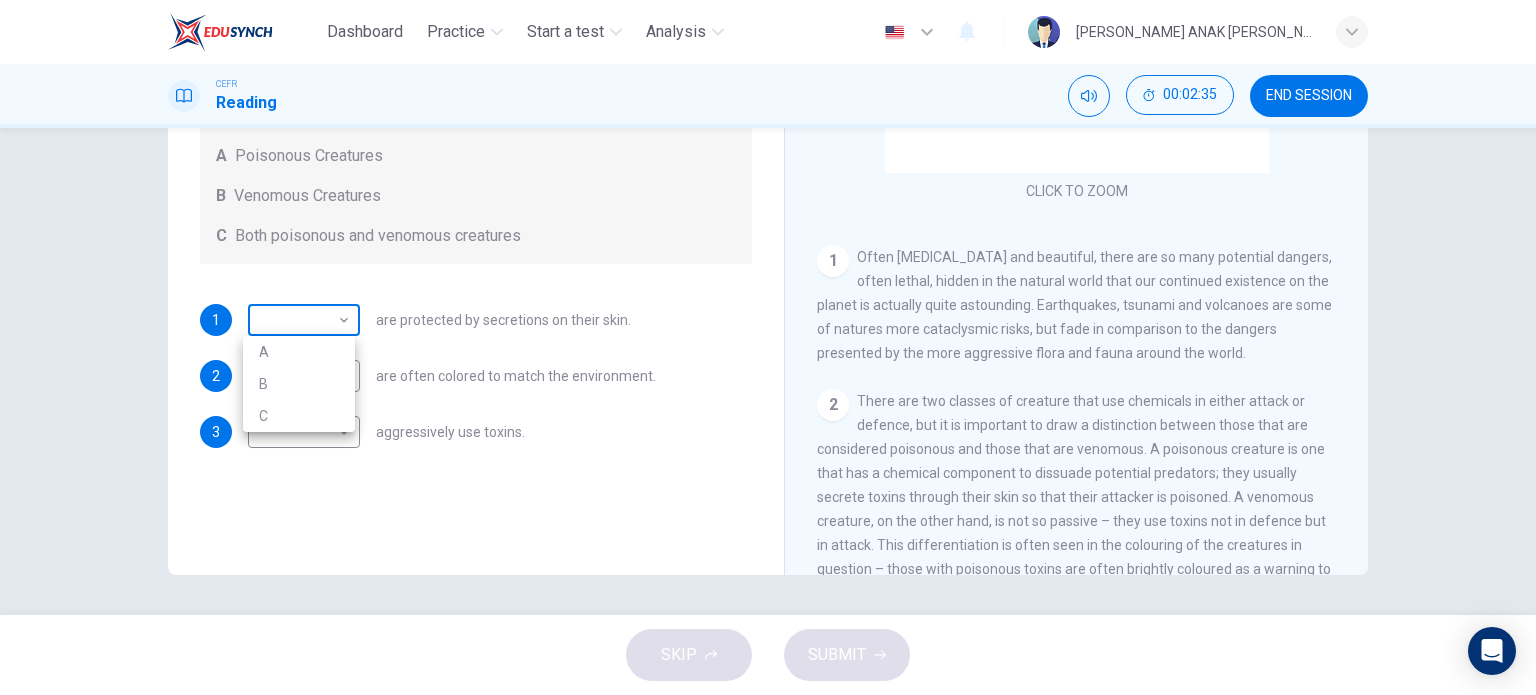 click on "Dashboard Practice Start a test Analysis English en ​ SHANON ANAK POLLY CEFR Reading 00:02:35 END SESSION Questions 1 - 3 Write the correct letter,  A ,  B  or  C  in the boxes below.
According to the information in the passage, classify the following information
as relating to: A Poisonous Creatures B Venomous Creatures C Both poisonous and venomous creatures 1 ​ ​ are protected by secretions on their skin. 2 ​ ​ are often colored to match the environment. 3 ​ ​ aggressively use toxins. Poisonous Animals CLICK TO ZOOM Click to Zoom 1 Often benign and beautiful, there are so many potential dangers, often lethal, hidden in the natural world that our continued existence on the planet is actually quite astounding. Earthquakes, tsunami and volcanoes are some of natures more cataclysmic risks, but fade in comparison to the dangers presented by the more aggressive flora and fauna around the world. 2 3 4 5 6 SKIP SUBMIT EduSynch - Online Language Proficiency Testing
Dashboard Practice Analysis" at bounding box center [768, 347] 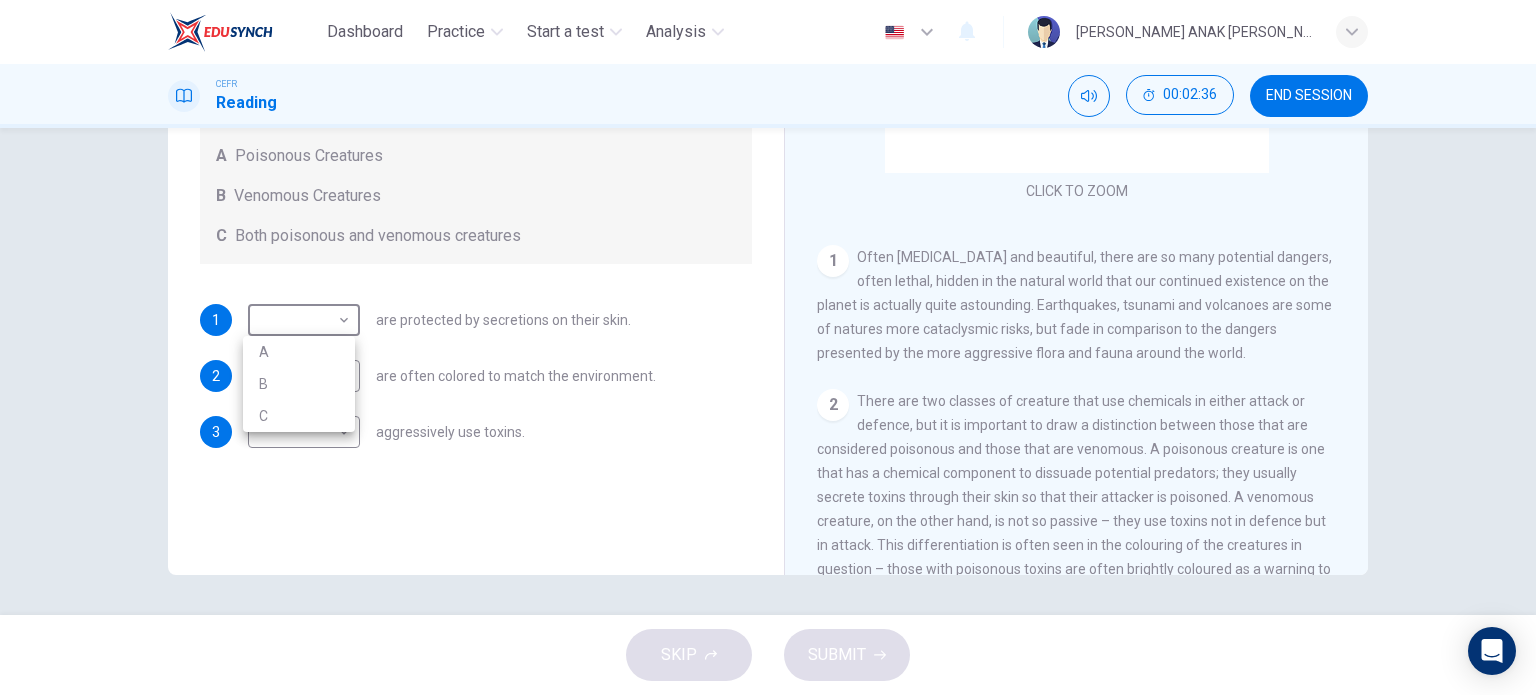 click on "A" at bounding box center [299, 352] 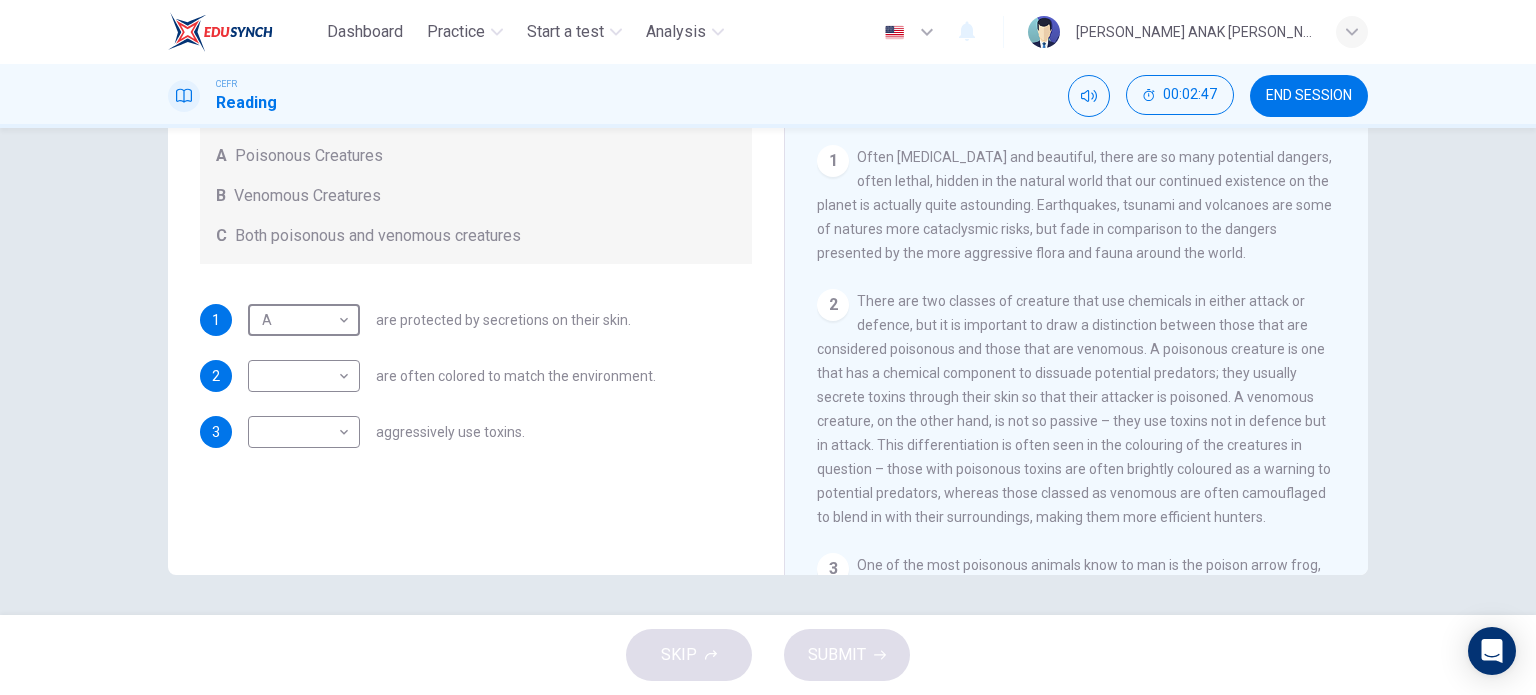 scroll, scrollTop: 244, scrollLeft: 0, axis: vertical 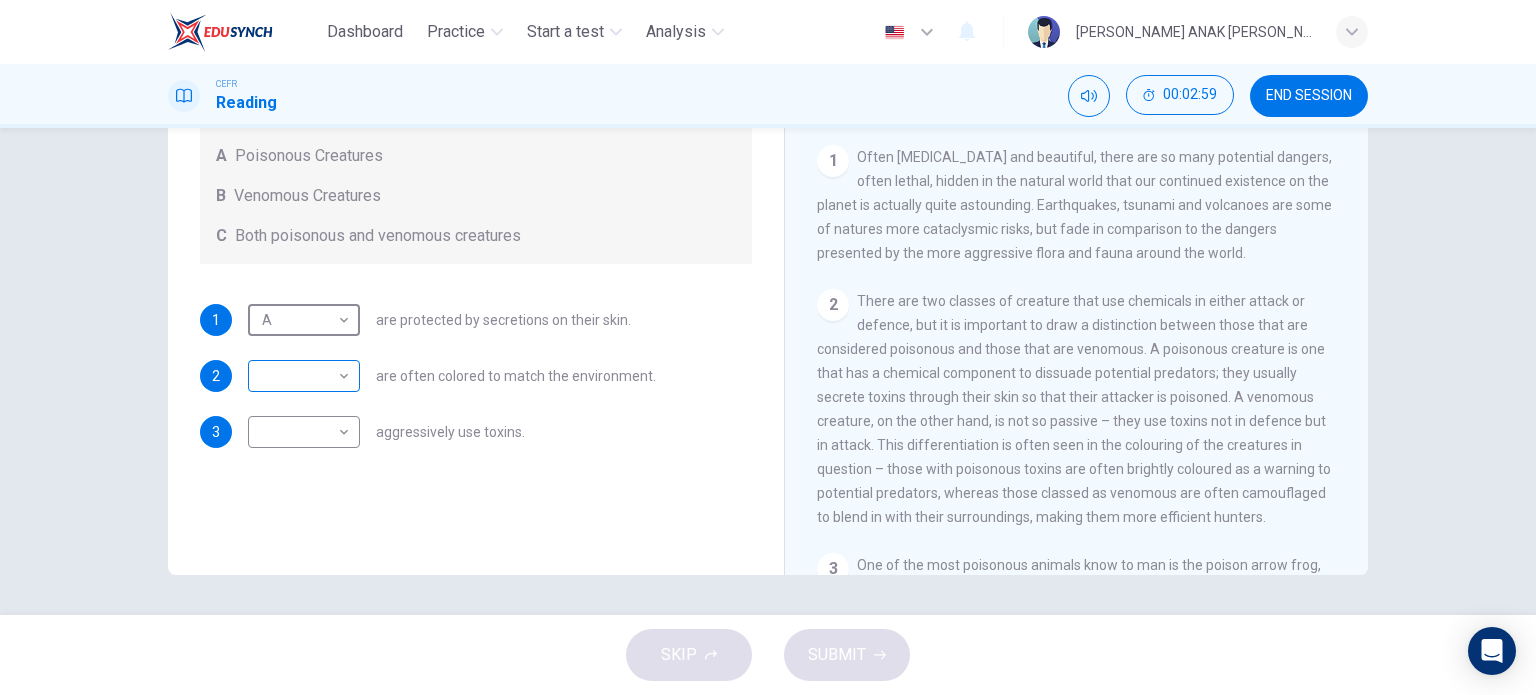click on "Dashboard Practice Start a test Analysis English en ​ SHANON ANAK POLLY CEFR Reading 00:02:59 END SESSION Questions 1 - 3 Write the correct letter,  A ,  B  or  C  in the boxes below.
According to the information in the passage, classify the following information
as relating to: A Poisonous Creatures B Venomous Creatures C Both poisonous and venomous creatures 1 A A ​ are protected by secretions on their skin. 2 ​ ​ are often colored to match the environment. 3 ​ ​ aggressively use toxins. Poisonous Animals CLICK TO ZOOM Click to Zoom 1 Often benign and beautiful, there are so many potential dangers, often lethal, hidden in the natural world that our continued existence on the planet is actually quite astounding. Earthquakes, tsunami and volcanoes are some of natures more cataclysmic risks, but fade in comparison to the dangers presented by the more aggressive flora and fauna around the world. 2 3 4 5 6 SKIP SUBMIT EduSynch - Online Language Proficiency Testing
Dashboard Practice Analysis" at bounding box center (768, 347) 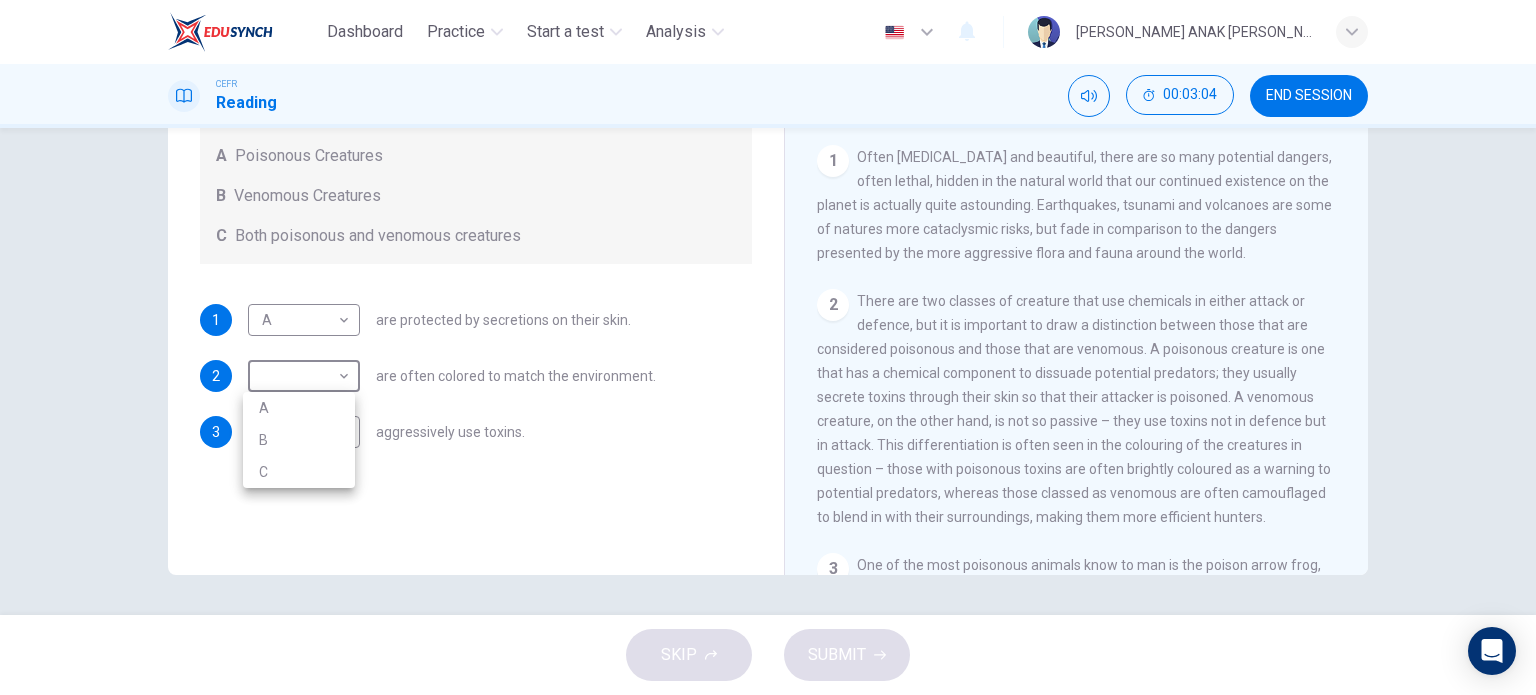 click on "C" at bounding box center [299, 472] 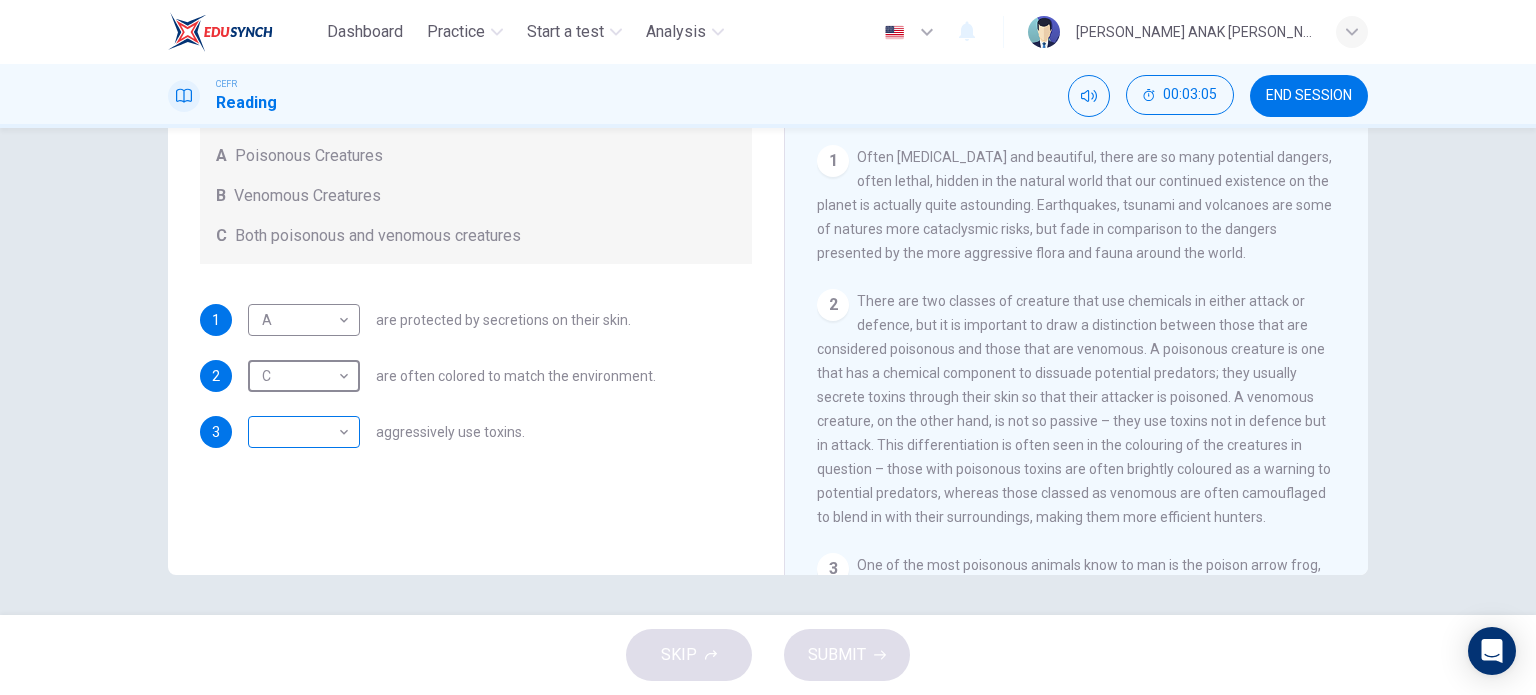 click on "Dashboard Practice Start a test Analysis English en ​ SHANON ANAK POLLY CEFR Reading 00:03:05 END SESSION Questions 1 - 3 Write the correct letter,  A ,  B  or  C  in the boxes below.
According to the information in the passage, classify the following information
as relating to: A Poisonous Creatures B Venomous Creatures C Both poisonous and venomous creatures 1 A A ​ are protected by secretions on their skin. 2 C C ​ are often colored to match the environment. 3 ​ ​ aggressively use toxins. Poisonous Animals CLICK TO ZOOM Click to Zoom 1 Often benign and beautiful, there are so many potential dangers, often lethal, hidden in the natural world that our continued existence on the planet is actually quite astounding. Earthquakes, tsunami and volcanoes are some of natures more cataclysmic risks, but fade in comparison to the dangers presented by the more aggressive flora and fauna around the world. 2 3 4 5 6 SKIP SUBMIT EduSynch - Online Language Proficiency Testing
Dashboard Practice Analysis" at bounding box center [768, 347] 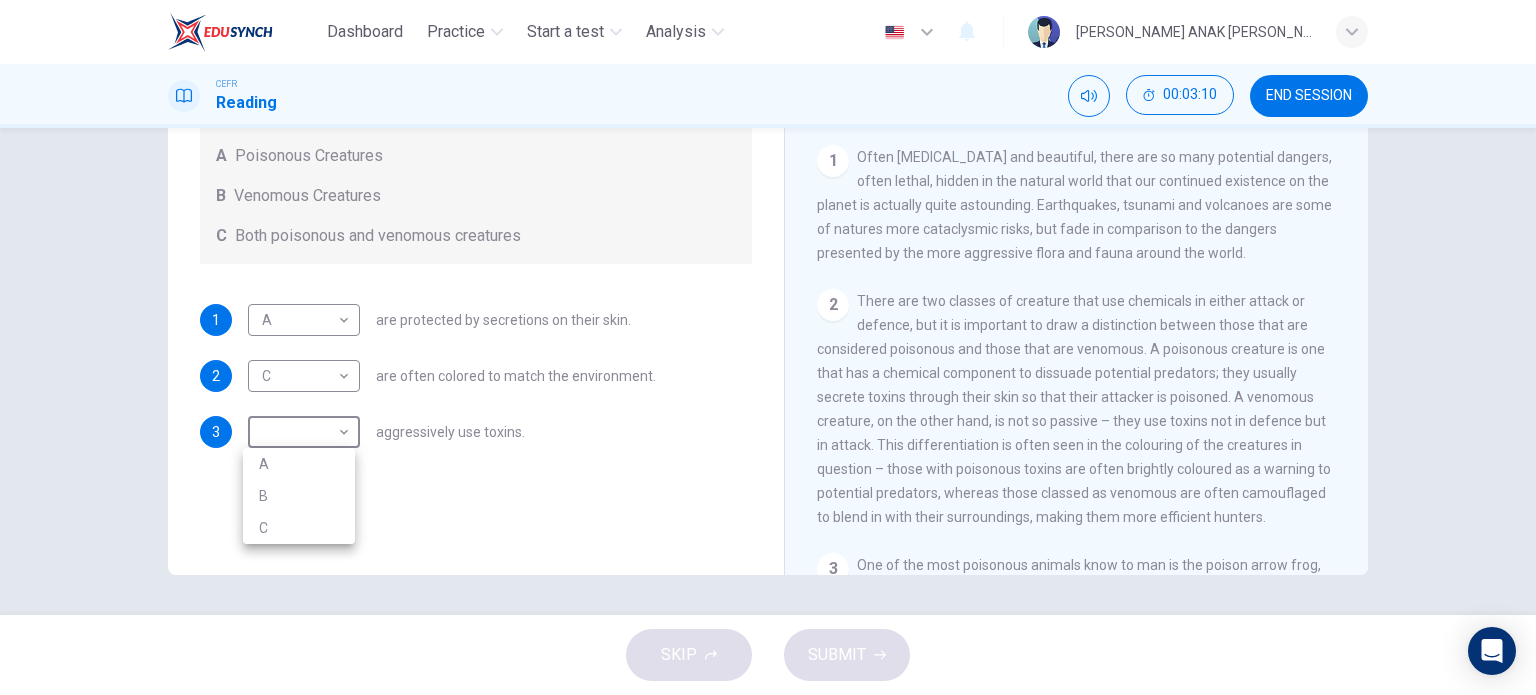 click at bounding box center [768, 347] 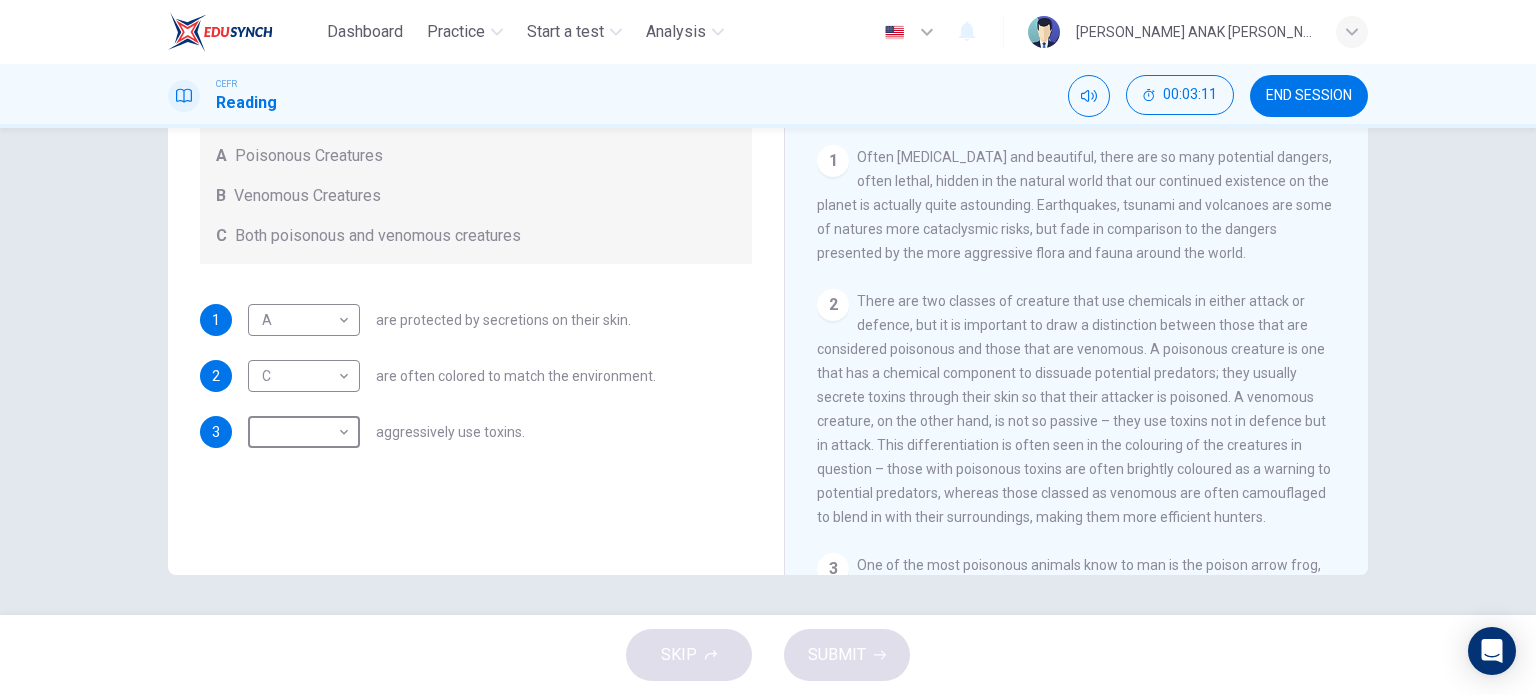click on "Dashboard Practice Start a test Analysis English en ​ SHANON ANAK POLLY CEFR Reading 00:03:11 END SESSION Questions 1 - 3 Write the correct letter,  A ,  B  or  C  in the boxes below.
According to the information in the passage, classify the following information
as relating to: A Poisonous Creatures B Venomous Creatures C Both poisonous and venomous creatures 1 A A ​ are protected by secretions on their skin. 2 C C ​ are often colored to match the environment. 3 ​ ​ aggressively use toxins. Poisonous Animals CLICK TO ZOOM Click to Zoom 1 Often benign and beautiful, there are so many potential dangers, often lethal, hidden in the natural world that our continued existence on the planet is actually quite astounding. Earthquakes, tsunami and volcanoes are some of natures more cataclysmic risks, but fade in comparison to the dangers presented by the more aggressive flora and fauna around the world. 2 3 4 5 6 SKIP SUBMIT EduSynch - Online Language Proficiency Testing
Dashboard Practice Analysis" at bounding box center (768, 347) 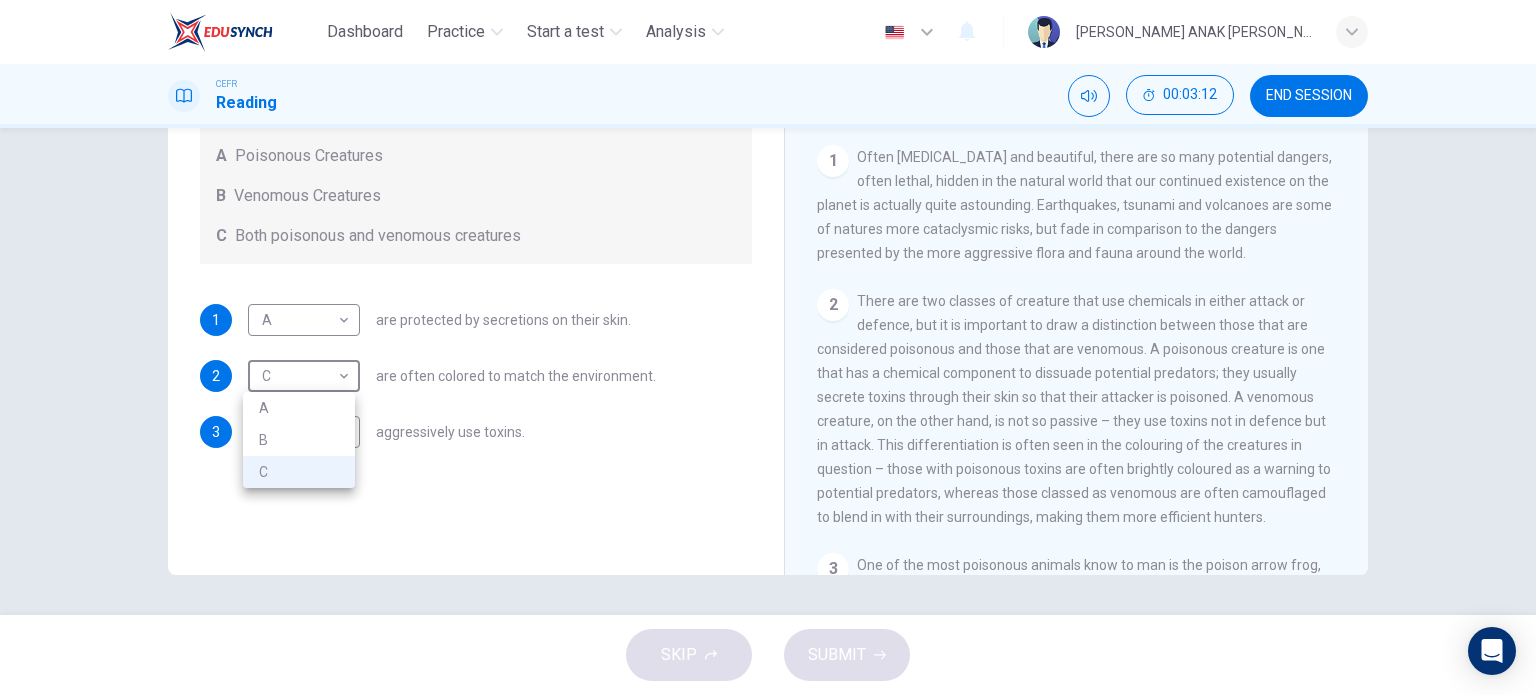 click on "B" at bounding box center (299, 440) 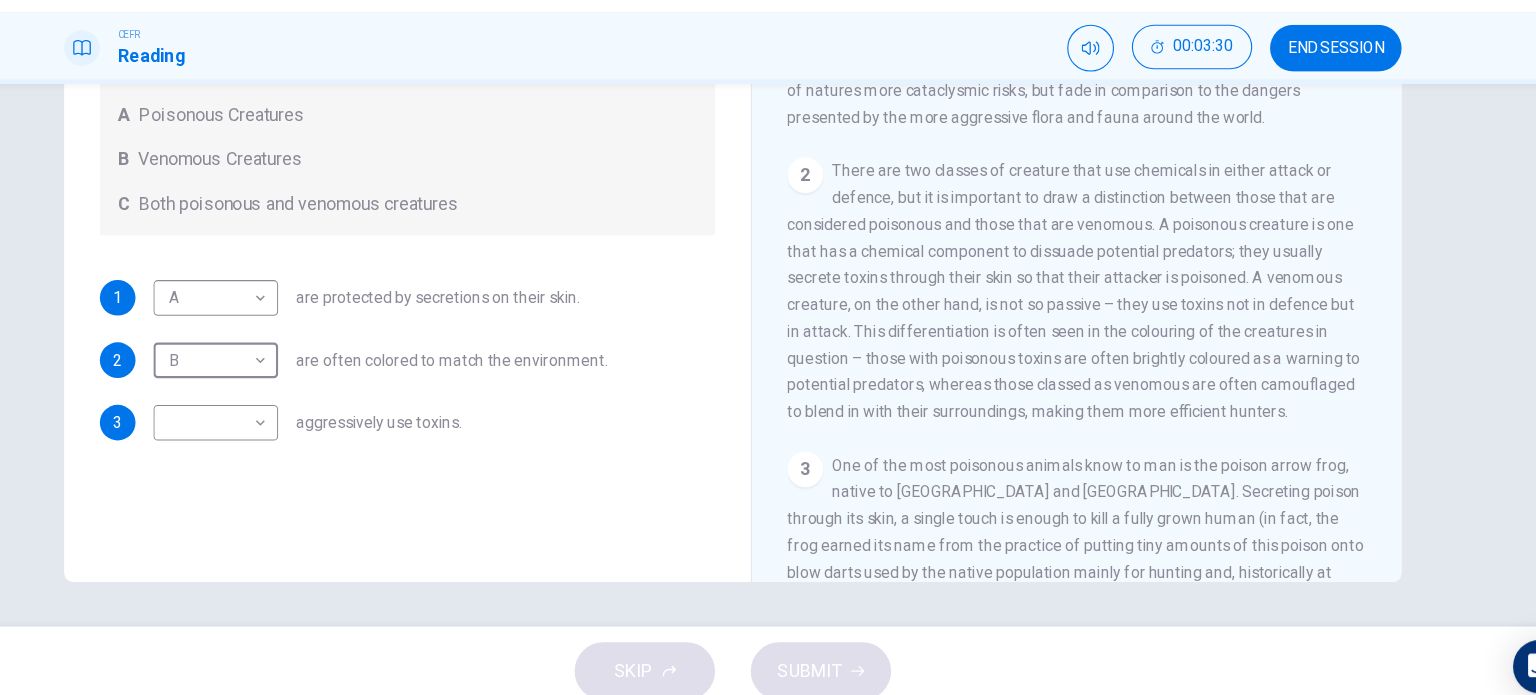 scroll, scrollTop: 343, scrollLeft: 0, axis: vertical 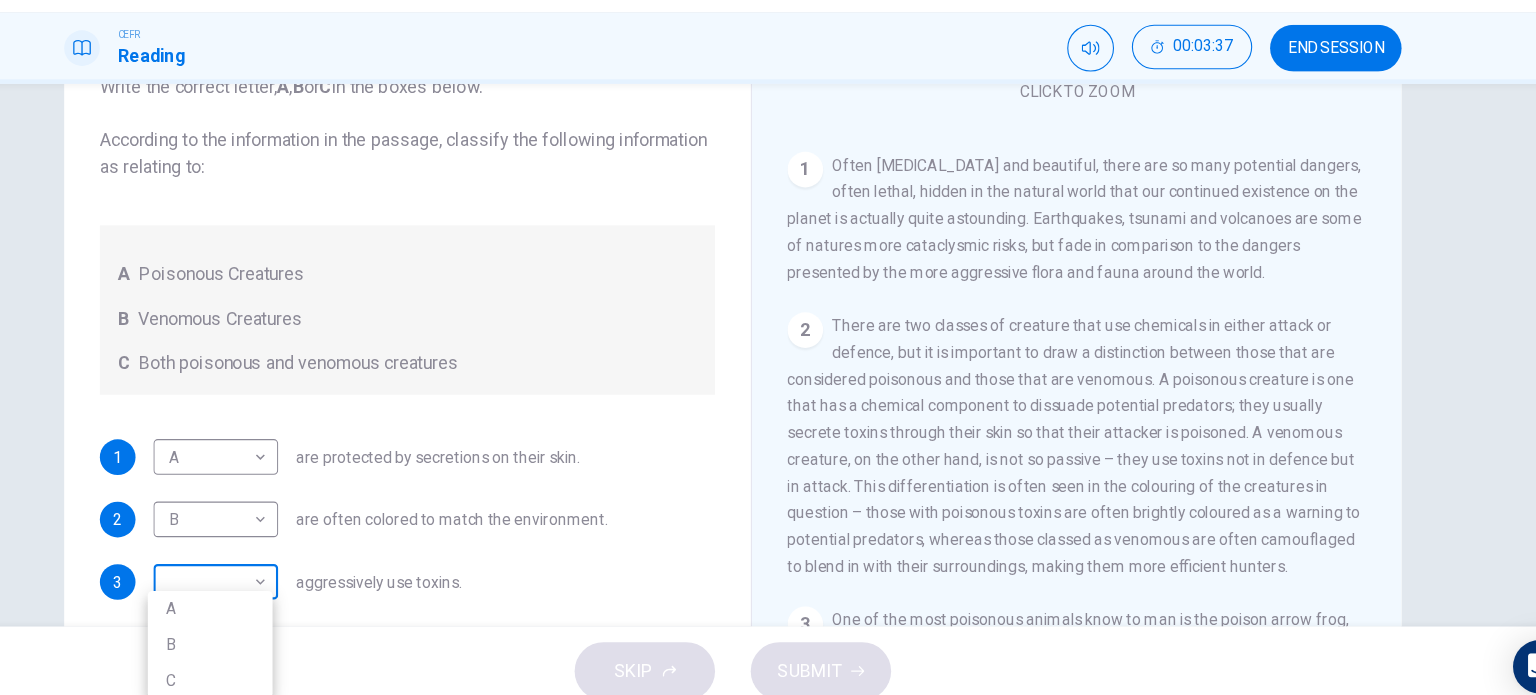 click on "Dashboard Practice Start a test Analysis English en ​ SHANON ANAK POLLY CEFR Reading 00:03:37 END SESSION Questions 1 - 3 Write the correct letter,  A ,  B  or  C  in the boxes below.
According to the information in the passage, classify the following information
as relating to: A Poisonous Creatures B Venomous Creatures C Both poisonous and venomous creatures 1 A A ​ are protected by secretions on their skin. 2 B B ​ are often colored to match the environment. 3 ​ ​ aggressively use toxins. Poisonous Animals CLICK TO ZOOM Click to Zoom 1 Often benign and beautiful, there are so many potential dangers, often lethal, hidden in the natural world that our continued existence on the planet is actually quite astounding. Earthquakes, tsunami and volcanoes are some of natures more cataclysmic risks, but fade in comparison to the dangers presented by the more aggressive flora and fauna around the world. 2 3 4 5 6 SKIP SUBMIT EduSynch - Online Language Proficiency Testing
Dashboard Practice Analysis" at bounding box center [768, 347] 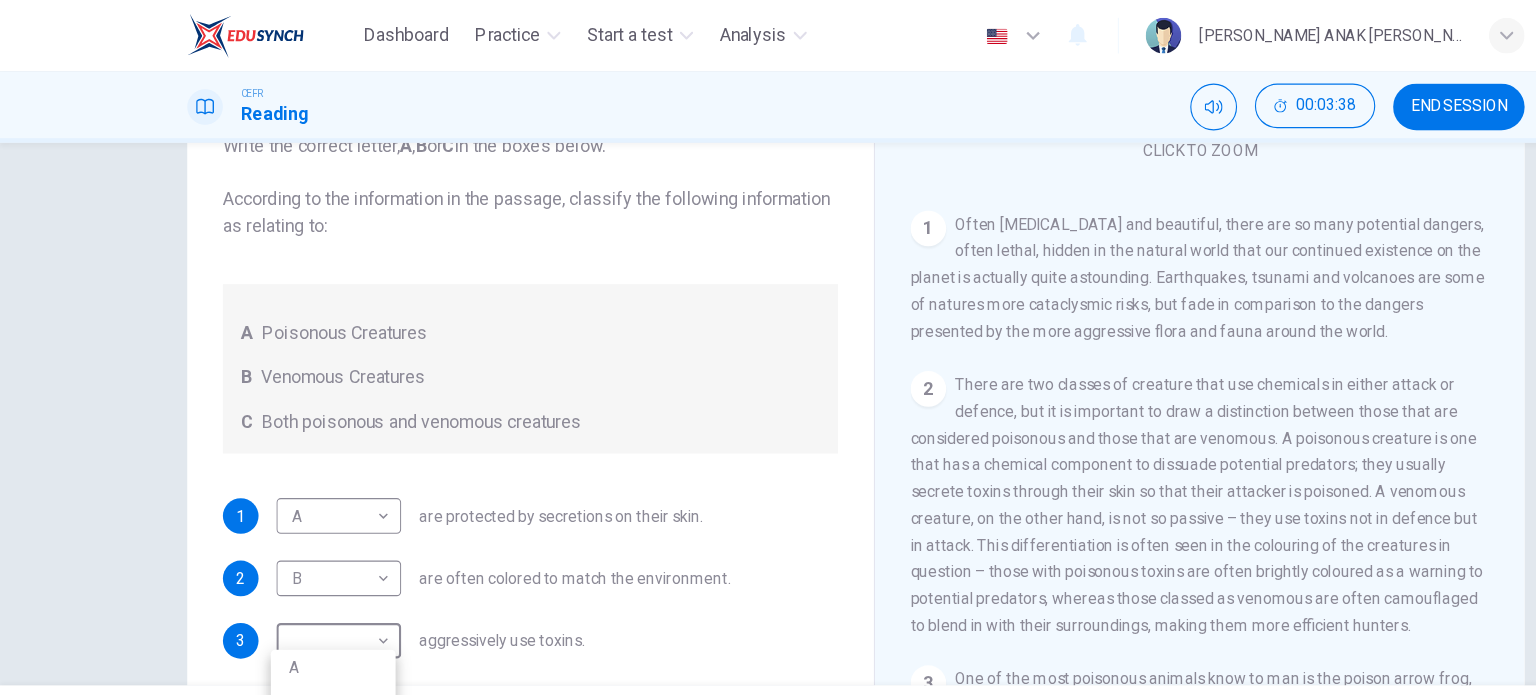 scroll, scrollTop: 0, scrollLeft: 0, axis: both 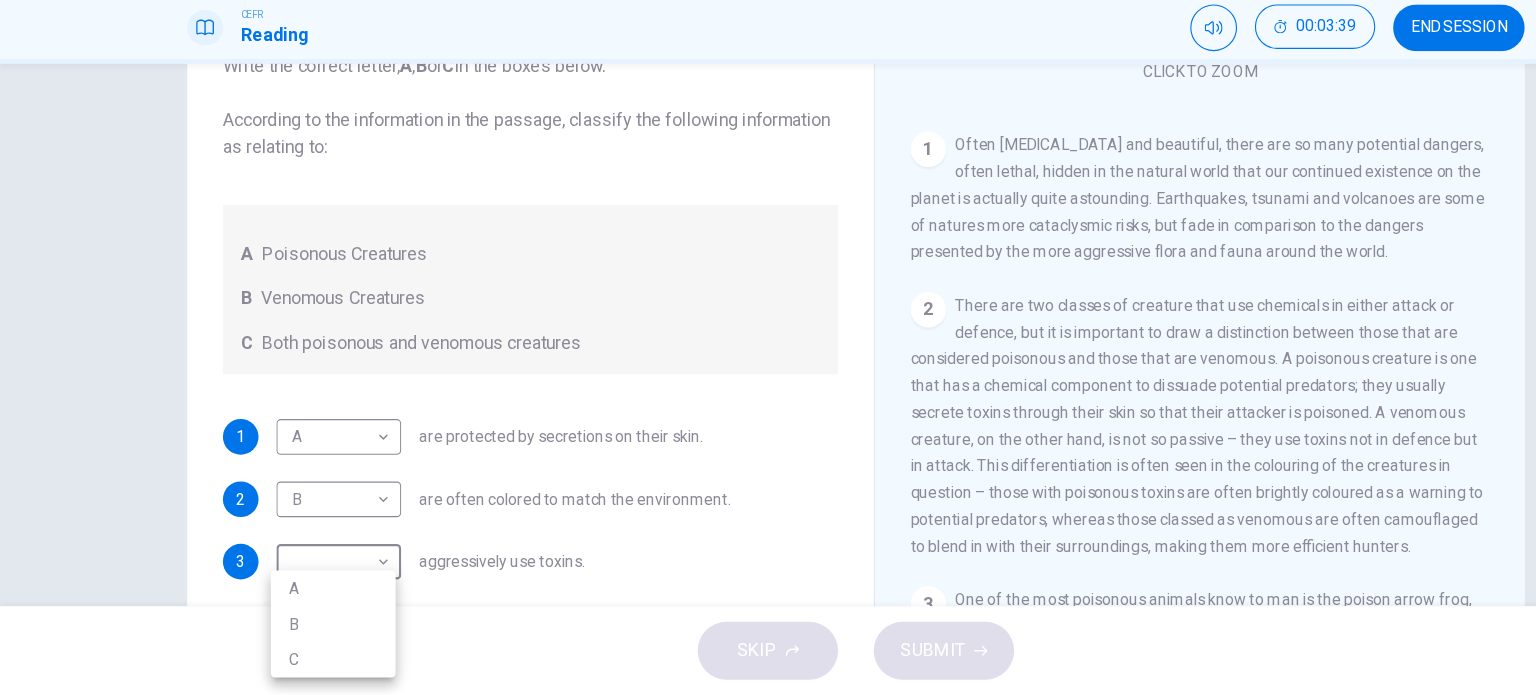 click on "C" at bounding box center (299, 663) 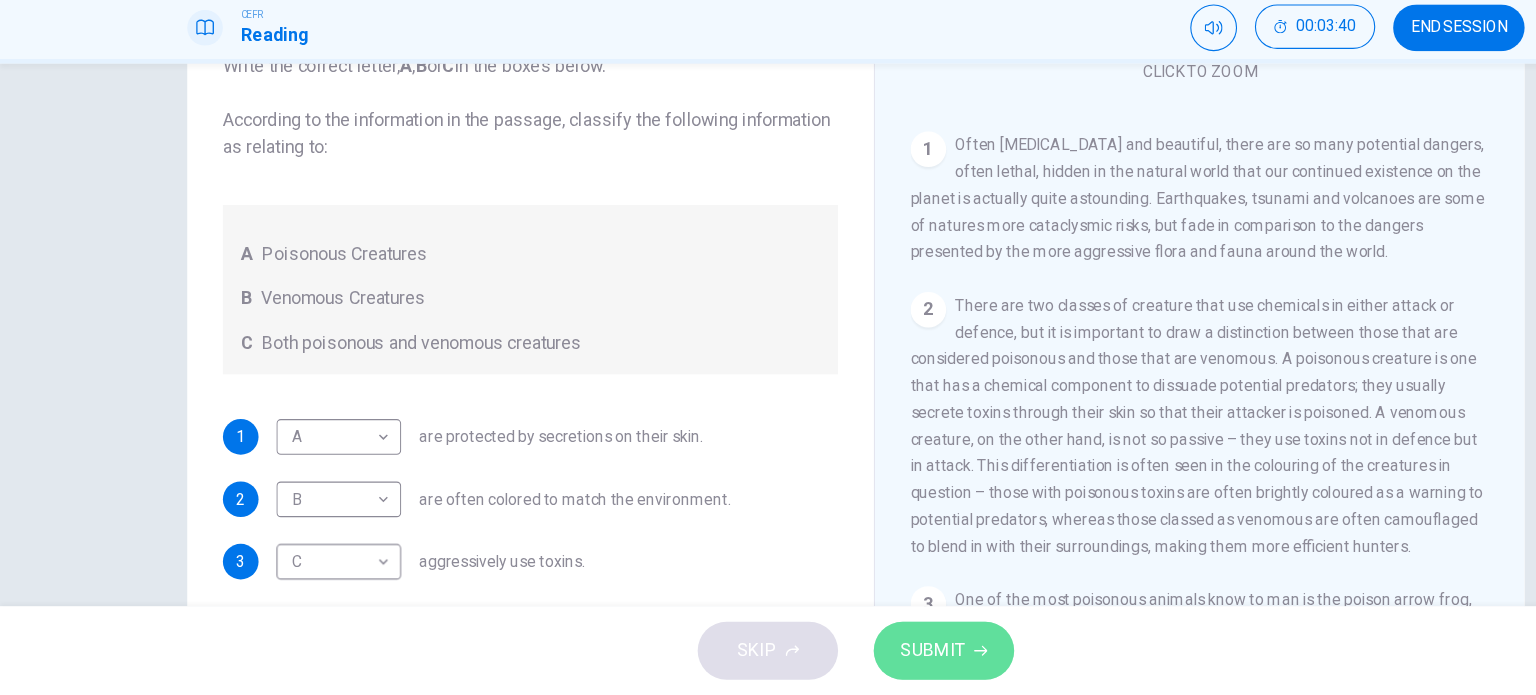 click on "SUBMIT" at bounding box center (837, 655) 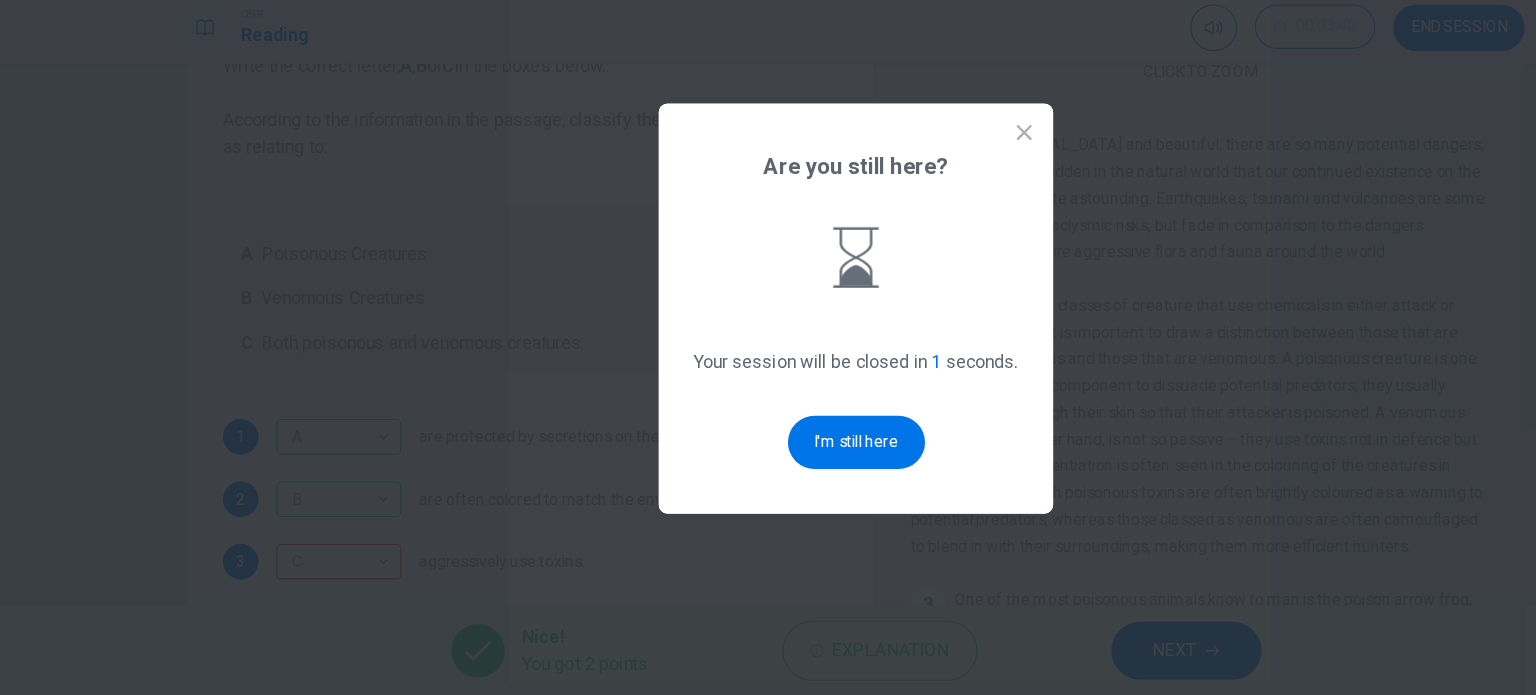 scroll, scrollTop: 0, scrollLeft: 0, axis: both 